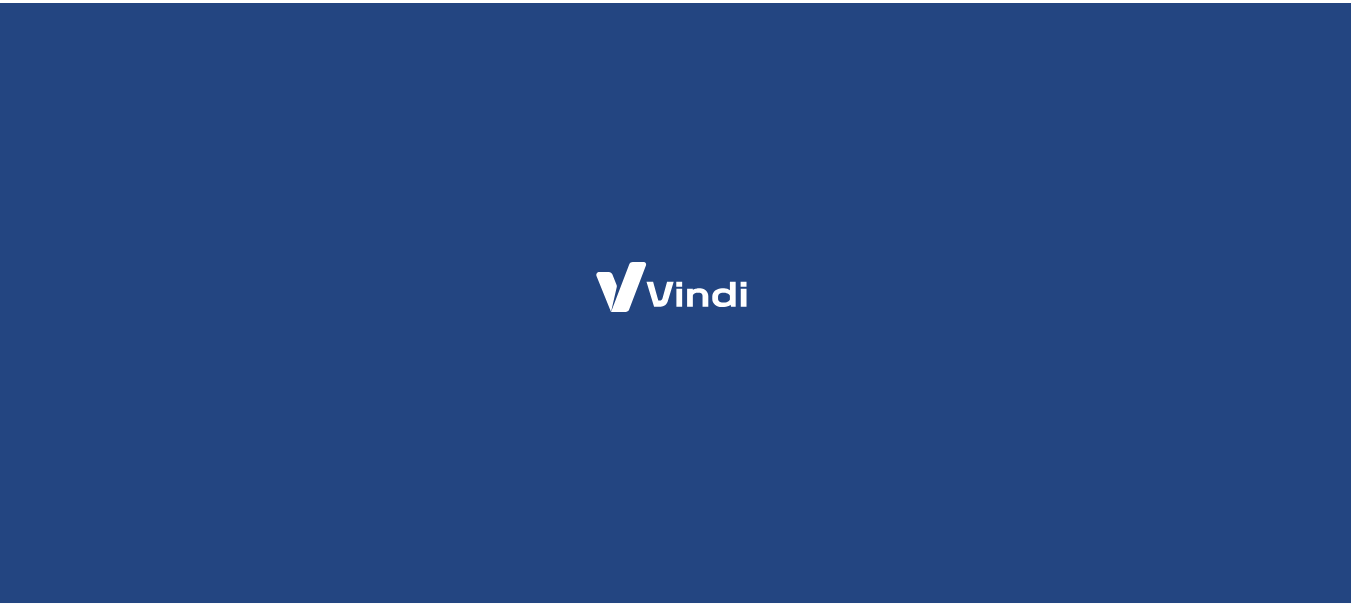 scroll, scrollTop: 0, scrollLeft: 0, axis: both 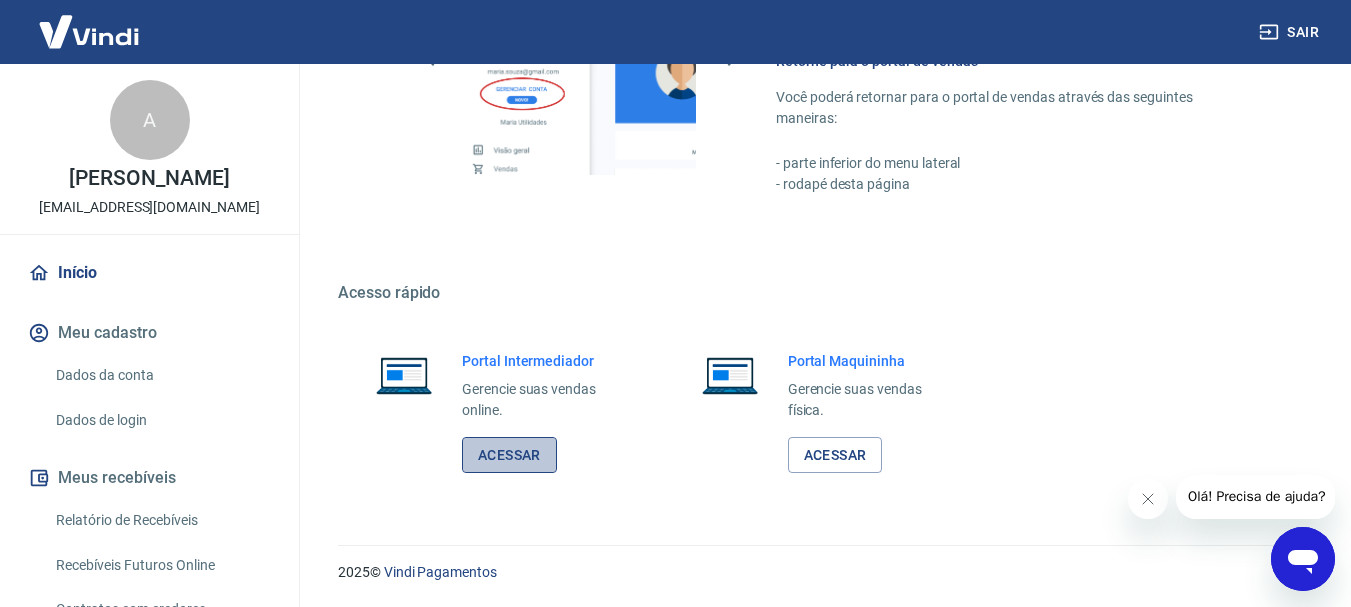 click on "Acessar" at bounding box center (509, 455) 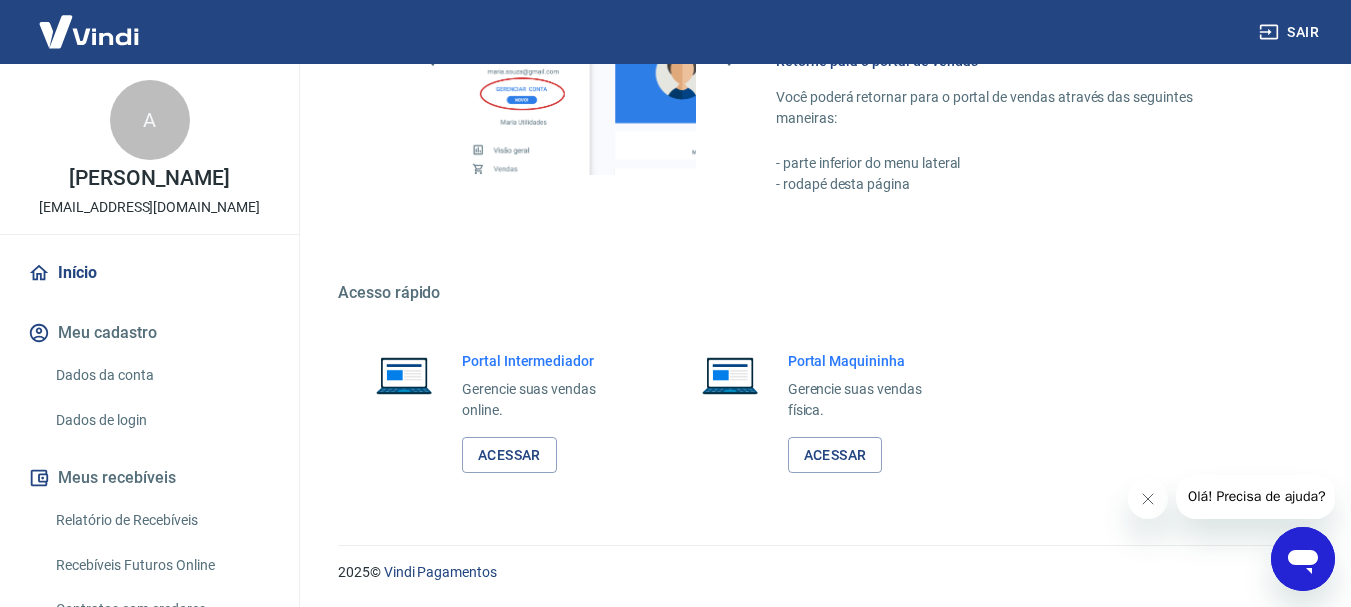 scroll, scrollTop: 187, scrollLeft: 0, axis: vertical 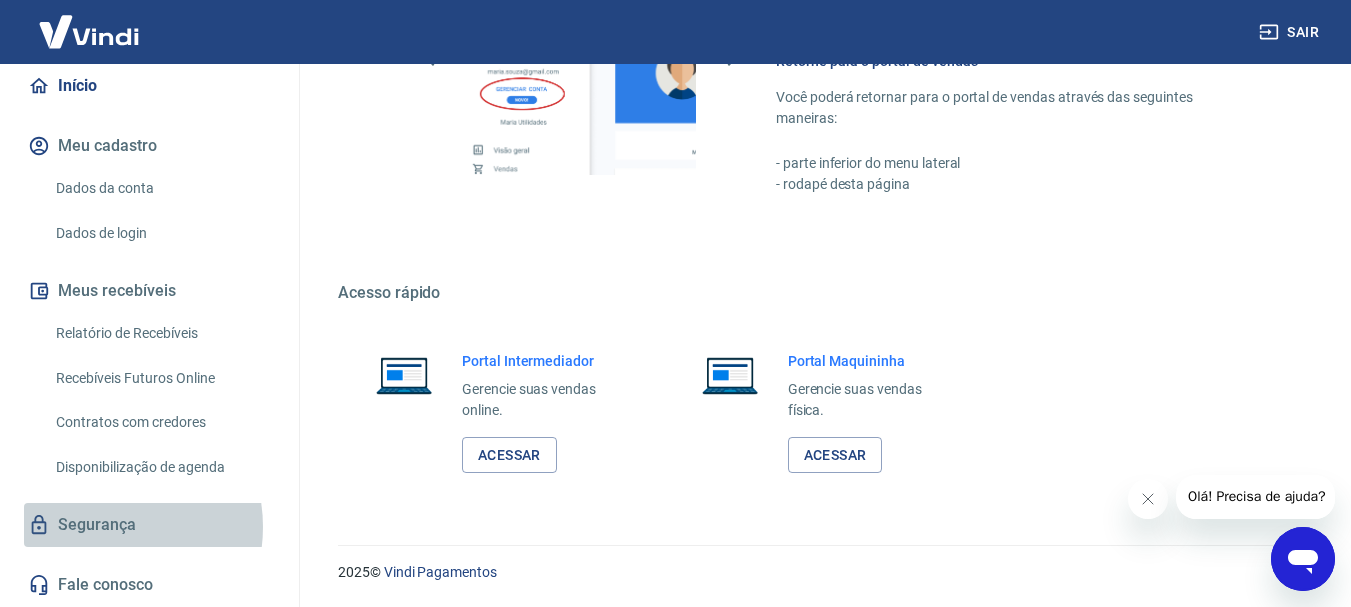 click on "Segurança" at bounding box center (149, 525) 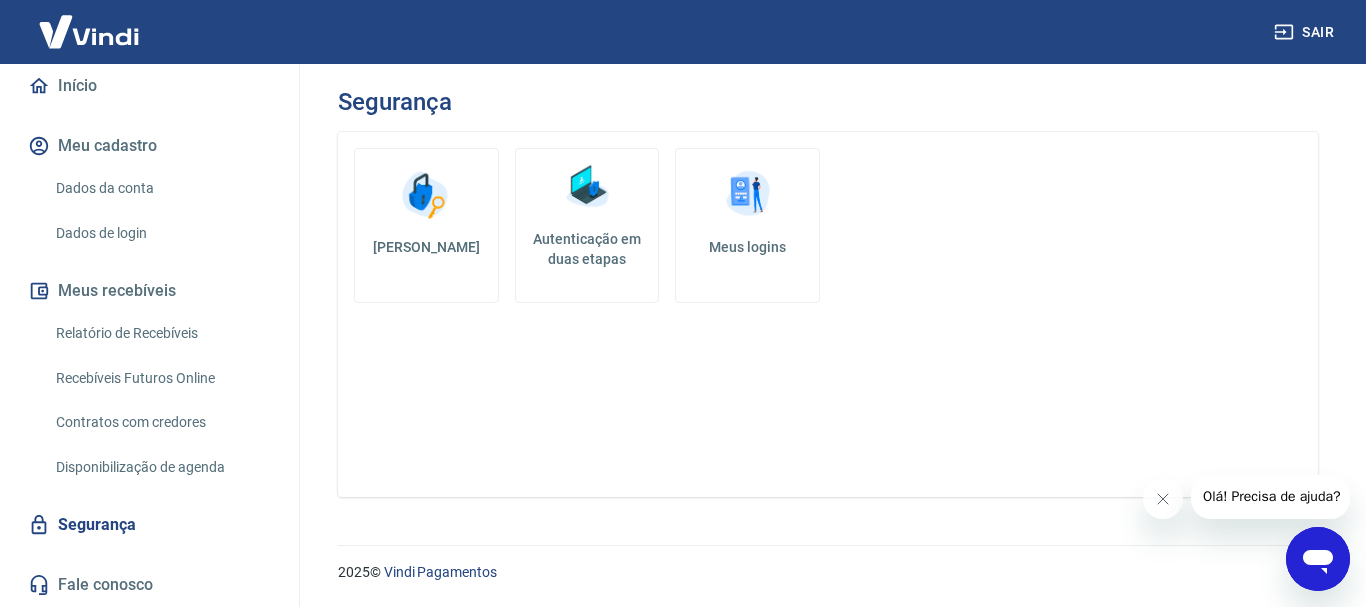 click at bounding box center [748, 195] 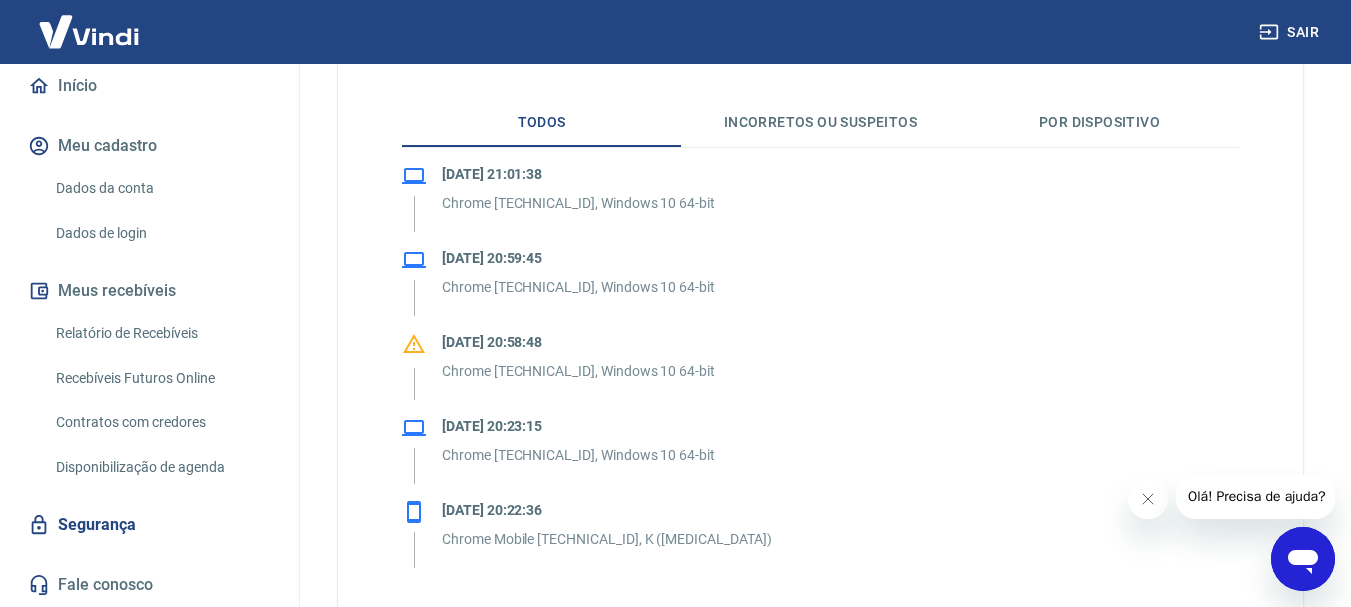 scroll, scrollTop: 425, scrollLeft: 0, axis: vertical 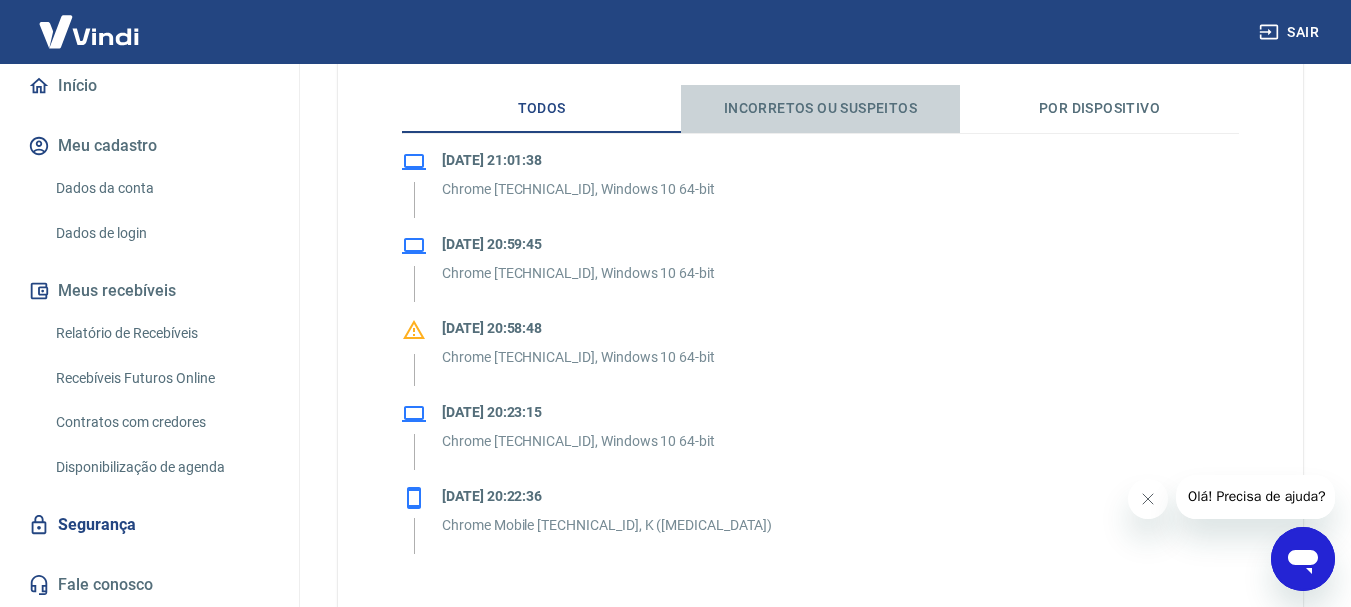 click on "Incorretos ou suspeitos" at bounding box center (820, 109) 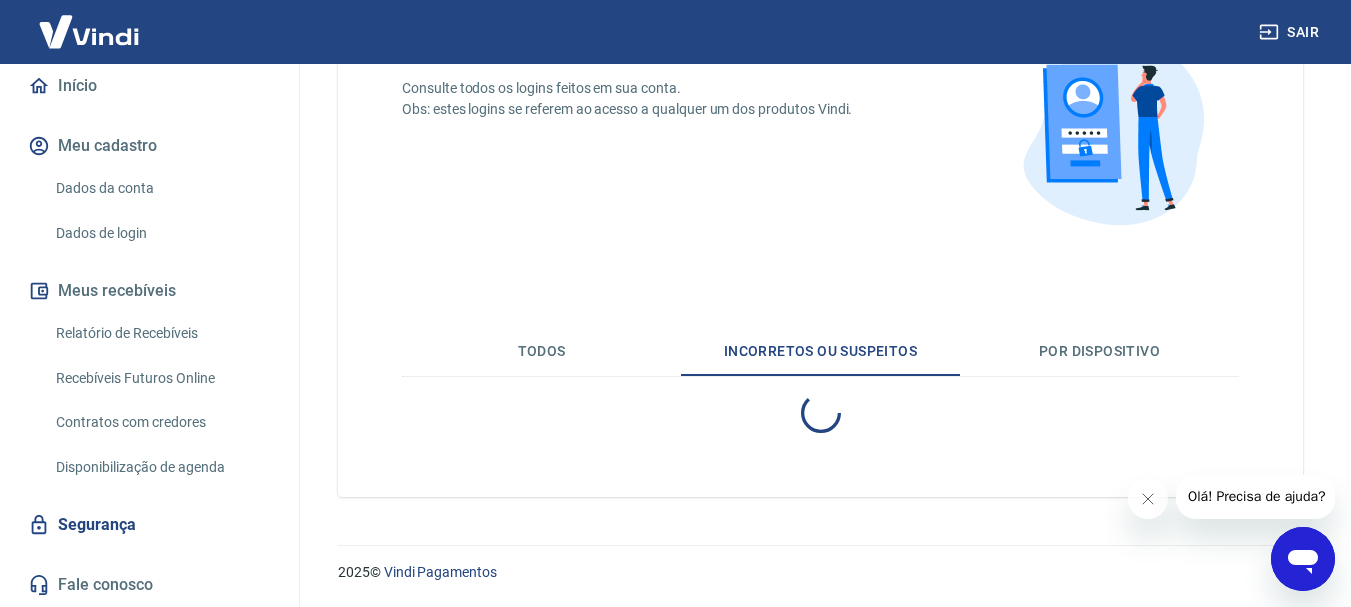 scroll, scrollTop: 226, scrollLeft: 0, axis: vertical 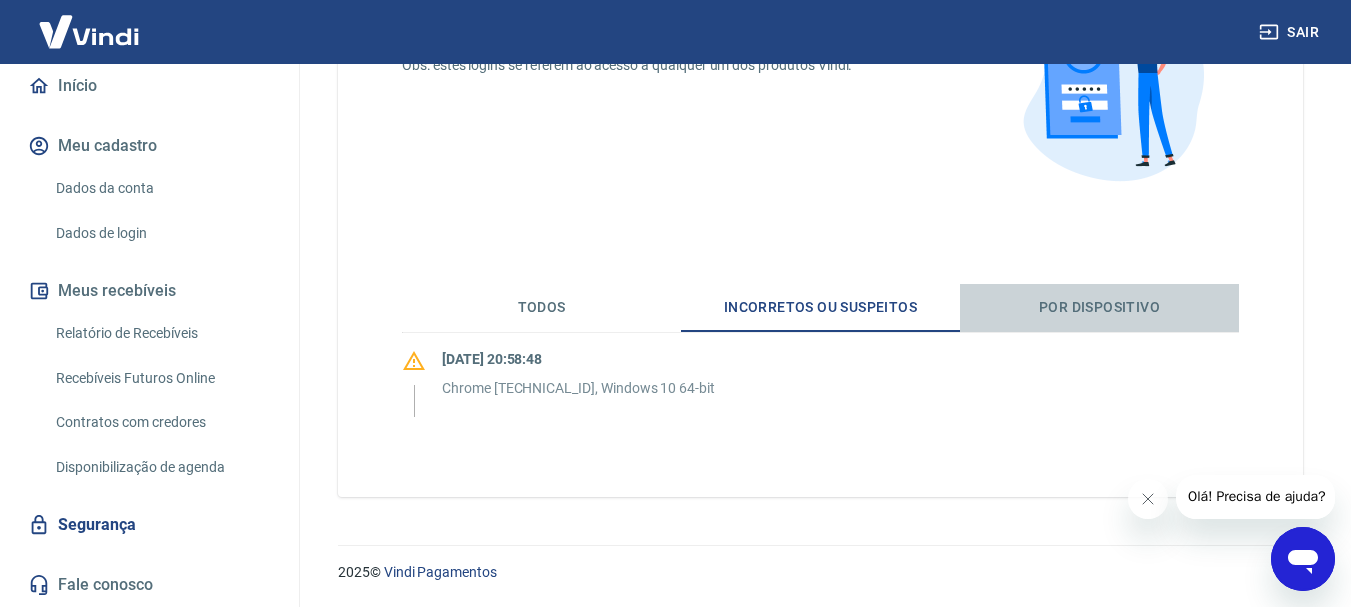 click on "Por dispositivo" at bounding box center [1099, 308] 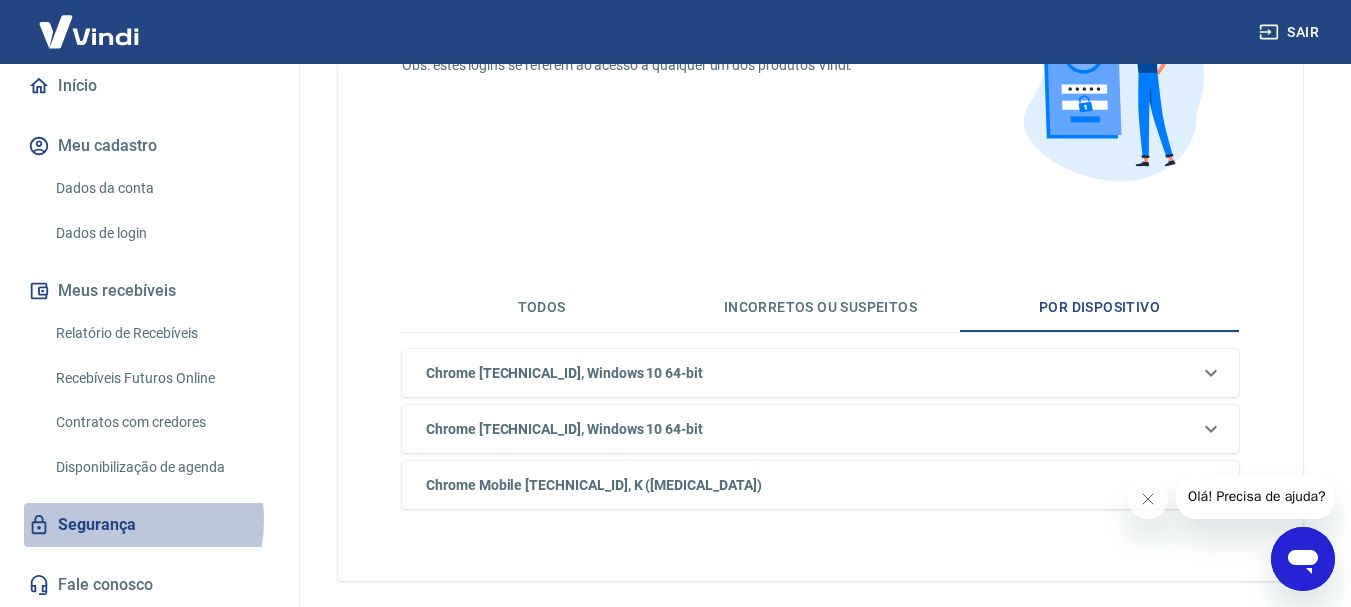 click on "Segurança" at bounding box center [149, 525] 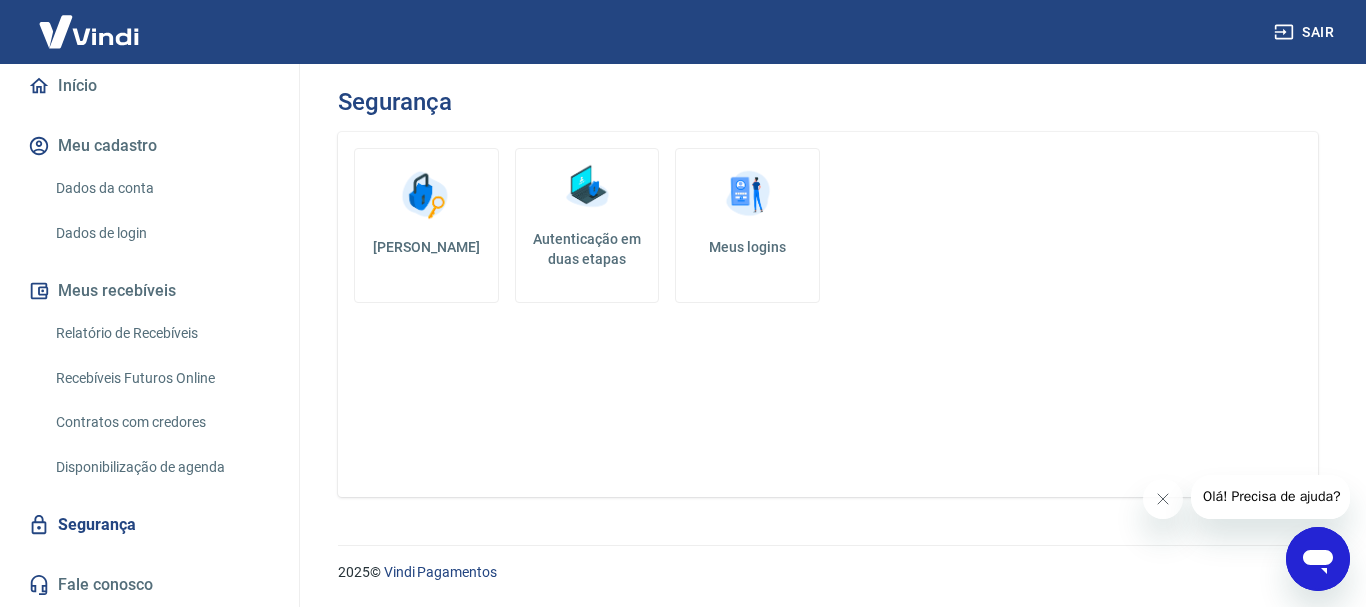 click on "Autenticação em duas etapas" at bounding box center [587, 249] 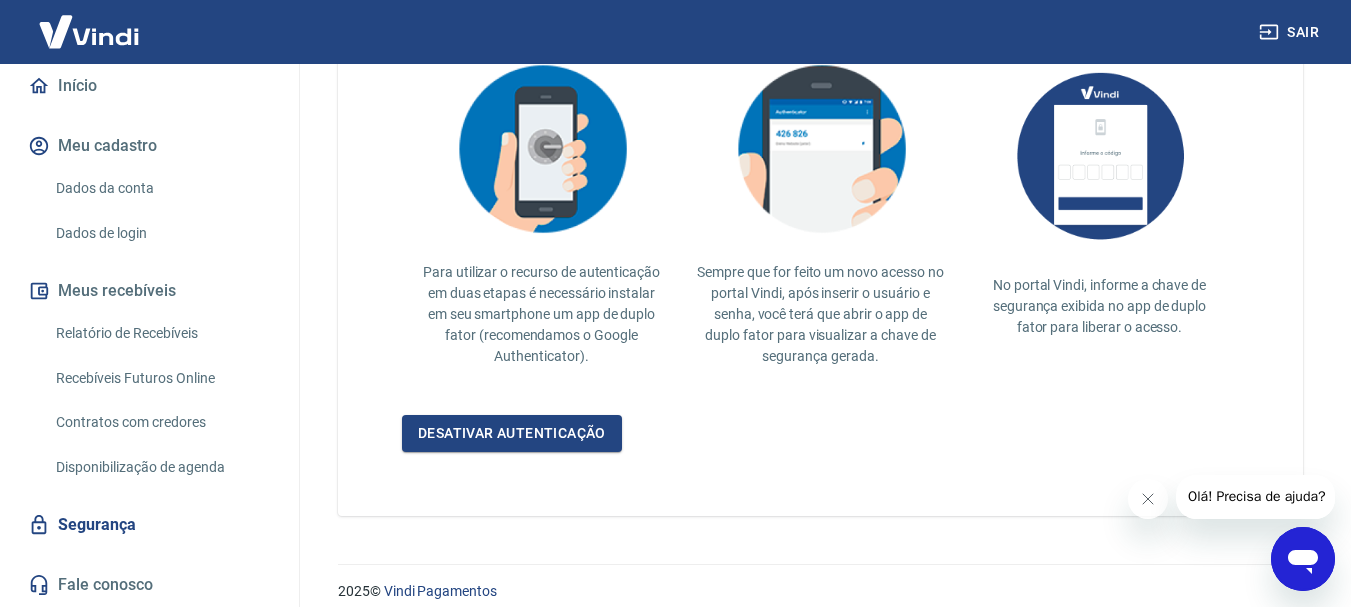 scroll, scrollTop: 499, scrollLeft: 0, axis: vertical 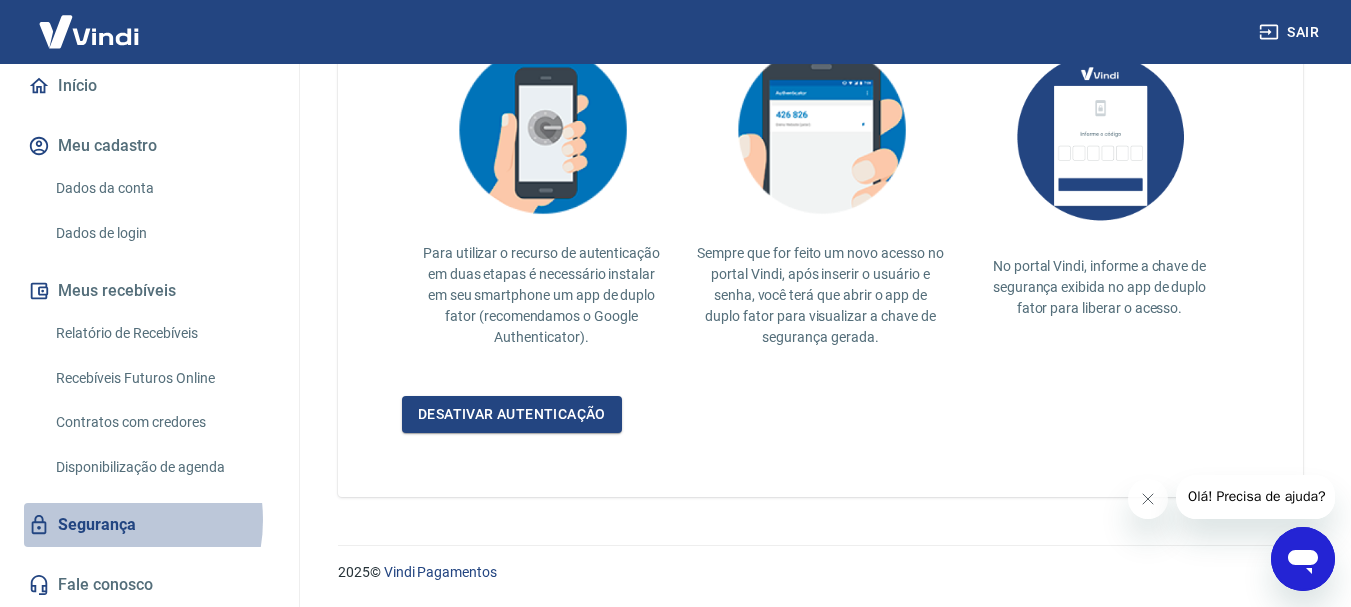 click on "Segurança" at bounding box center [149, 525] 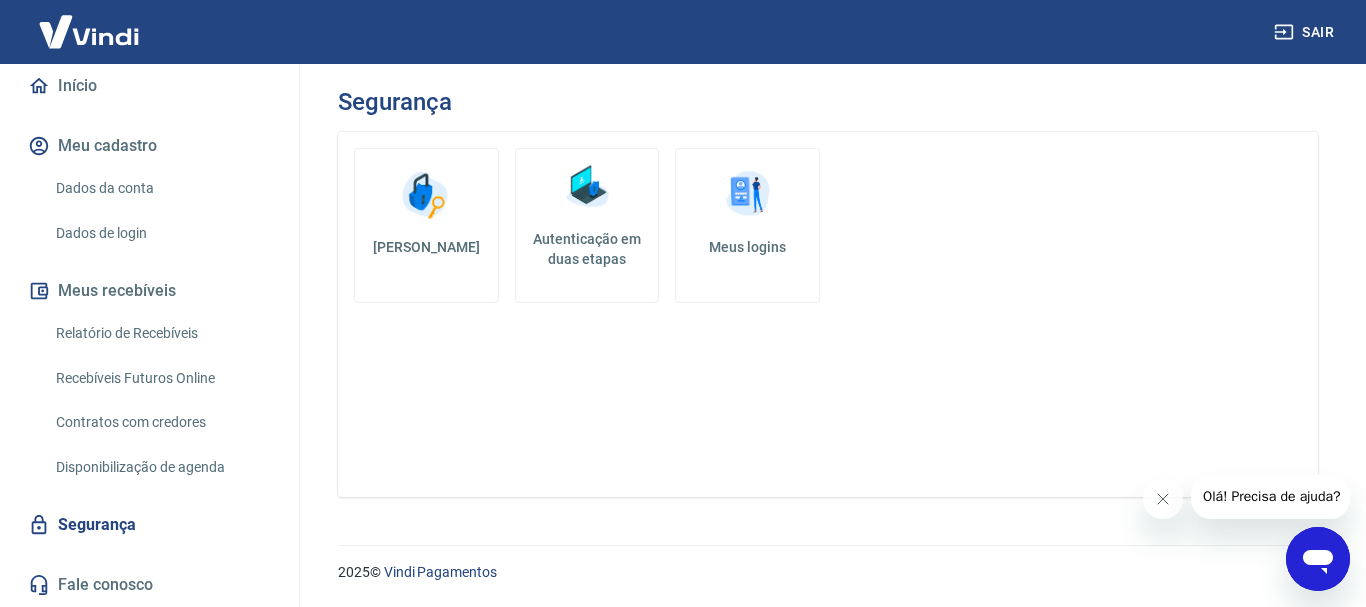 click at bounding box center [426, 195] 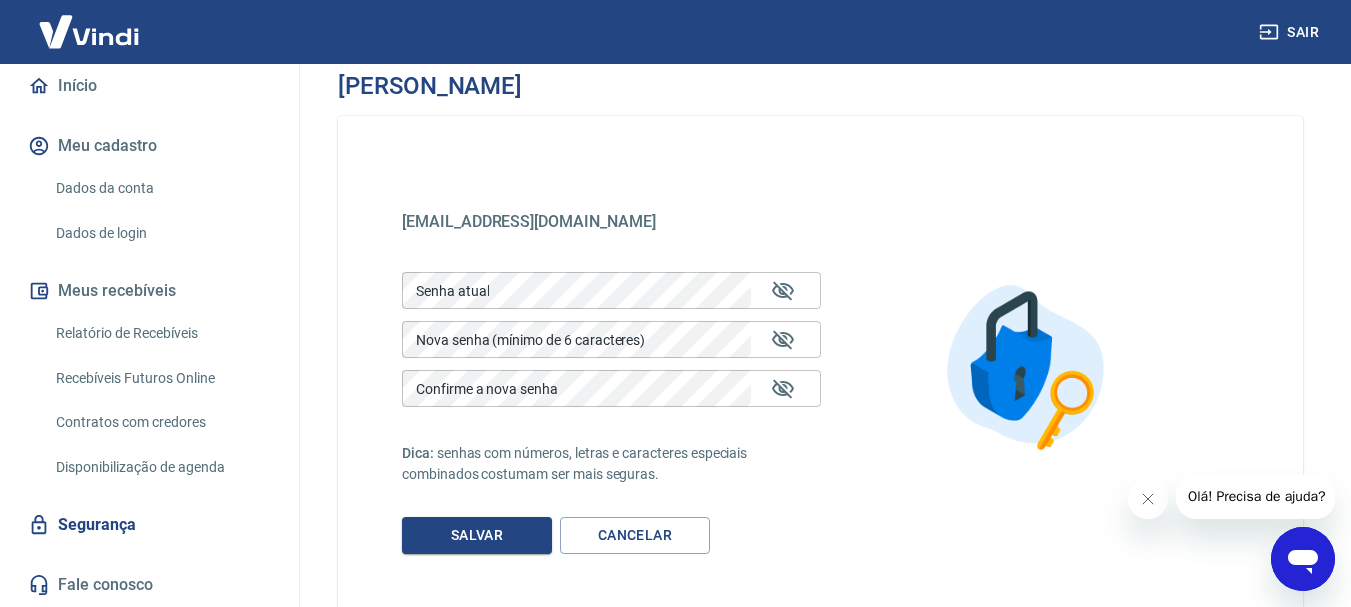 scroll, scrollTop: 3, scrollLeft: 0, axis: vertical 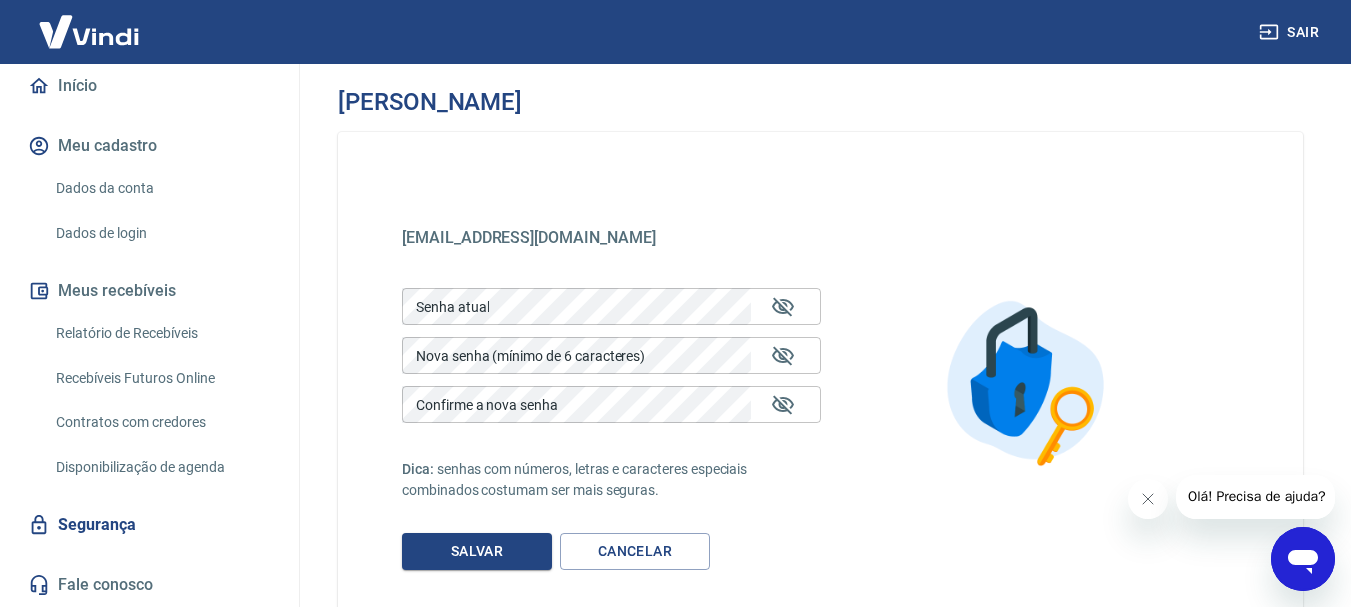click on "Dados da conta" at bounding box center [161, 188] 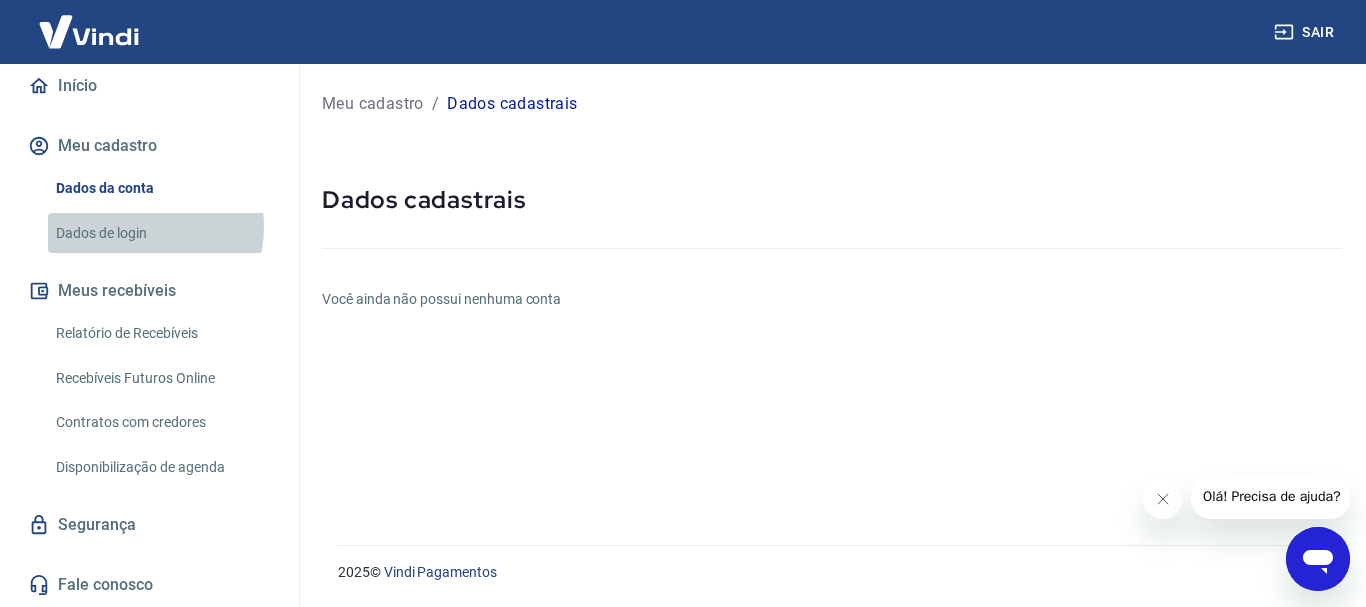 click on "Dados de login" at bounding box center (161, 233) 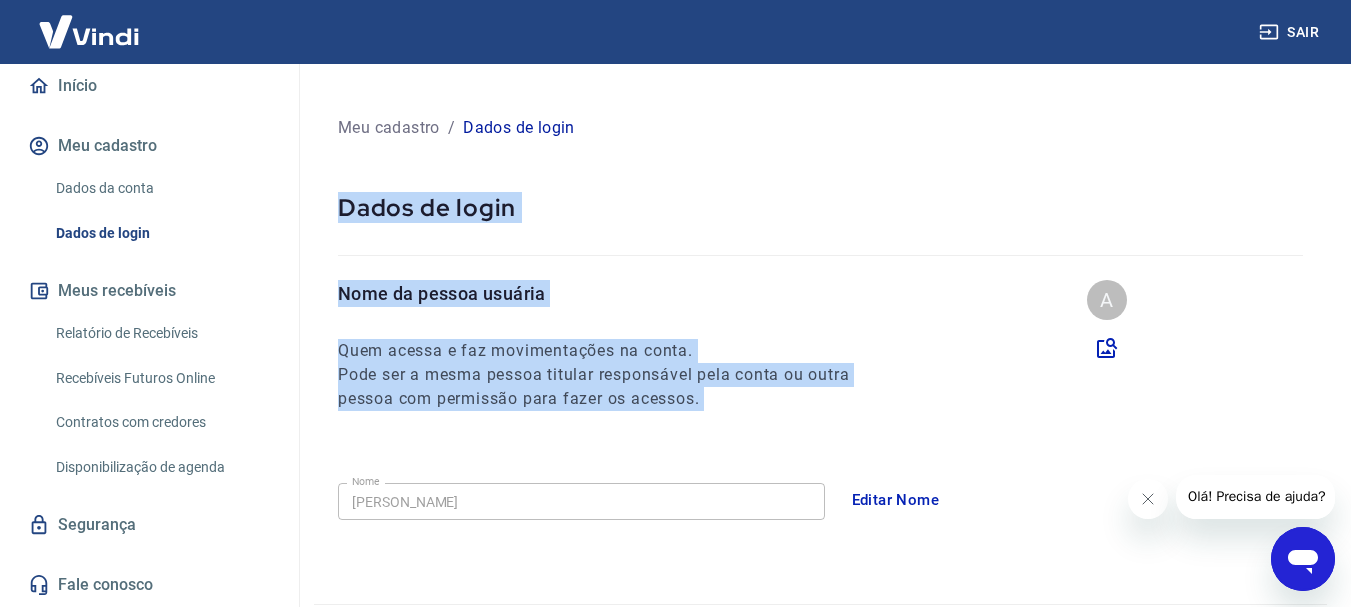 drag, startPoint x: 1350, startPoint y: 166, endPoint x: 1346, endPoint y: 309, distance: 143.05594 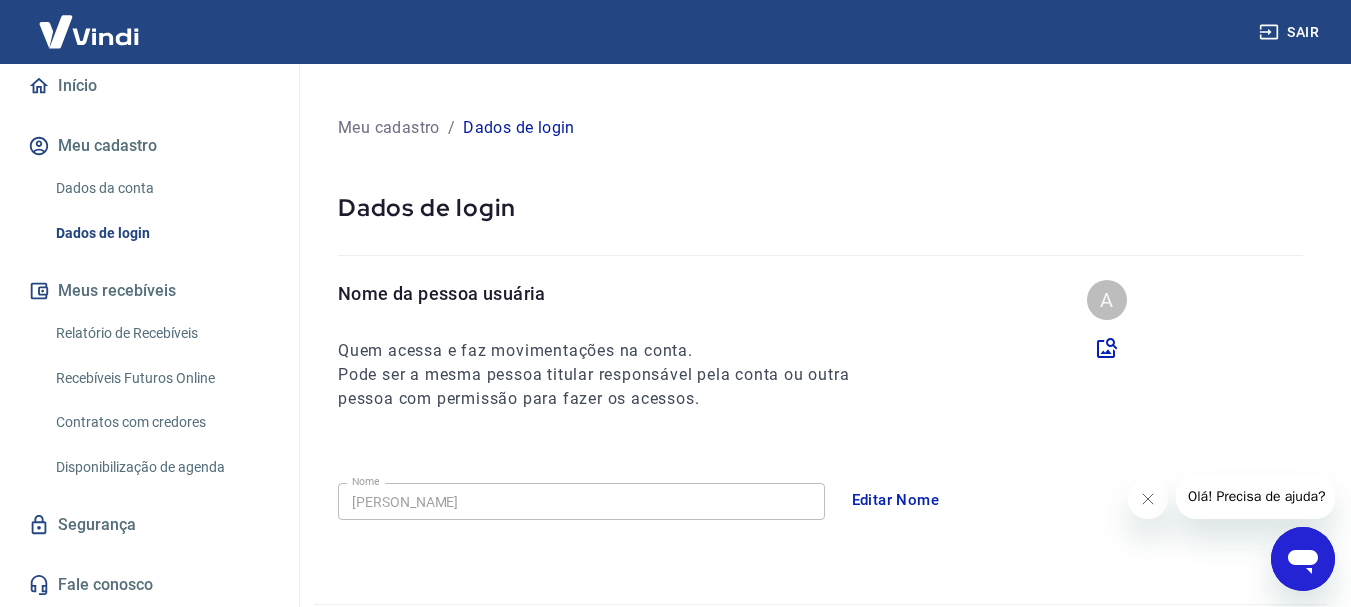 drag, startPoint x: 753, startPoint y: 550, endPoint x: 996, endPoint y: 439, distance: 267.15164 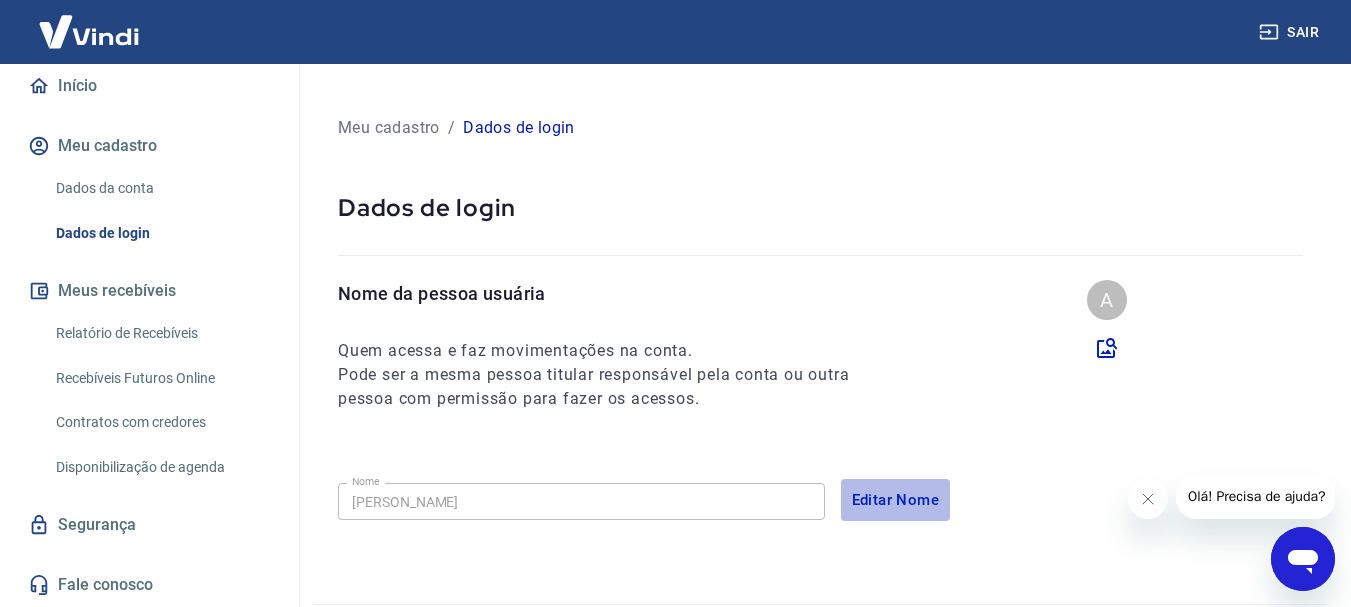 drag, startPoint x: 996, startPoint y: 439, endPoint x: 872, endPoint y: 502, distance: 139.0863 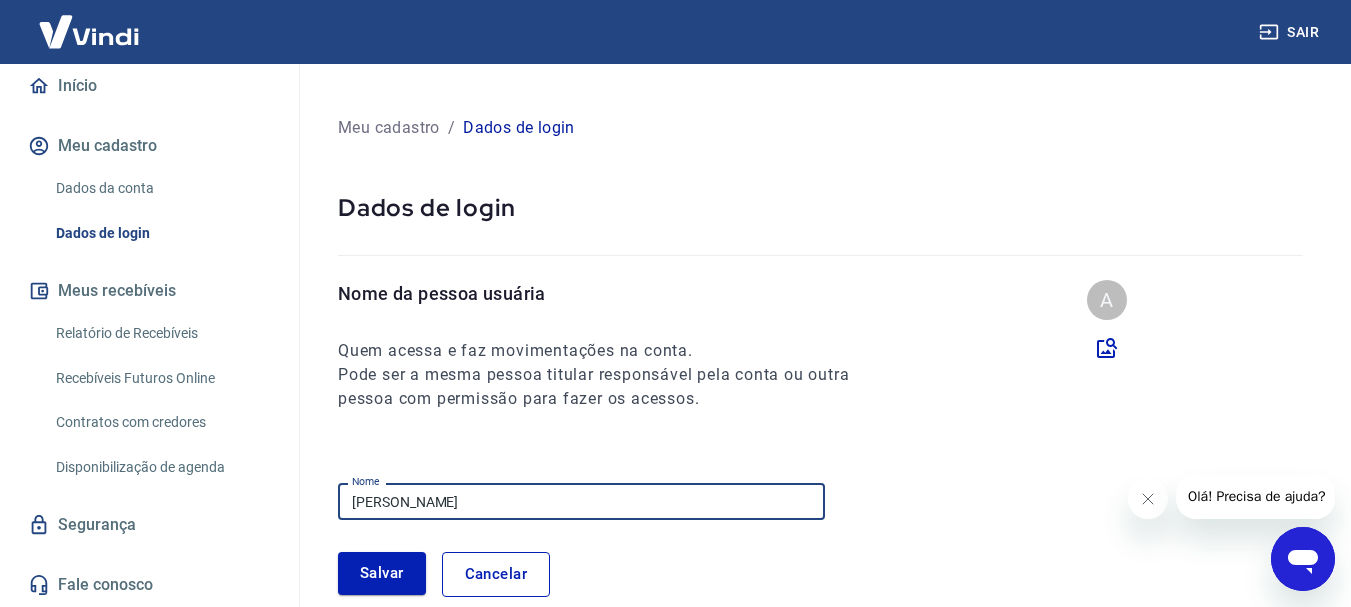 drag, startPoint x: 689, startPoint y: 519, endPoint x: 605, endPoint y: 508, distance: 84.71718 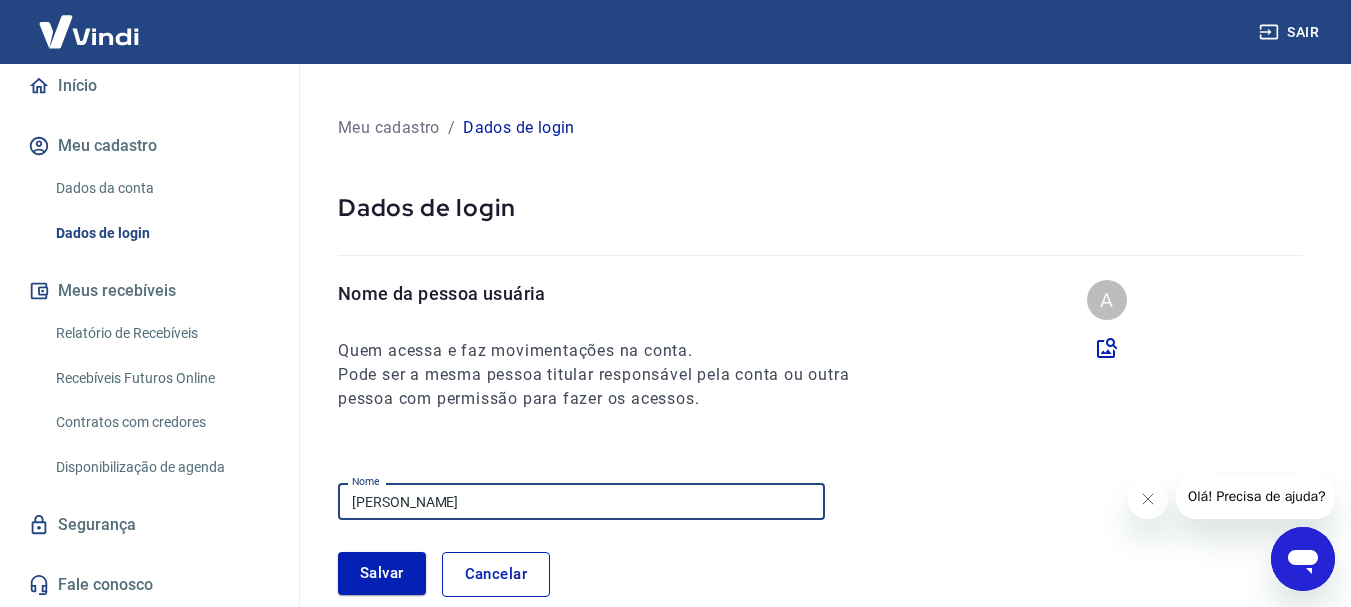 type on "[PERSON_NAME] [PERSON_NAME]" 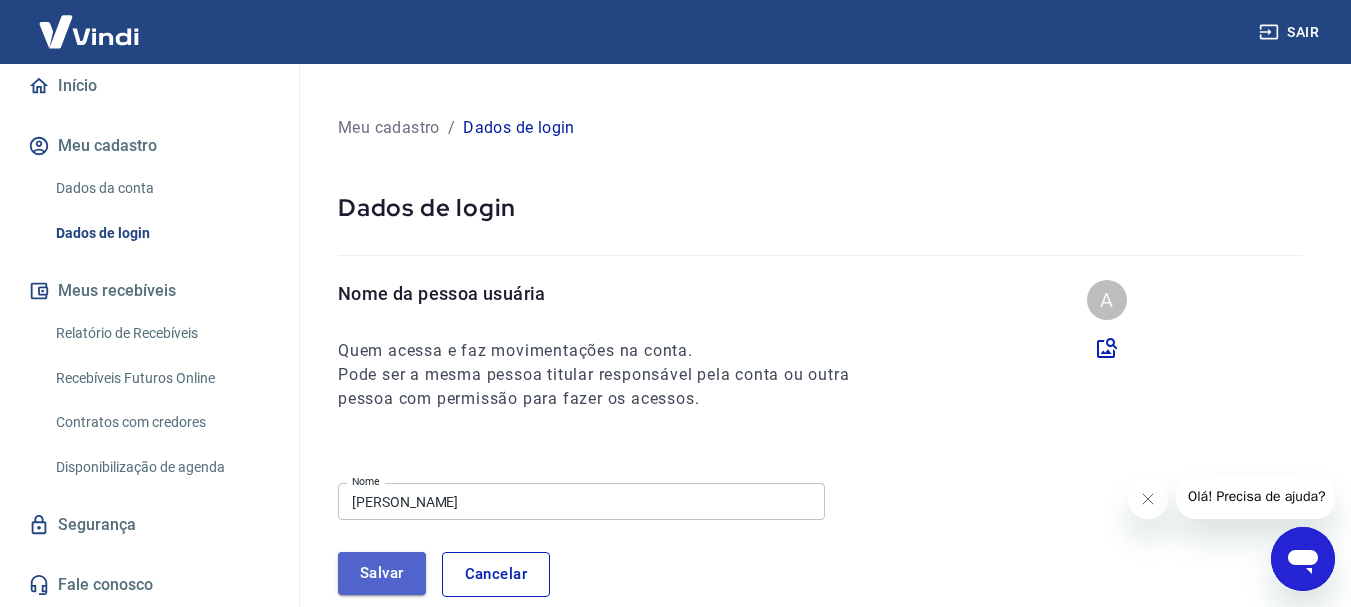 drag, startPoint x: 605, startPoint y: 508, endPoint x: 405, endPoint y: 574, distance: 210.60864 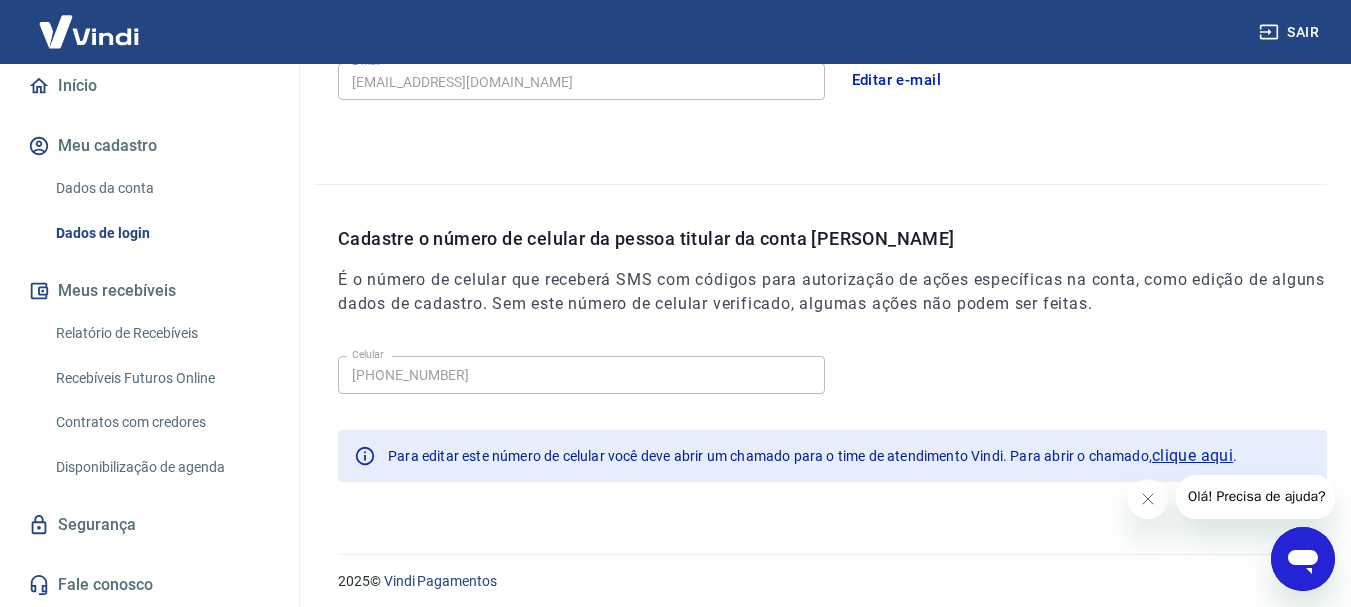 scroll, scrollTop: 658, scrollLeft: 0, axis: vertical 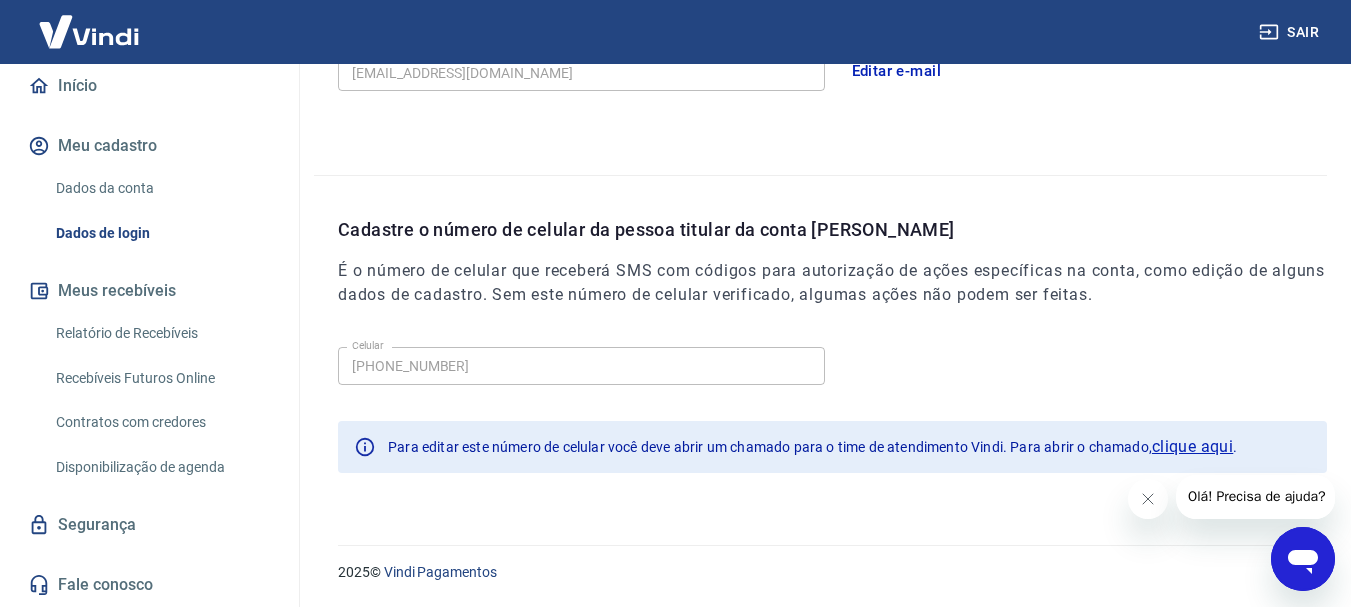 click on "Meu cadastro" at bounding box center (149, 146) 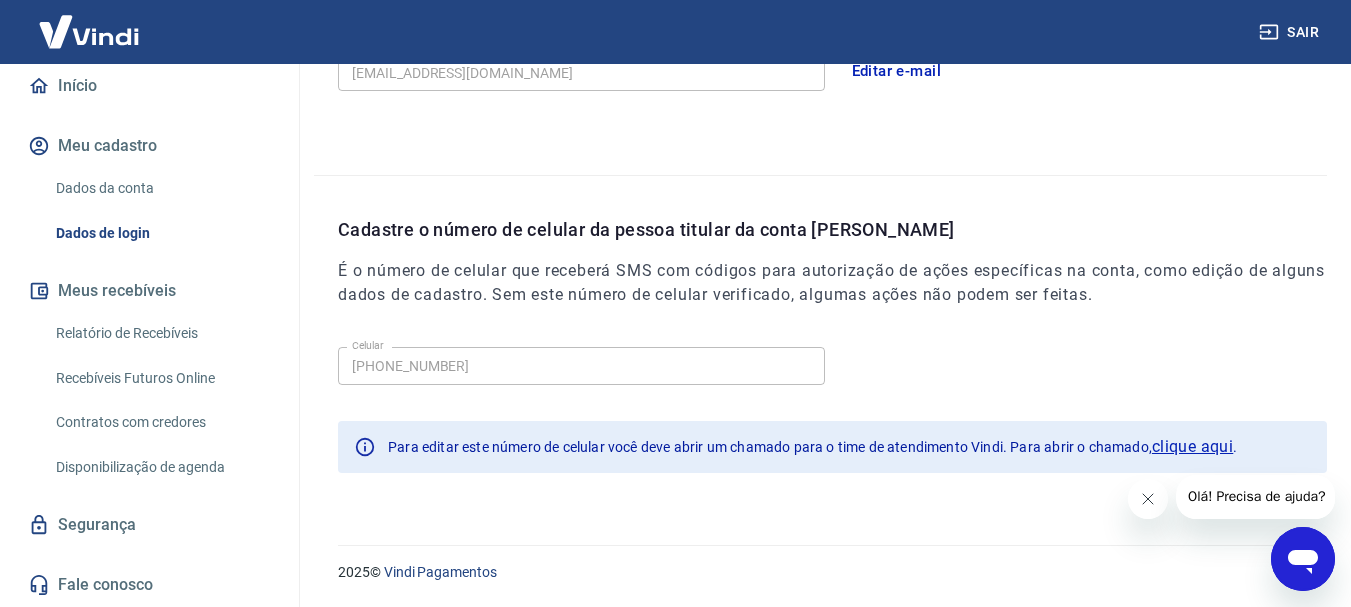 click 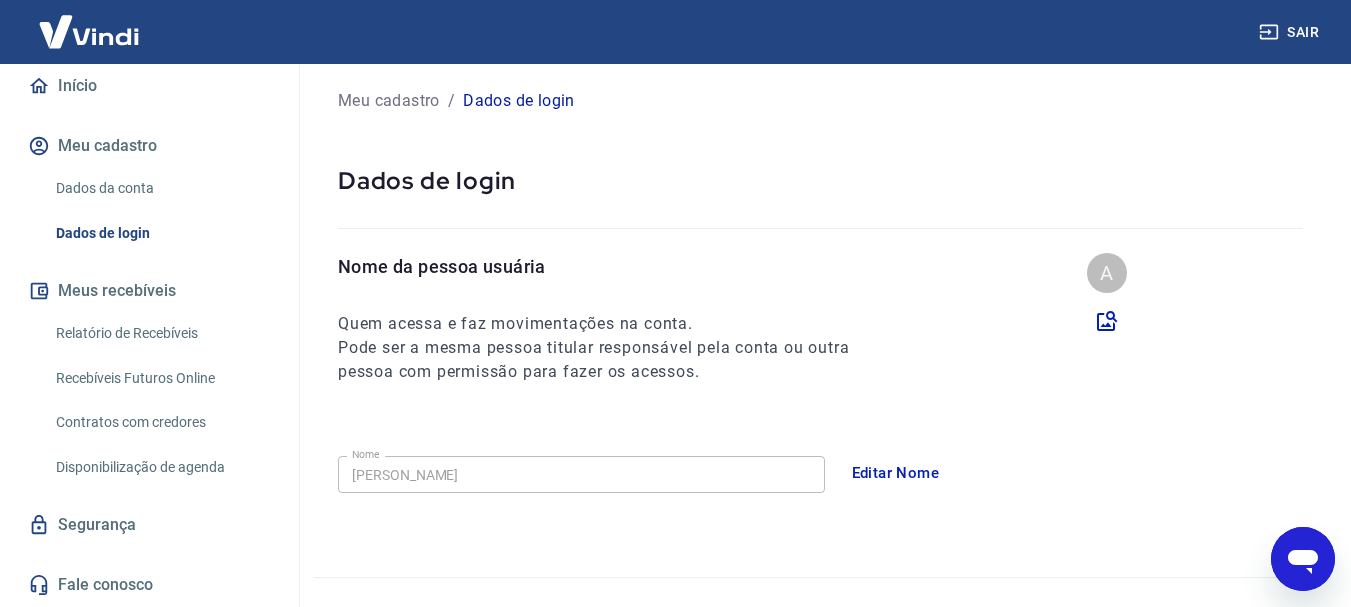 scroll, scrollTop: 0, scrollLeft: 0, axis: both 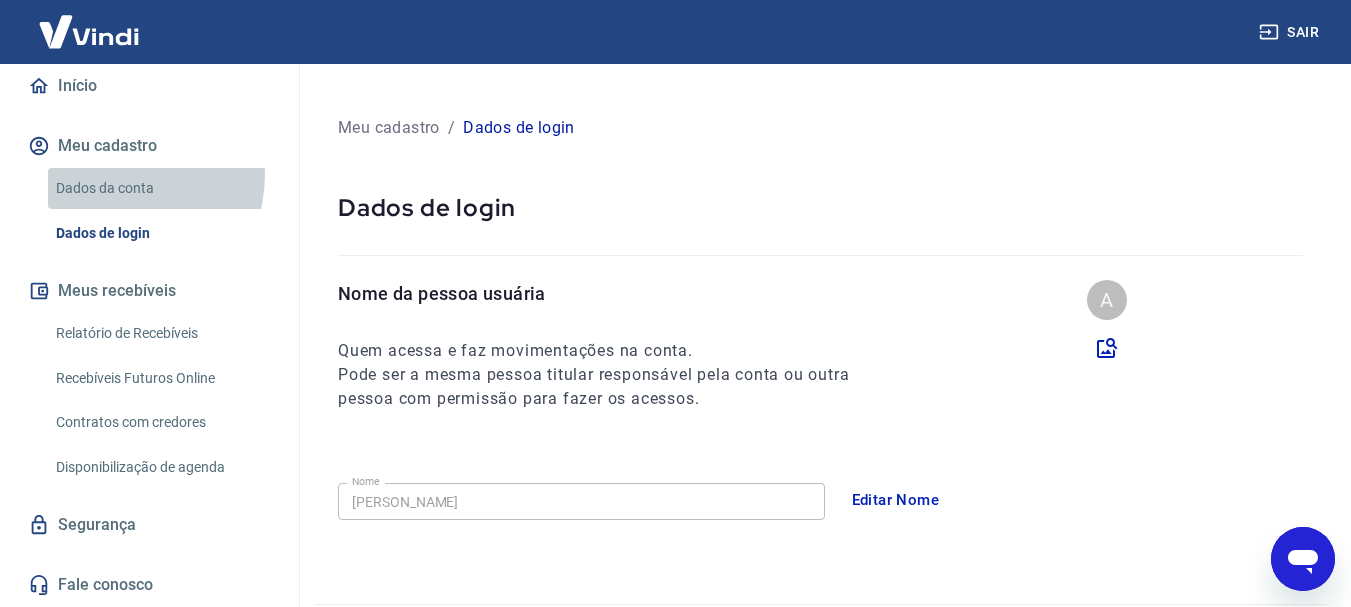 click on "Dados da conta" at bounding box center [161, 188] 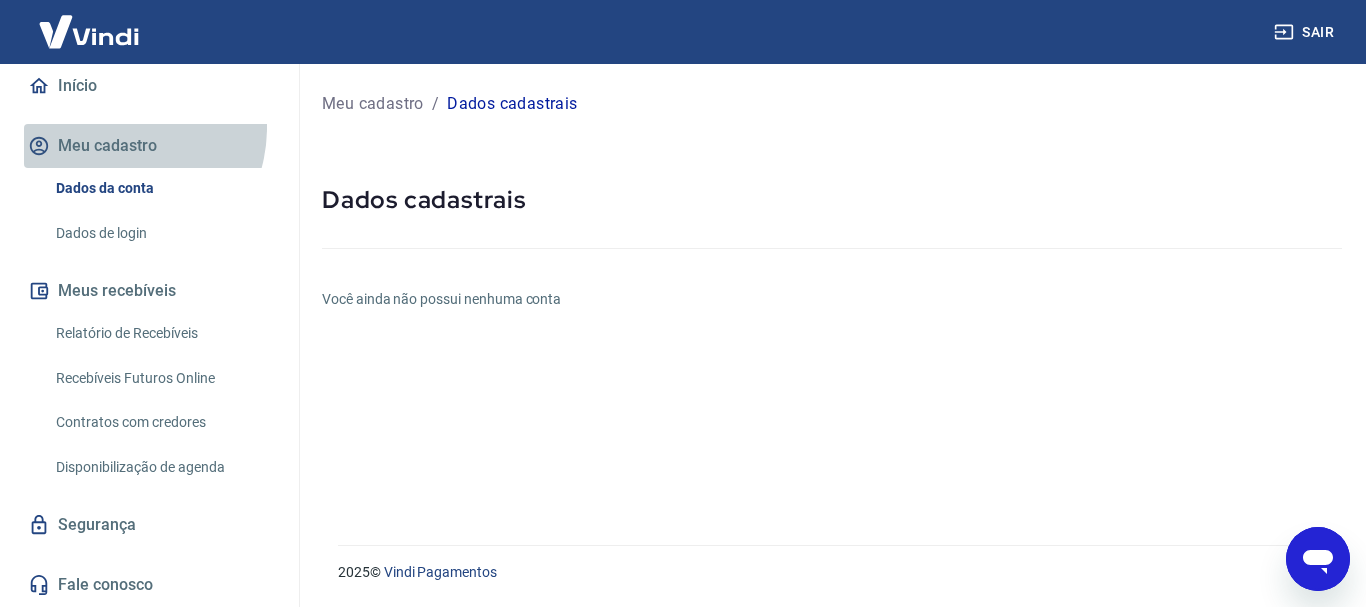 click on "Meu cadastro" at bounding box center (149, 146) 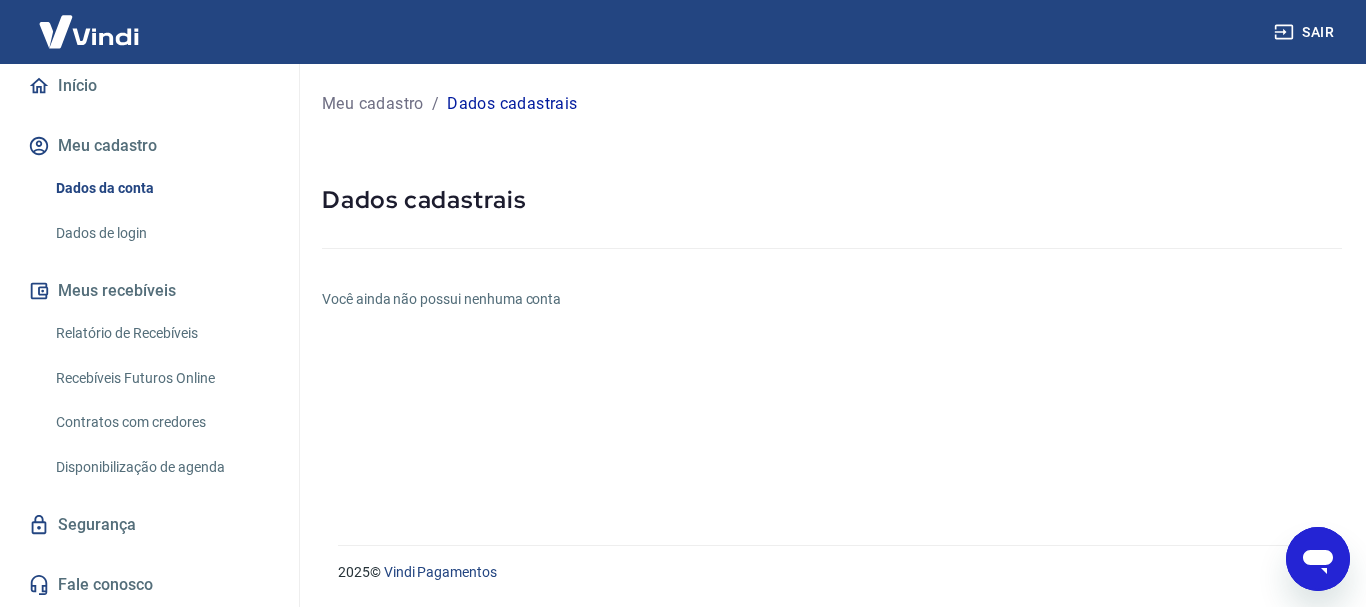 click on "Início" at bounding box center [149, 86] 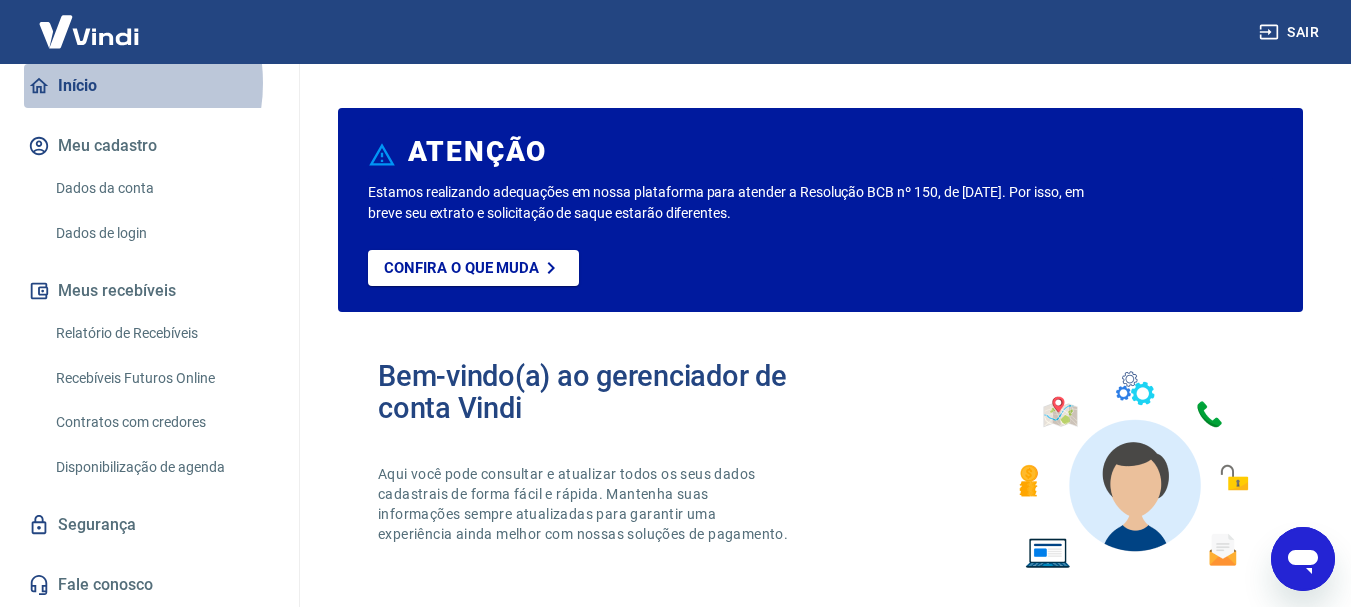 click on "Início" at bounding box center (149, 86) 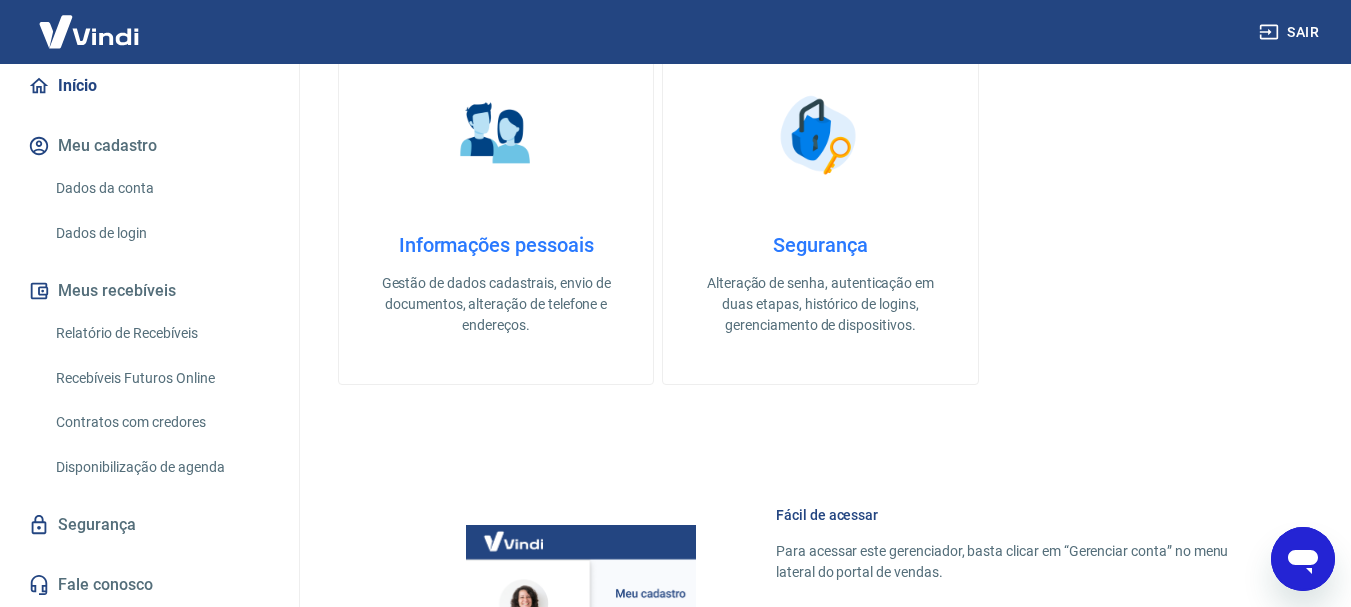 scroll, scrollTop: 635, scrollLeft: 0, axis: vertical 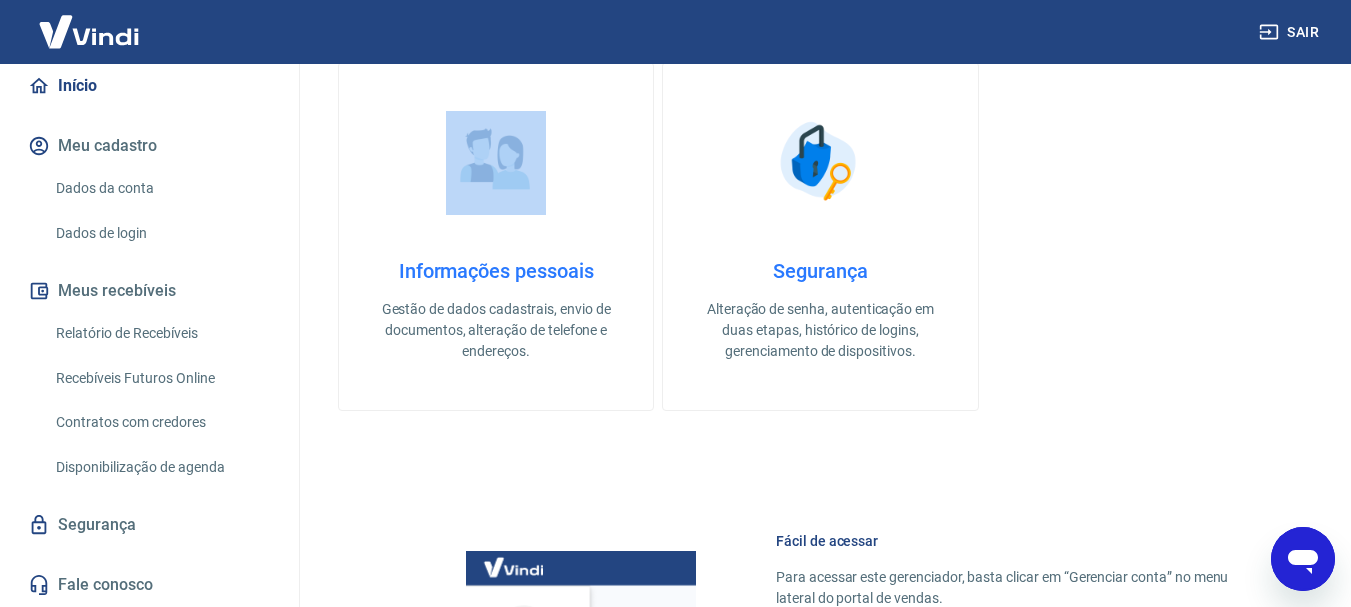 drag, startPoint x: 310, startPoint y: 238, endPoint x: 490, endPoint y: 233, distance: 180.06943 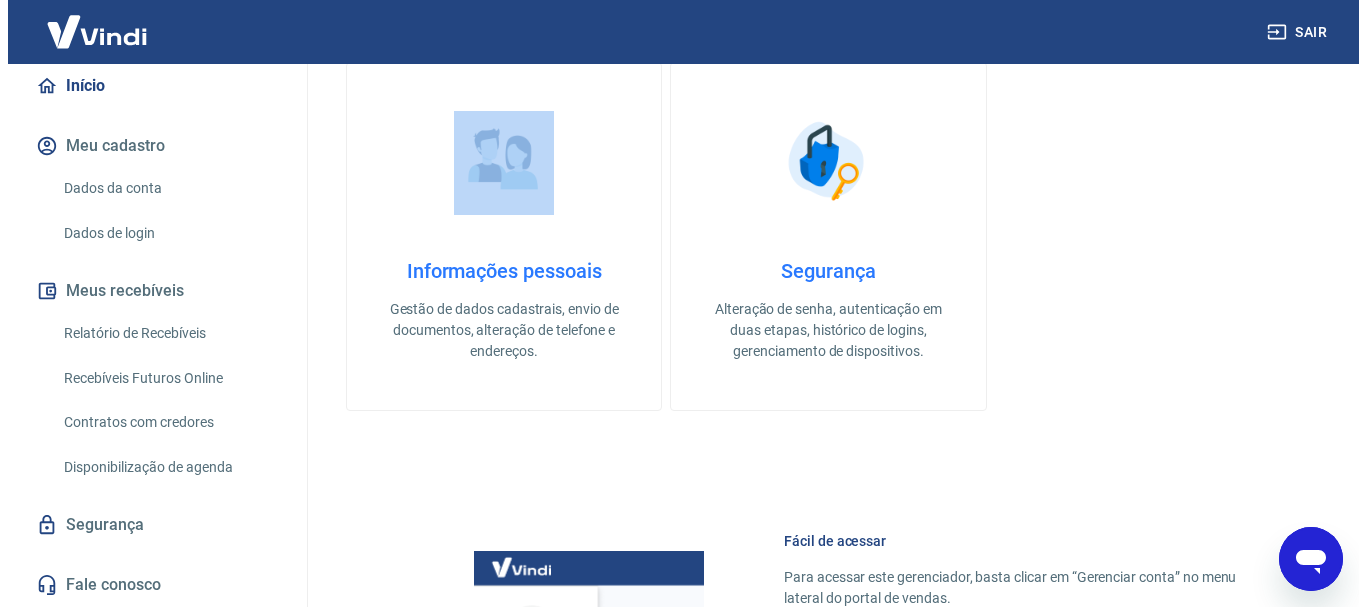 scroll, scrollTop: 0, scrollLeft: 0, axis: both 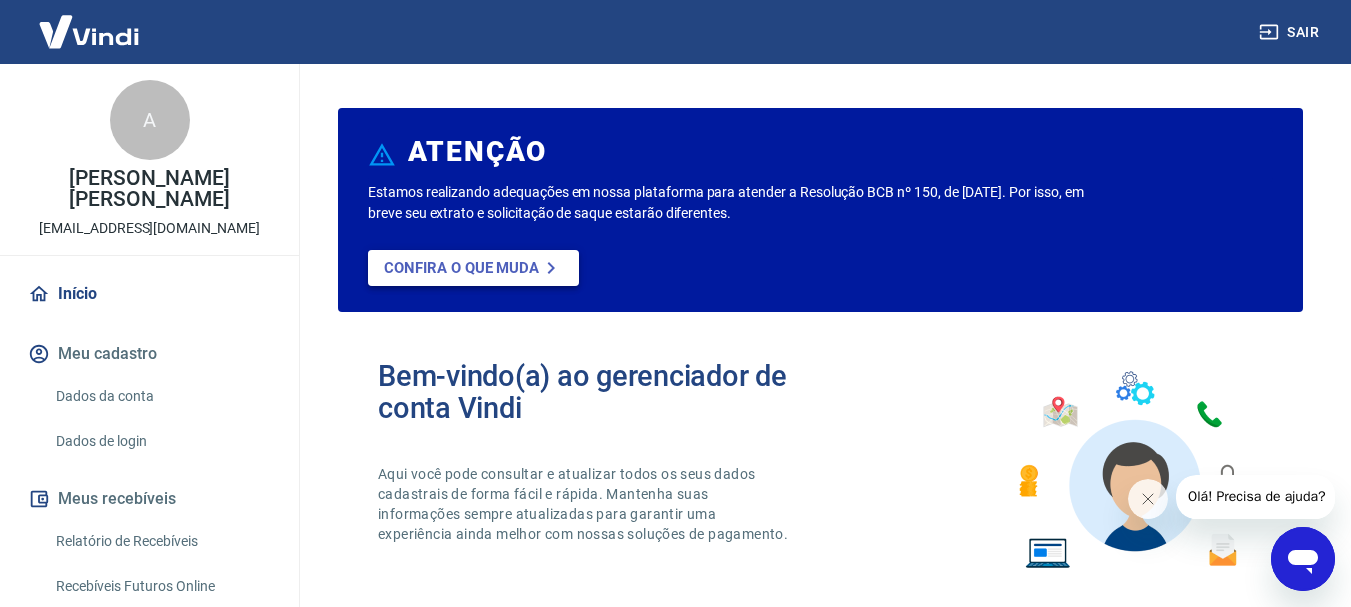 click on "Confira o que muda" at bounding box center (461, 268) 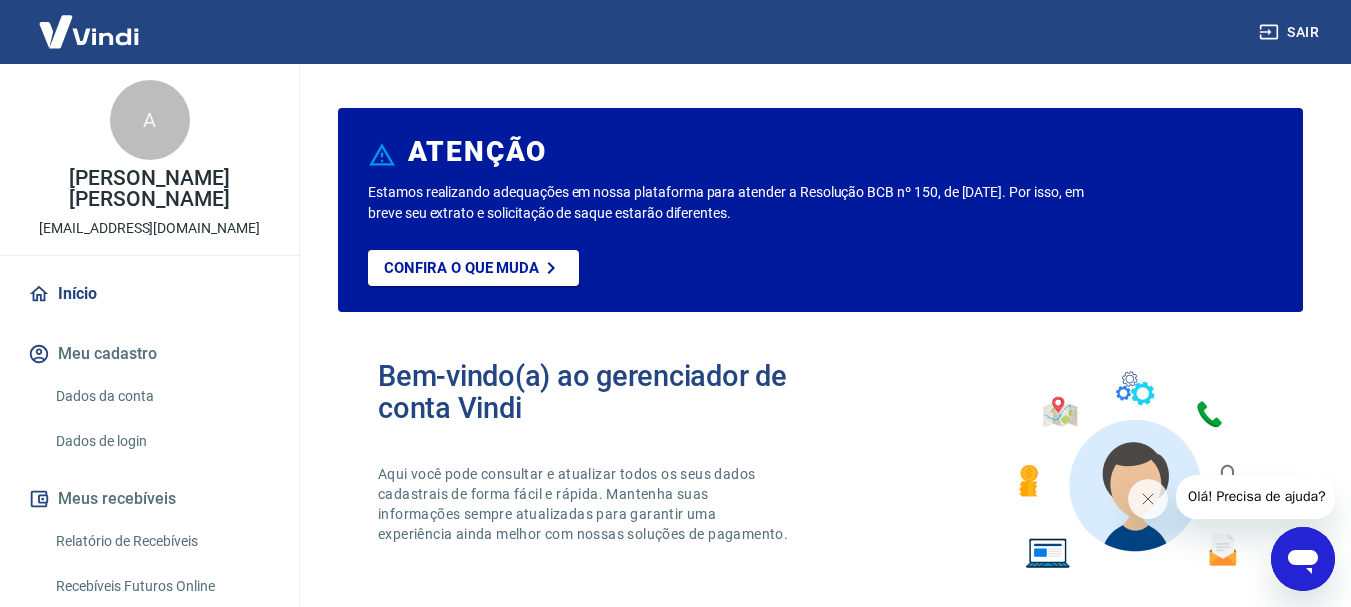 scroll, scrollTop: 187, scrollLeft: 0, axis: vertical 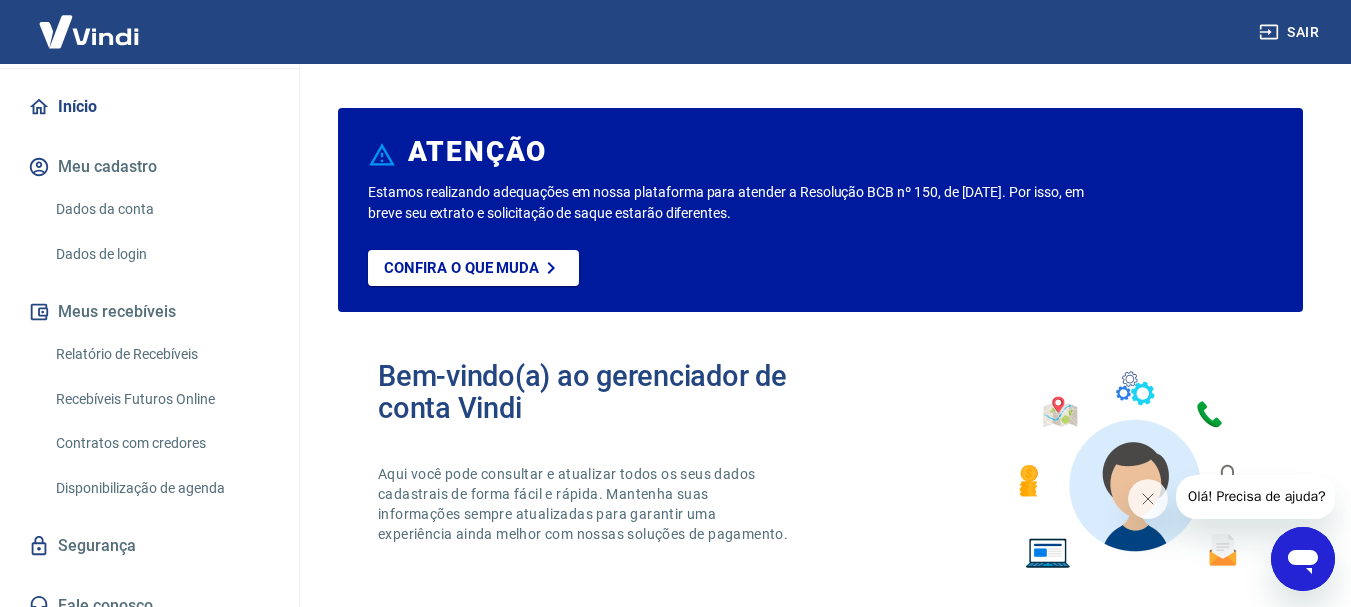 click on "Olá! Precisa de ajuda?" at bounding box center [1256, 497] 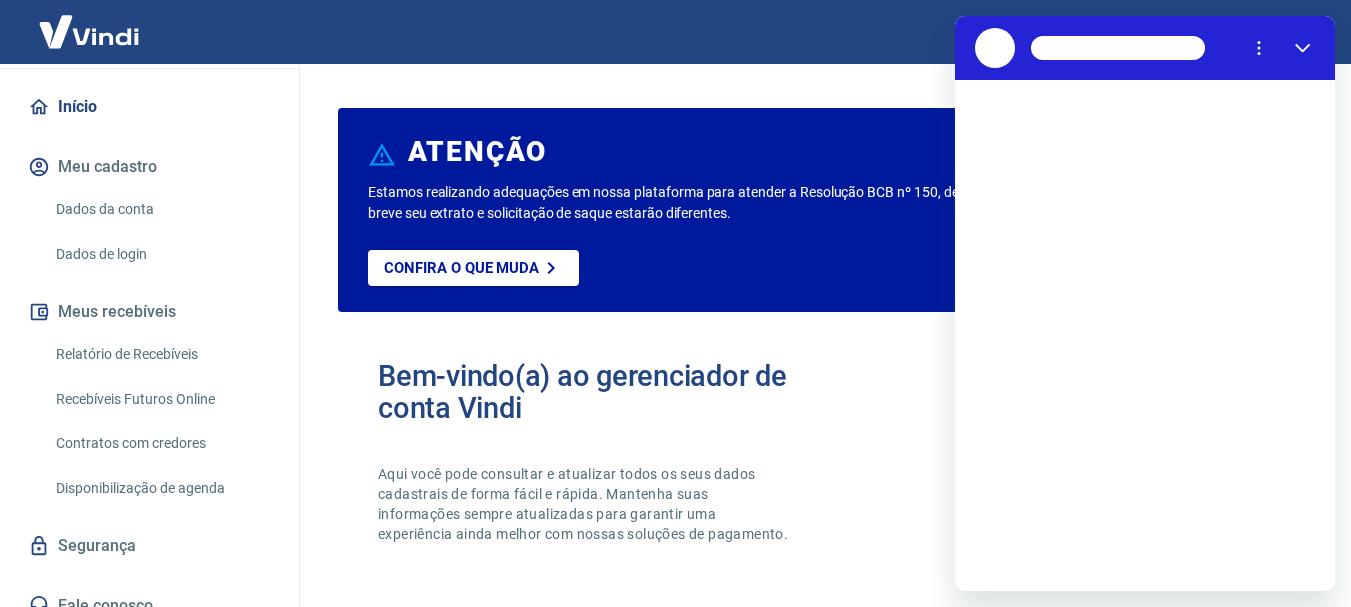 scroll, scrollTop: 0, scrollLeft: 0, axis: both 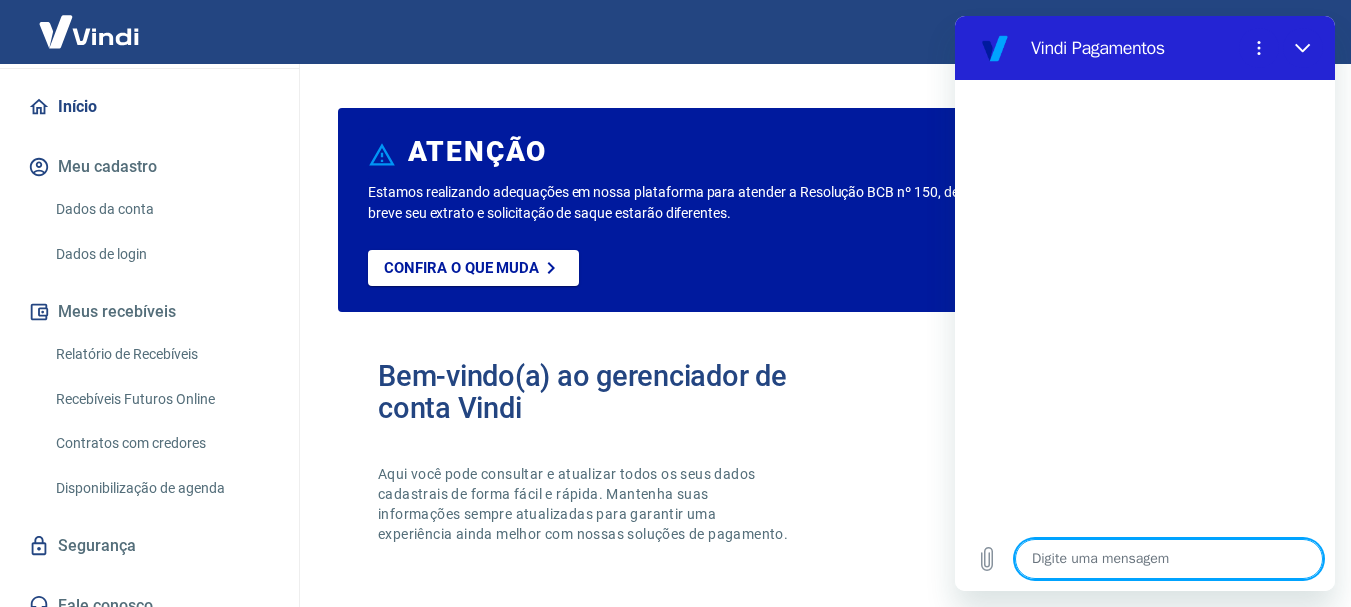 type on "n" 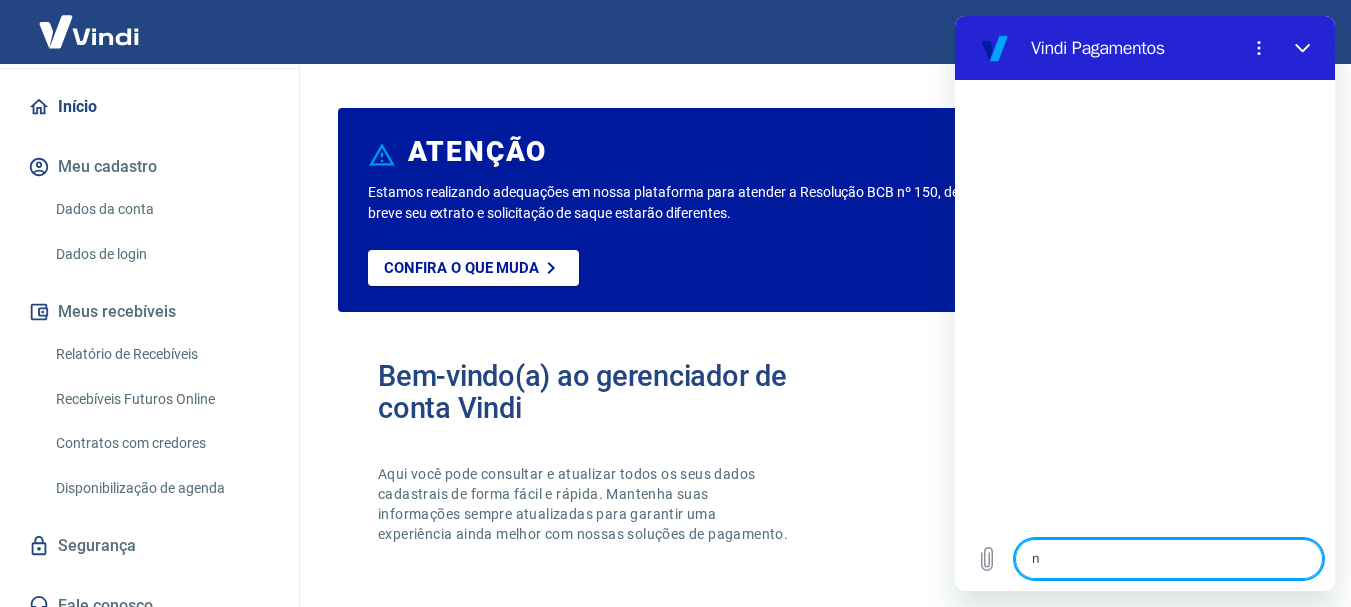 type on "na" 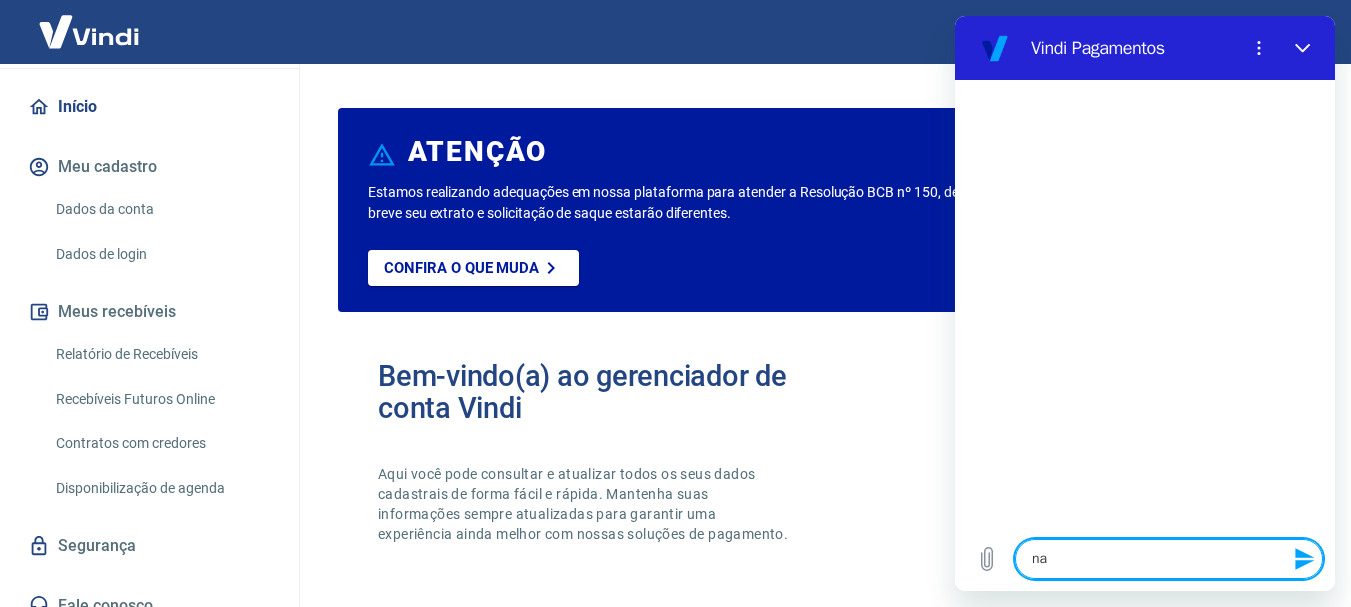 type on "nao" 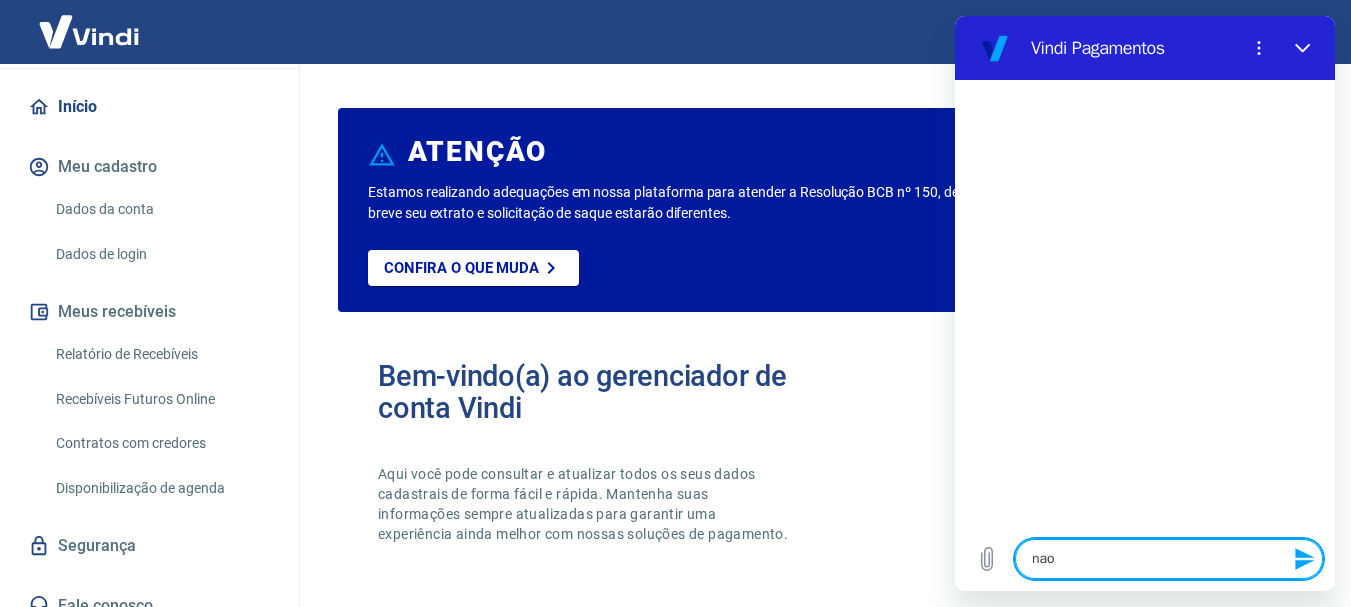 type on "x" 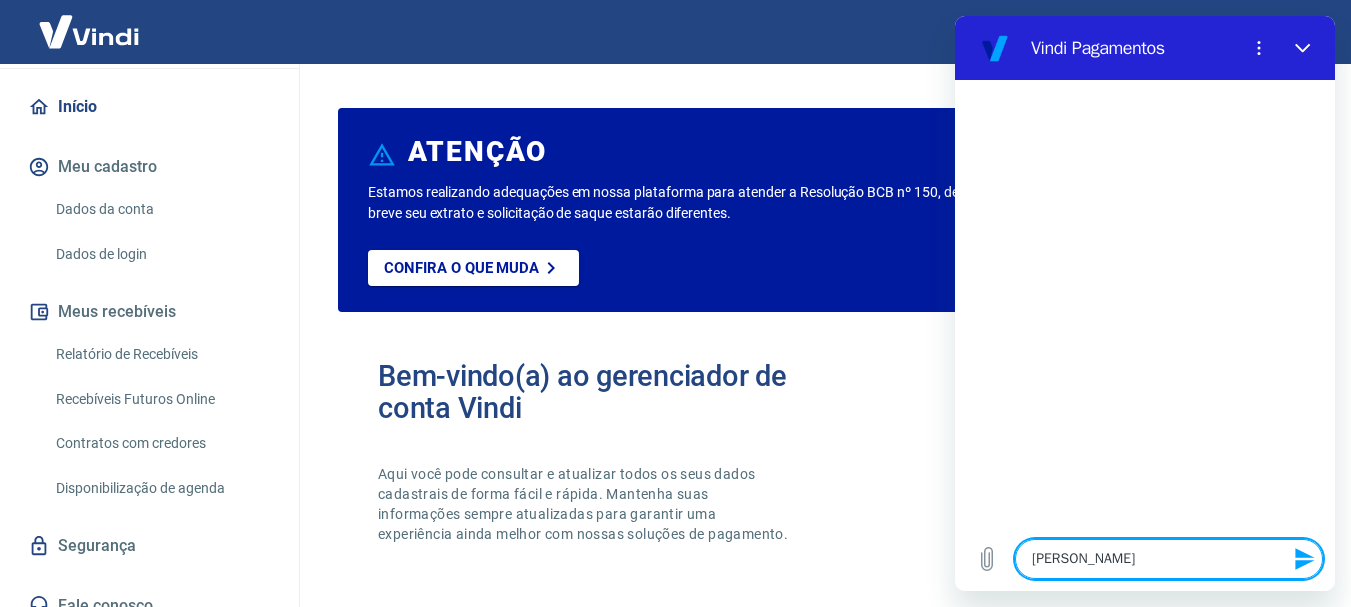type on "nao co" 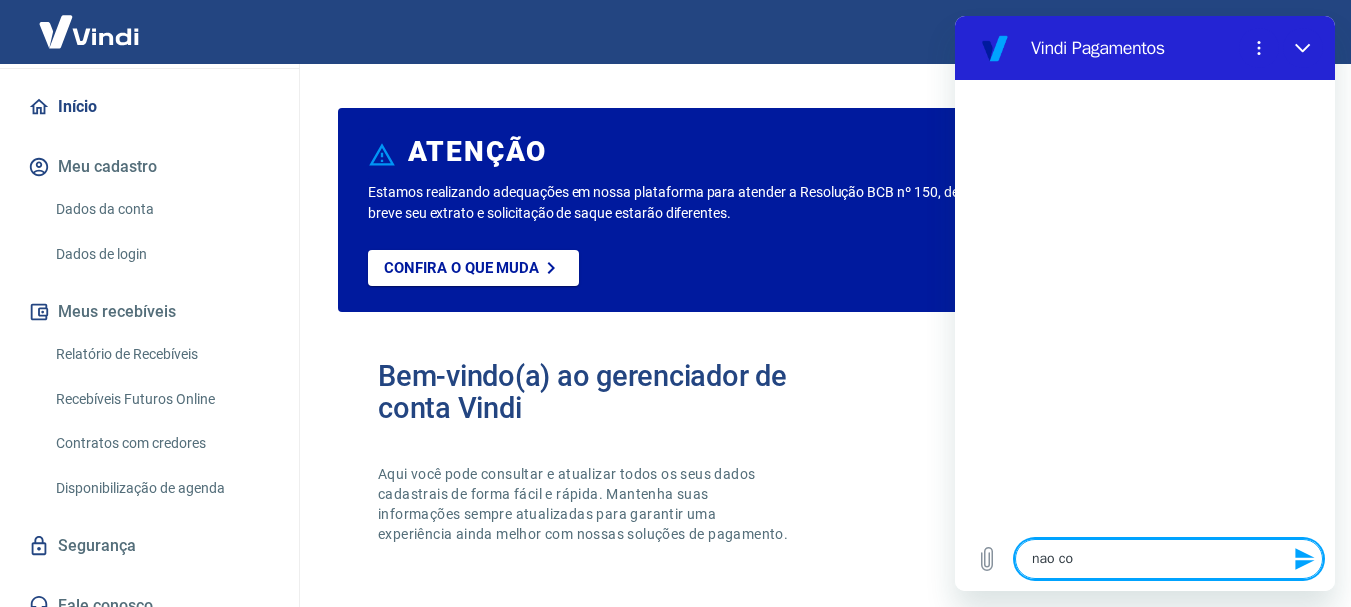 type on "nao con" 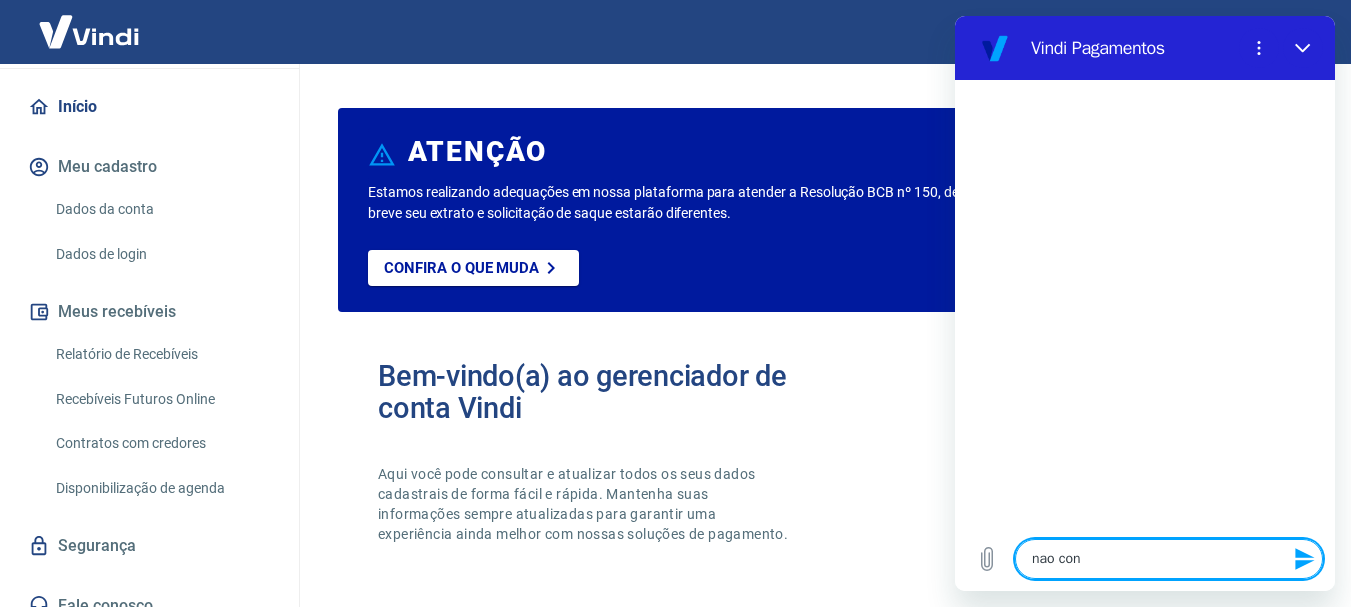 type on "nao cons" 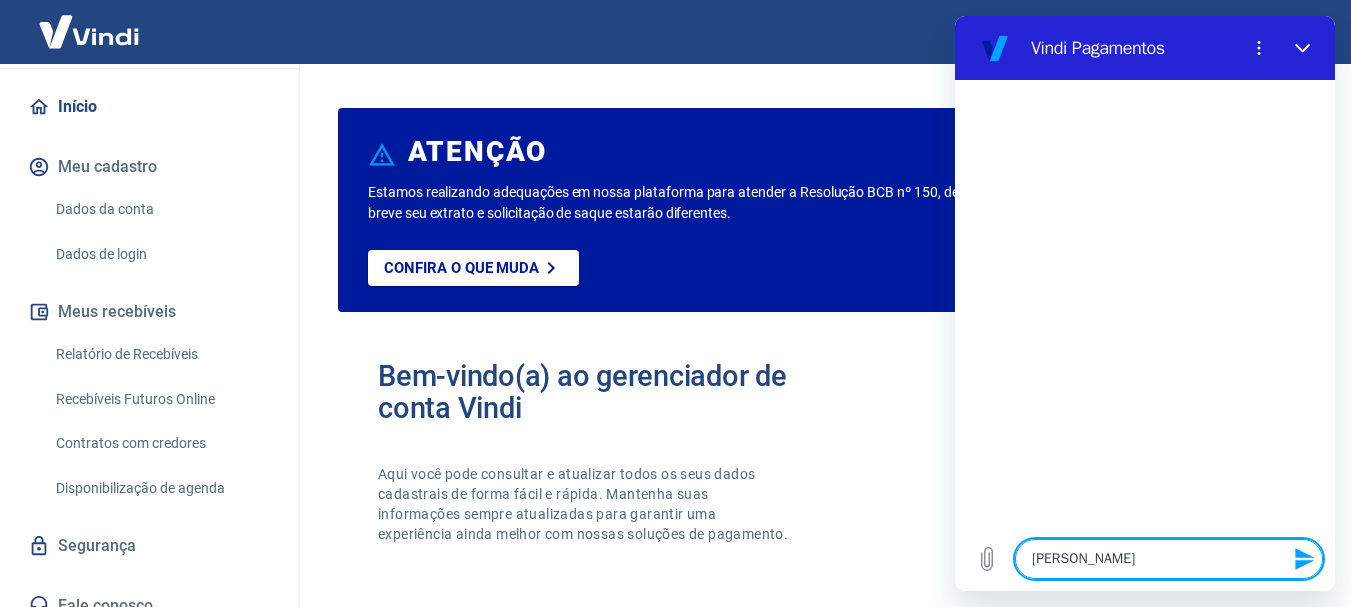 type on "nao consi" 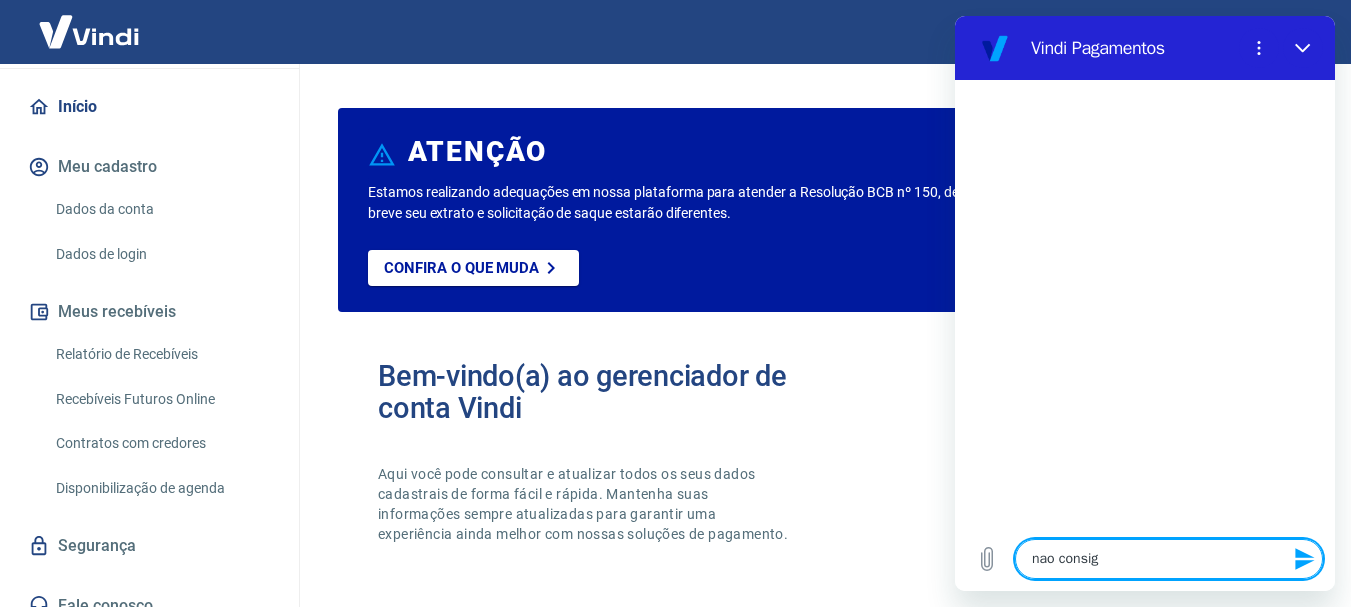 type on "nao consigo" 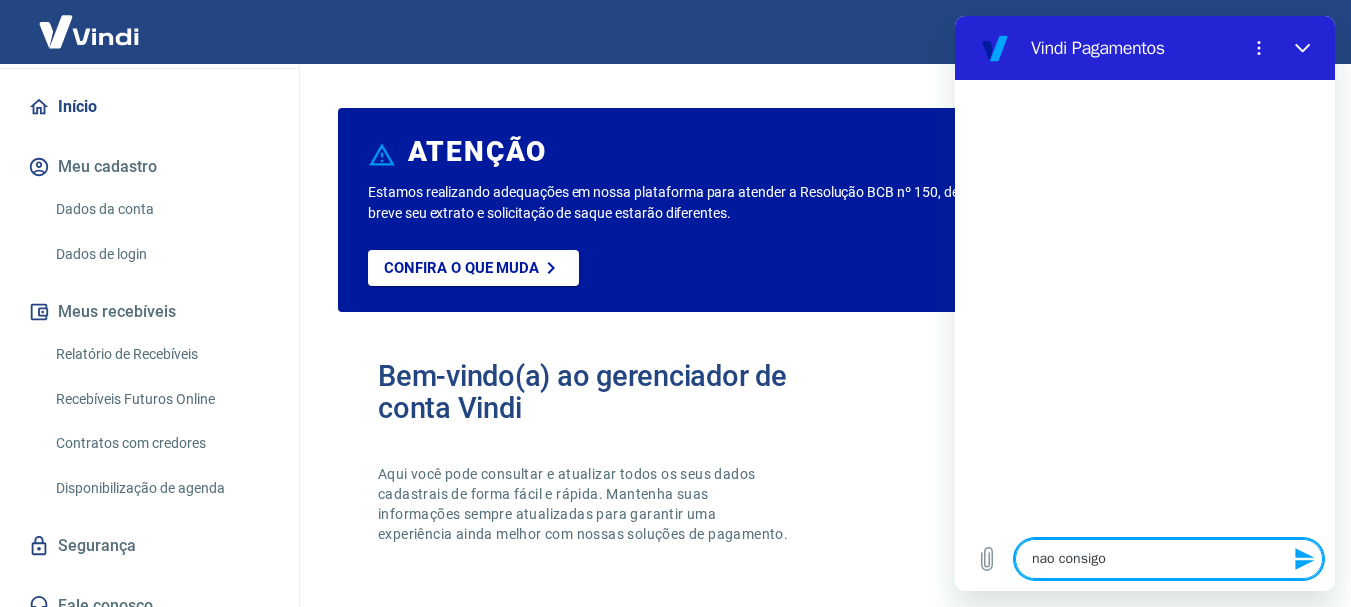 type on "nao consigo" 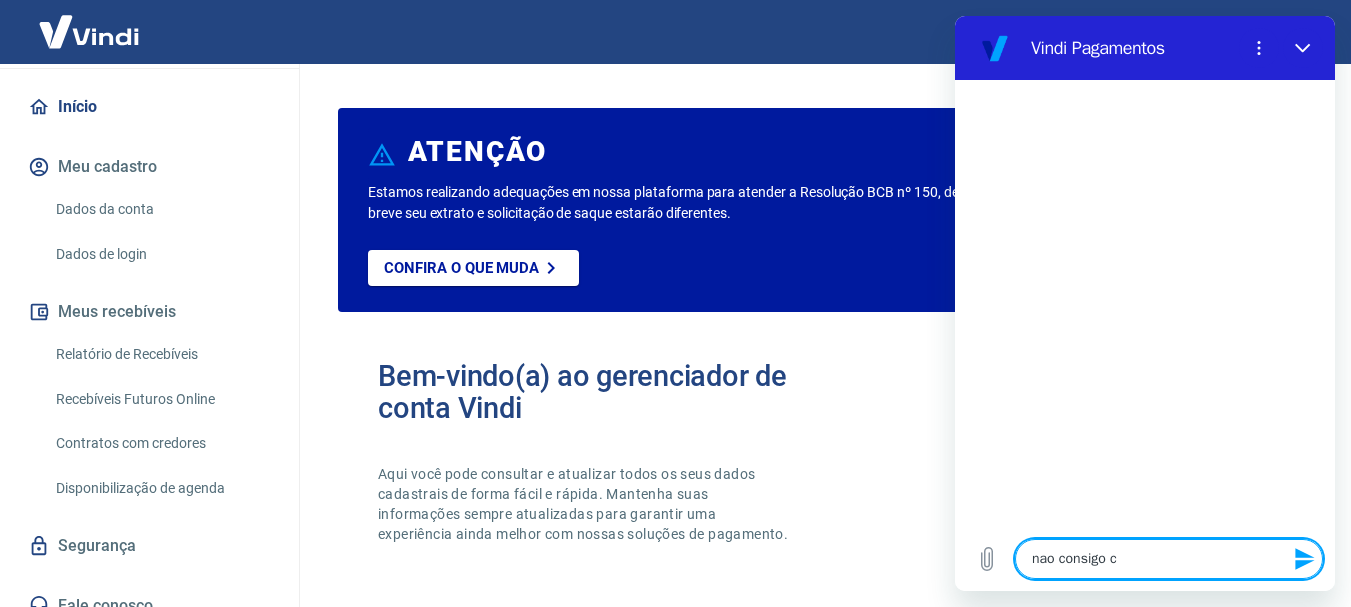 type on "nao consigo ca" 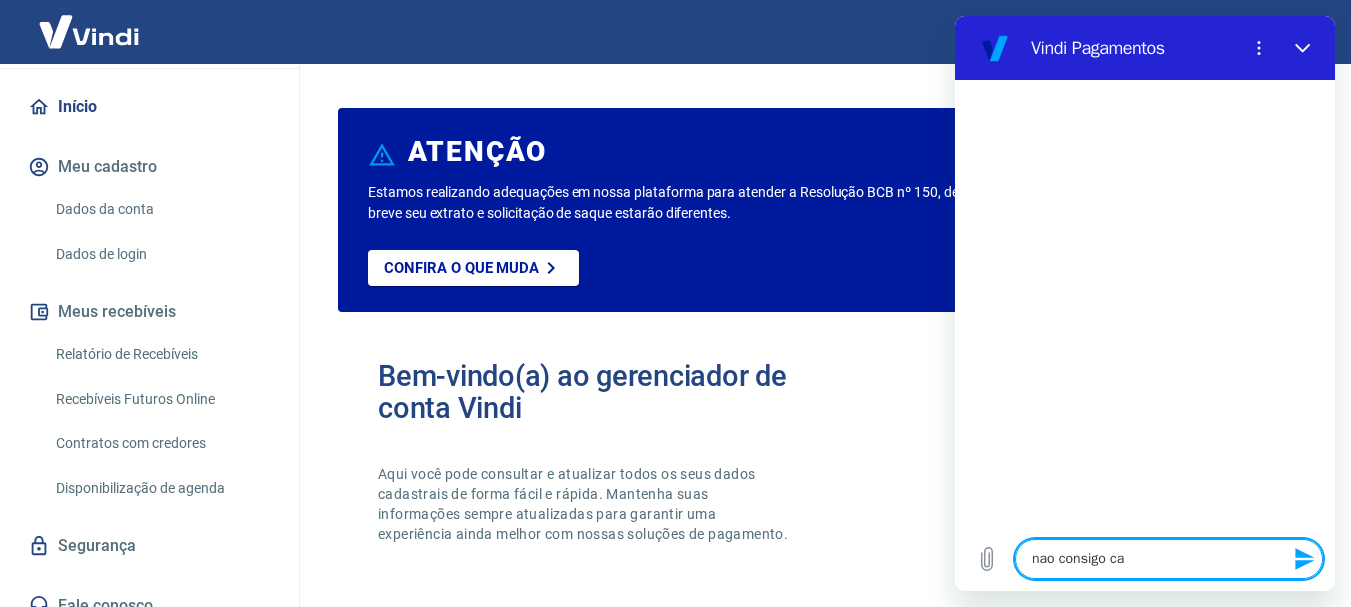 type on "nao consigo cad" 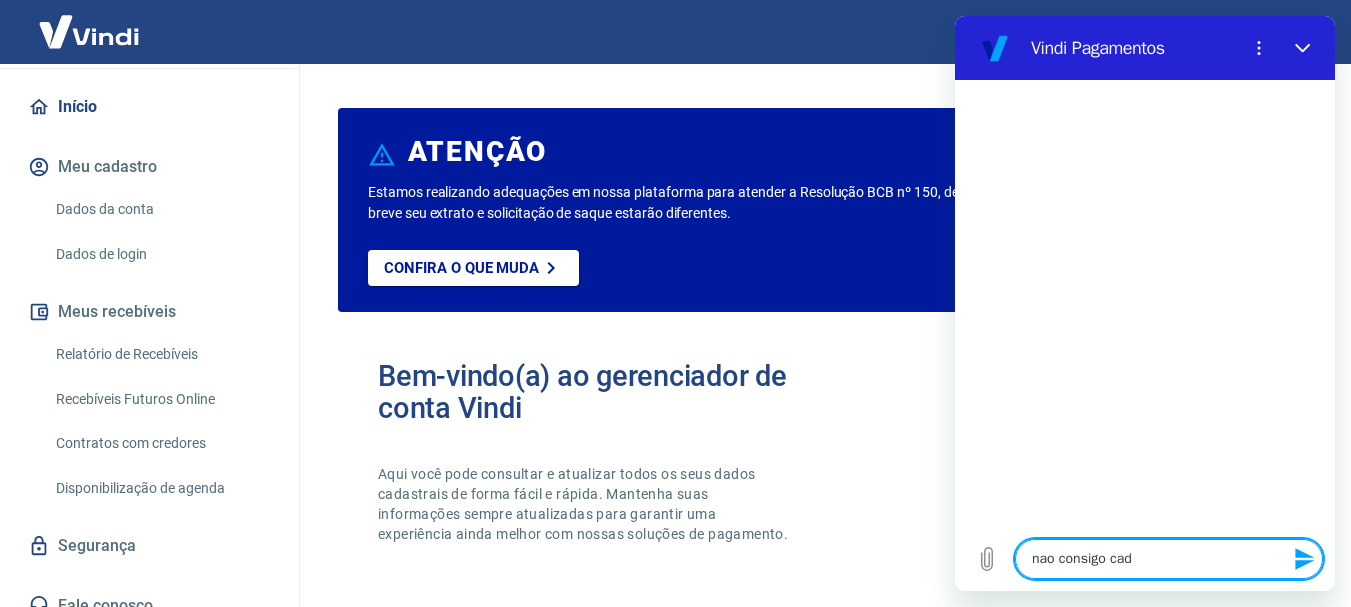 type on "x" 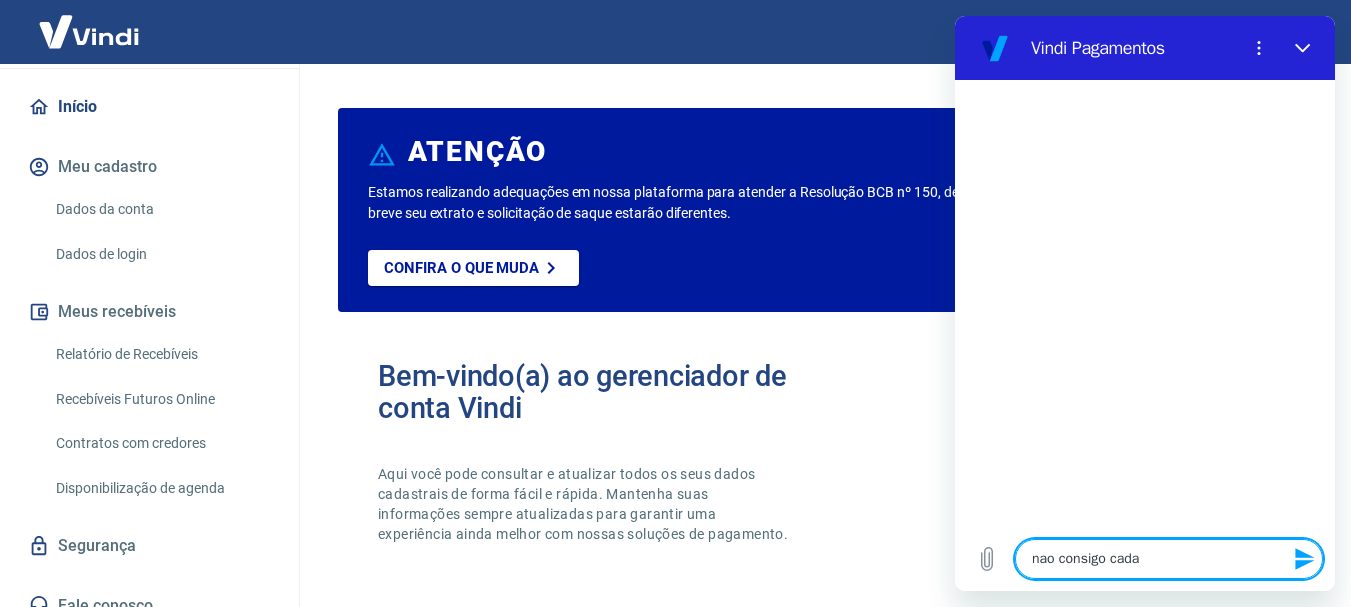 type on "nao consigo cadas" 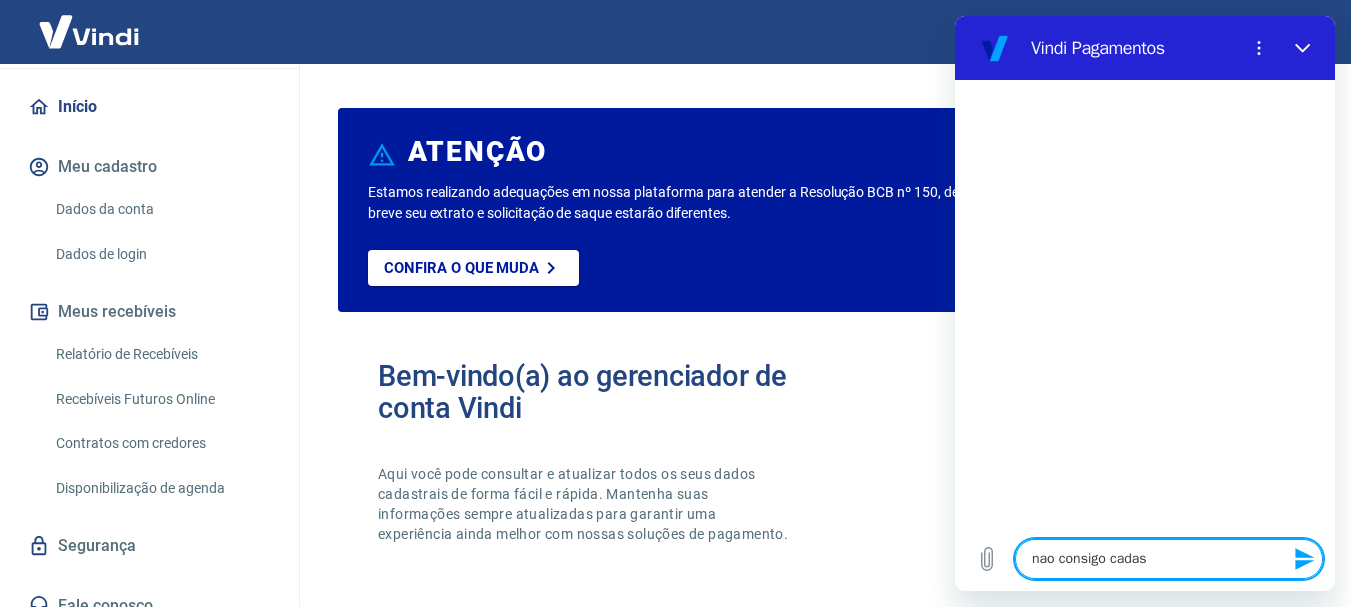 type on "nao consigo cadast" 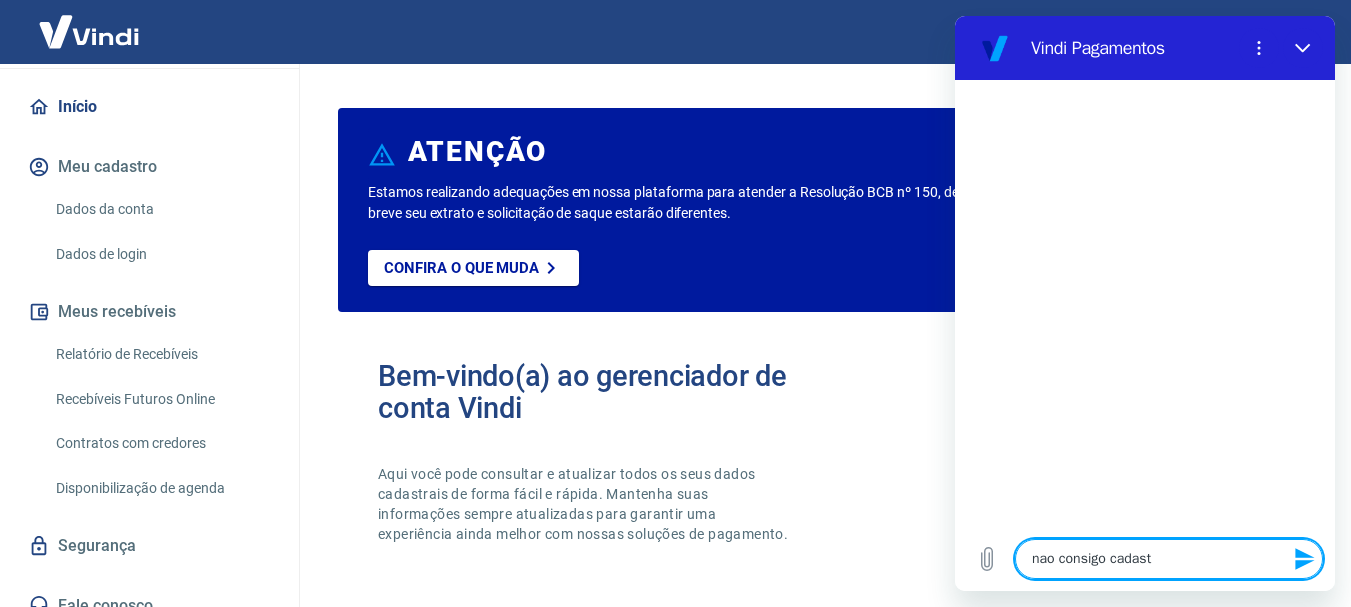 type on "nao consigo cadastr" 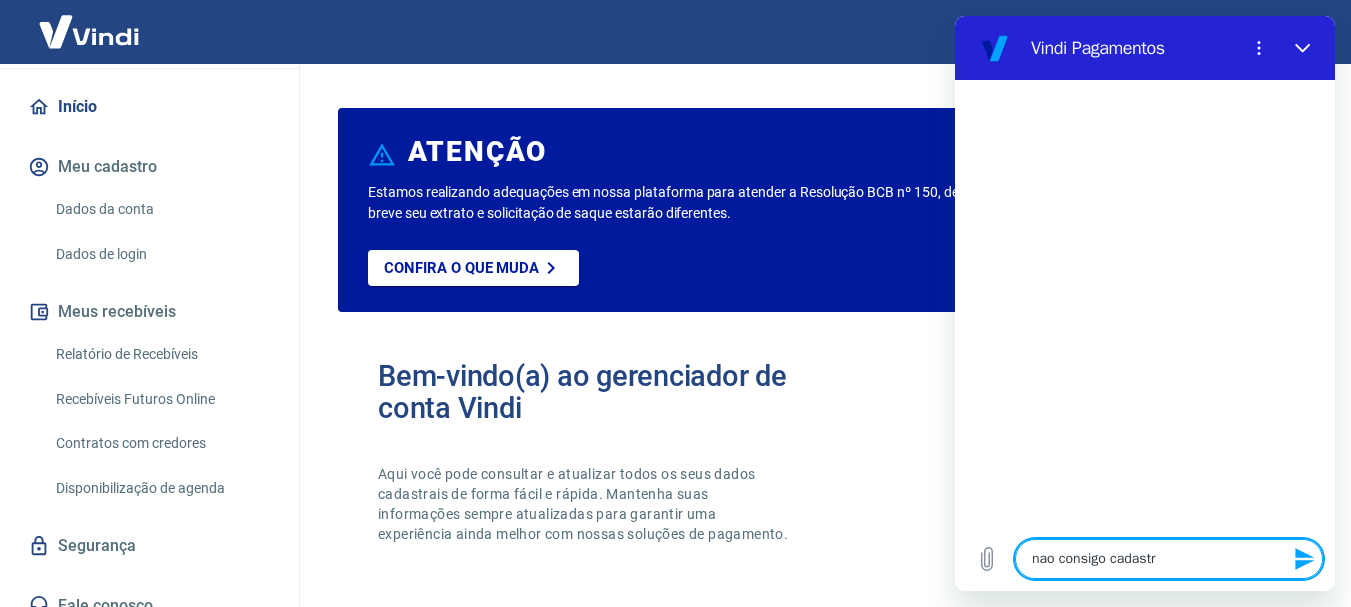 type on "x" 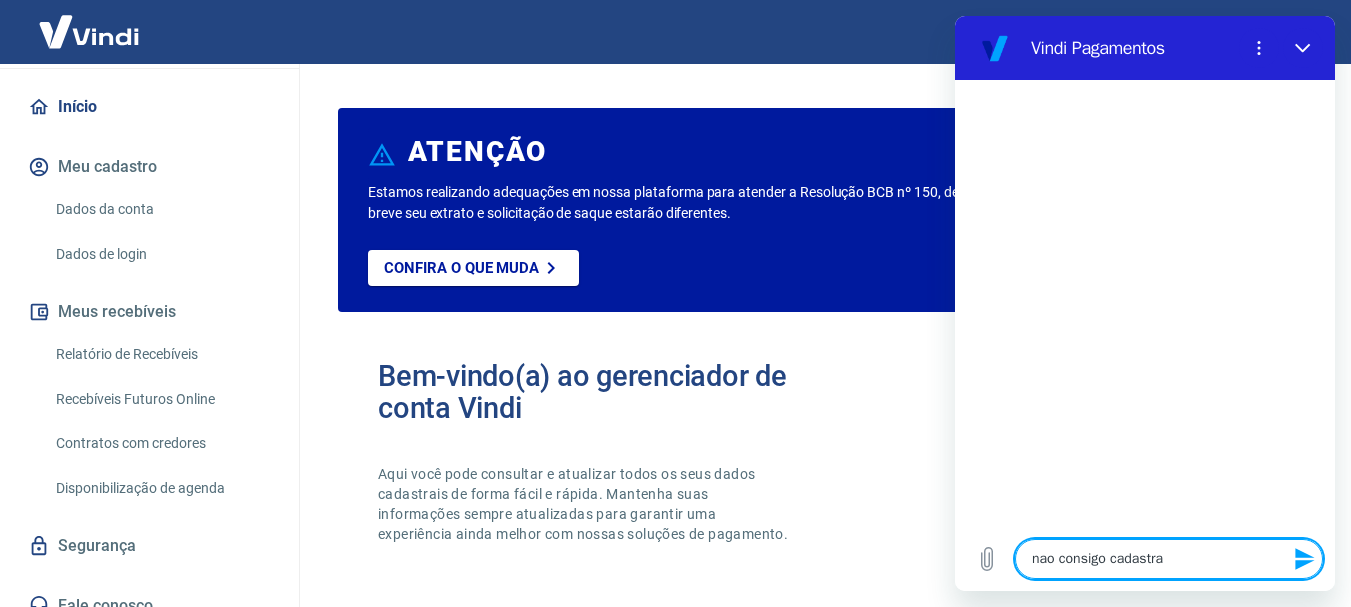 type on "nao consigo cadastrar" 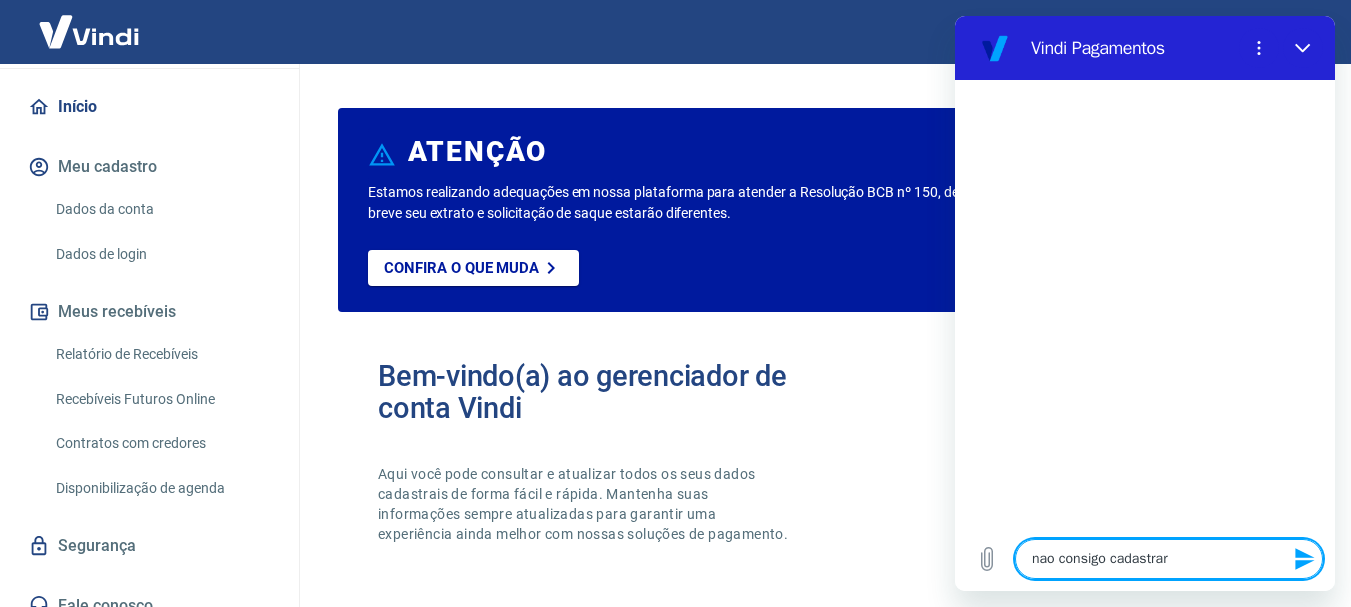 type on "nao consigo cadastrar" 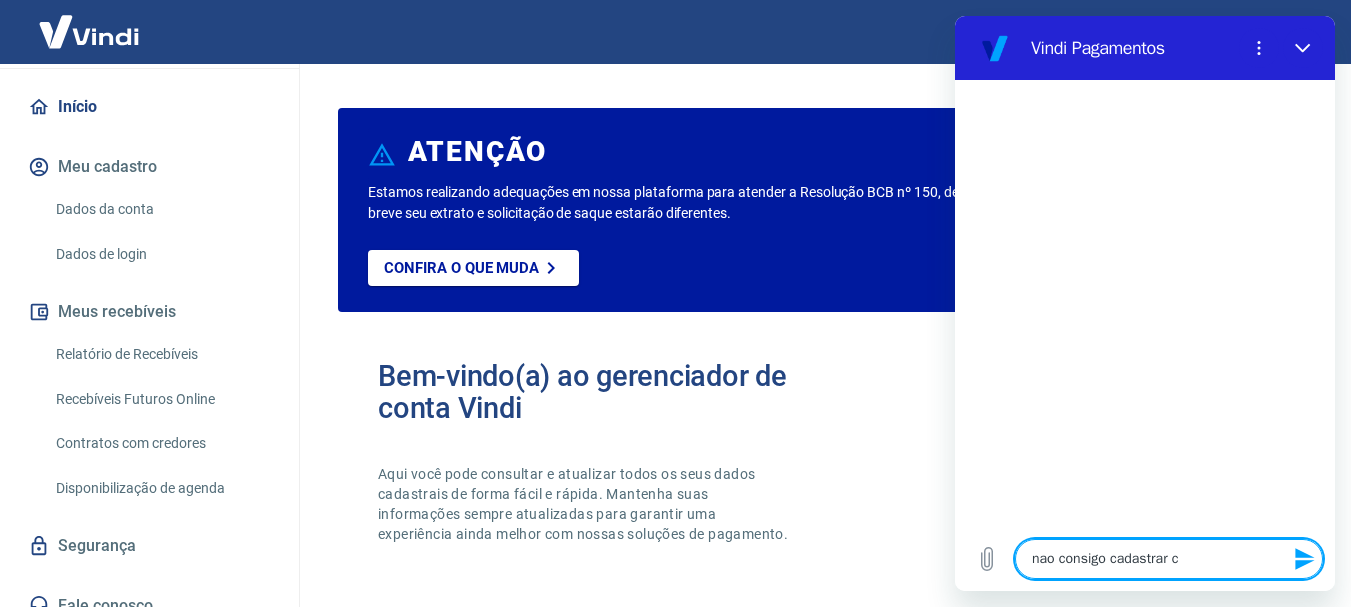 type on "nao consigo cadastrar ca" 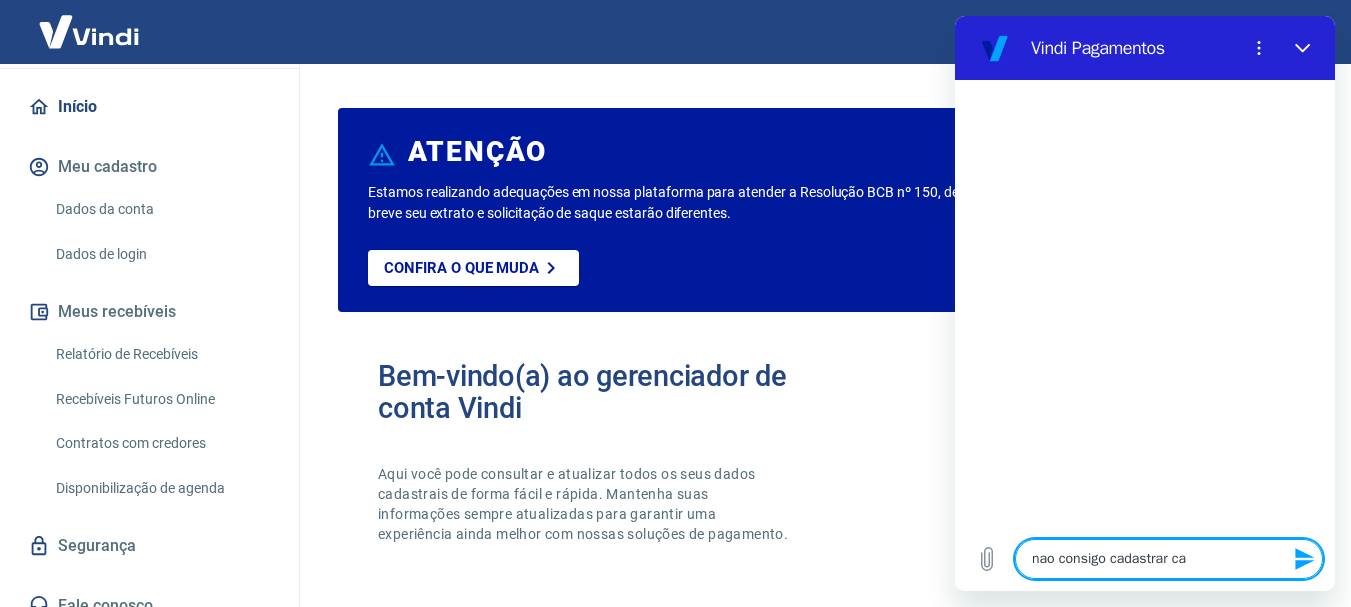 type on "nao consigo cadastrar car" 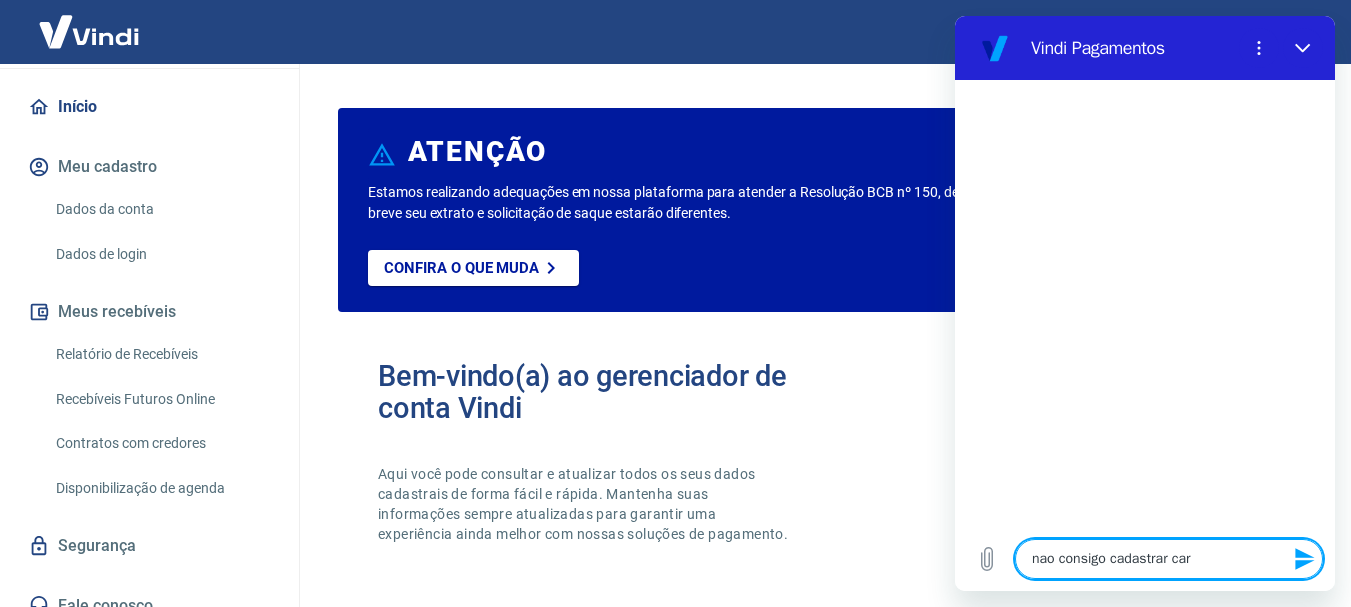 type on "nao consigo cadastrar cart" 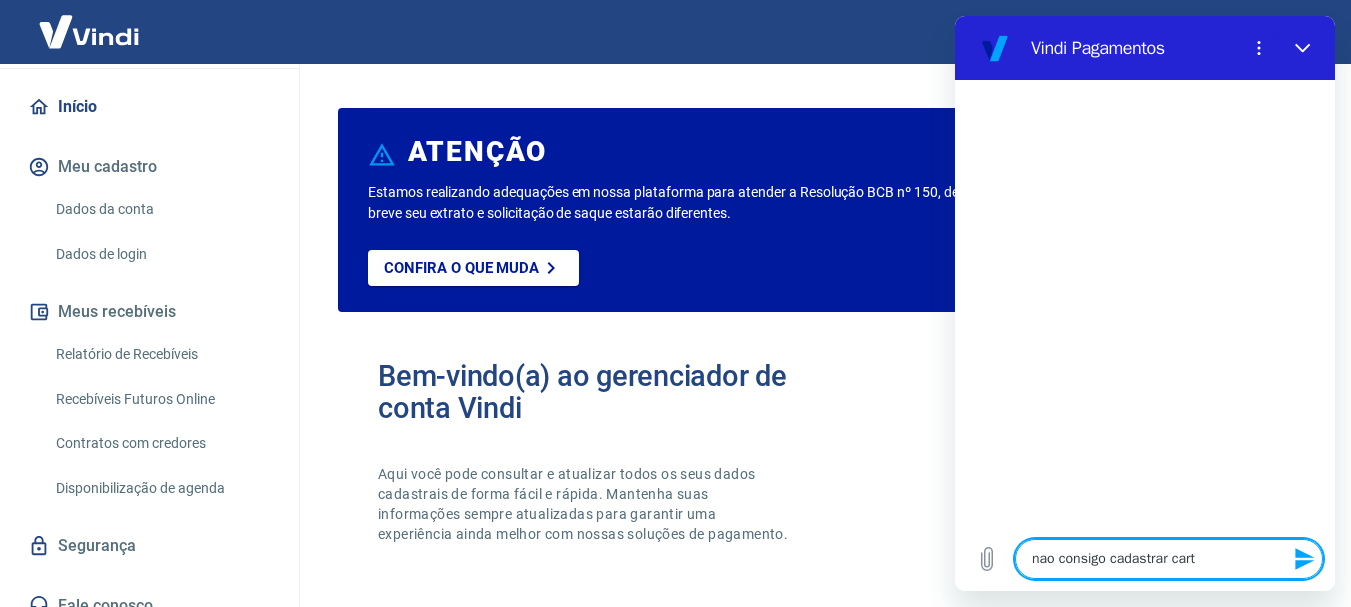 type on "nao consigo cadastrar cartw" 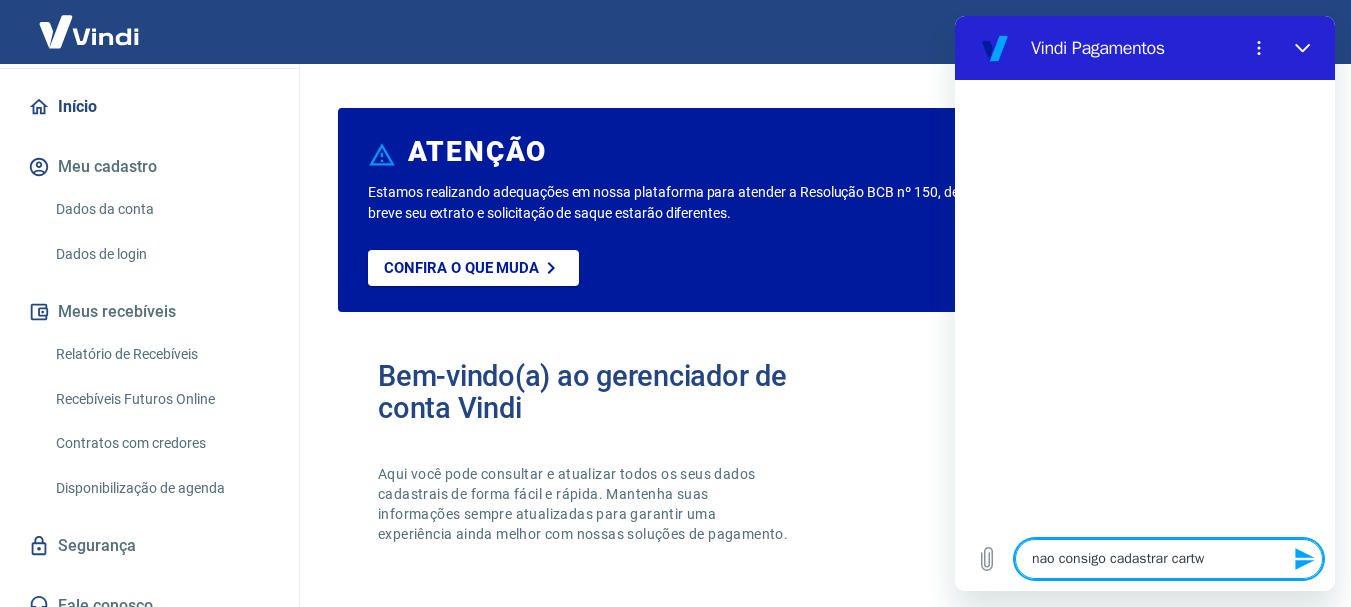 type on "nao consigo cadastrar cartwo" 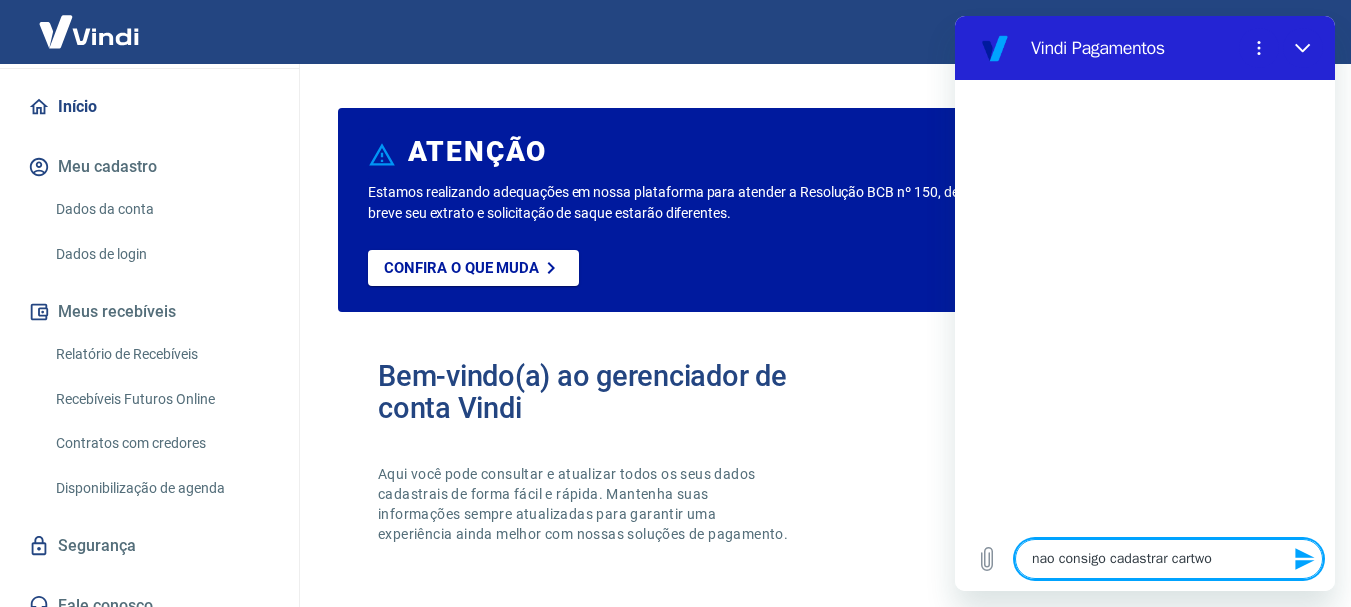 type on "nao consigo cadastrar cartw" 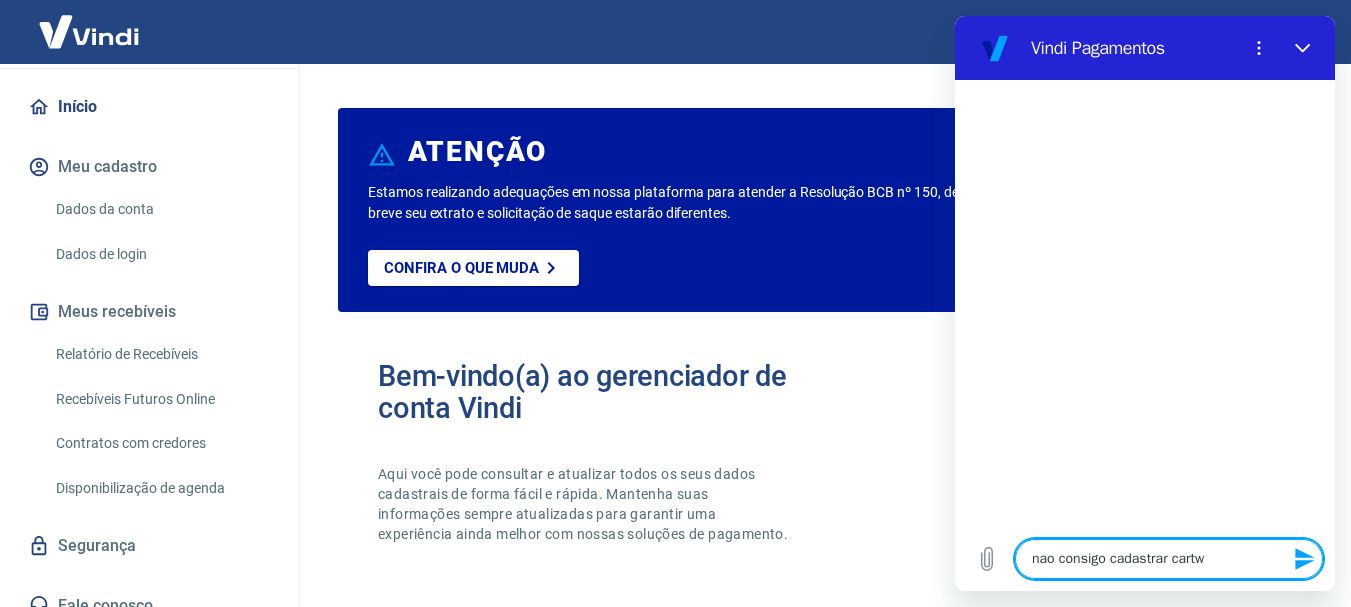 type on "nao consigo cadastrar cart" 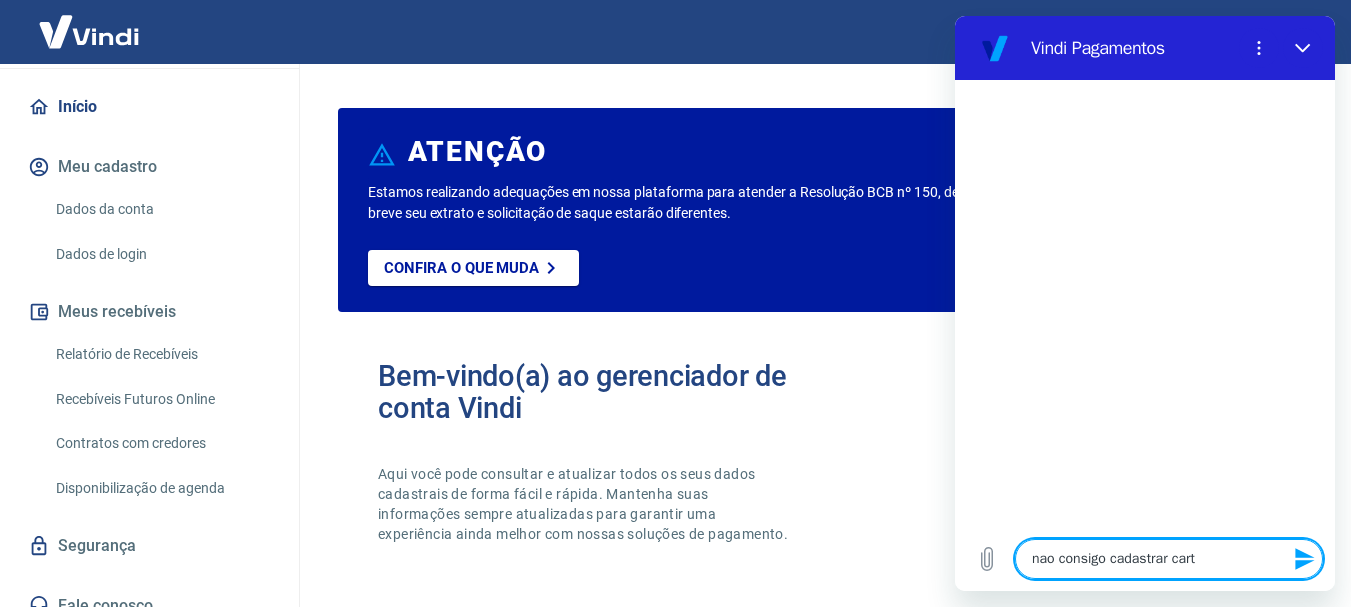 type on "nao consigo cadastrar carta" 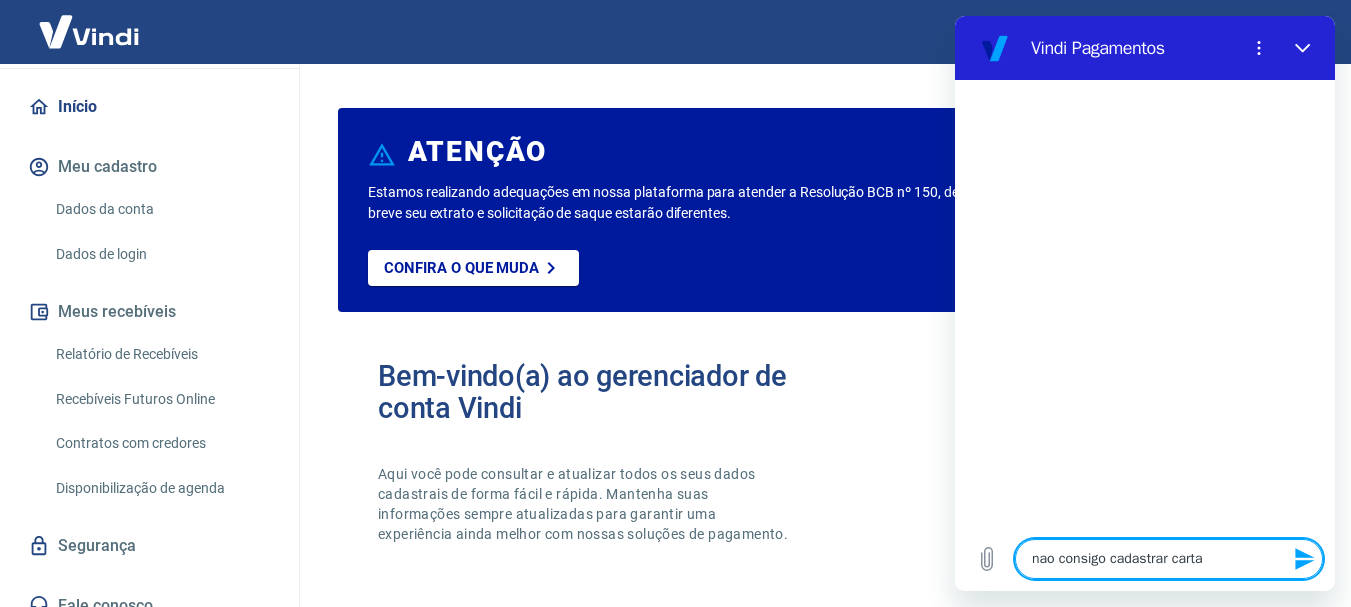 type on "nao consigo cadastrar cartao" 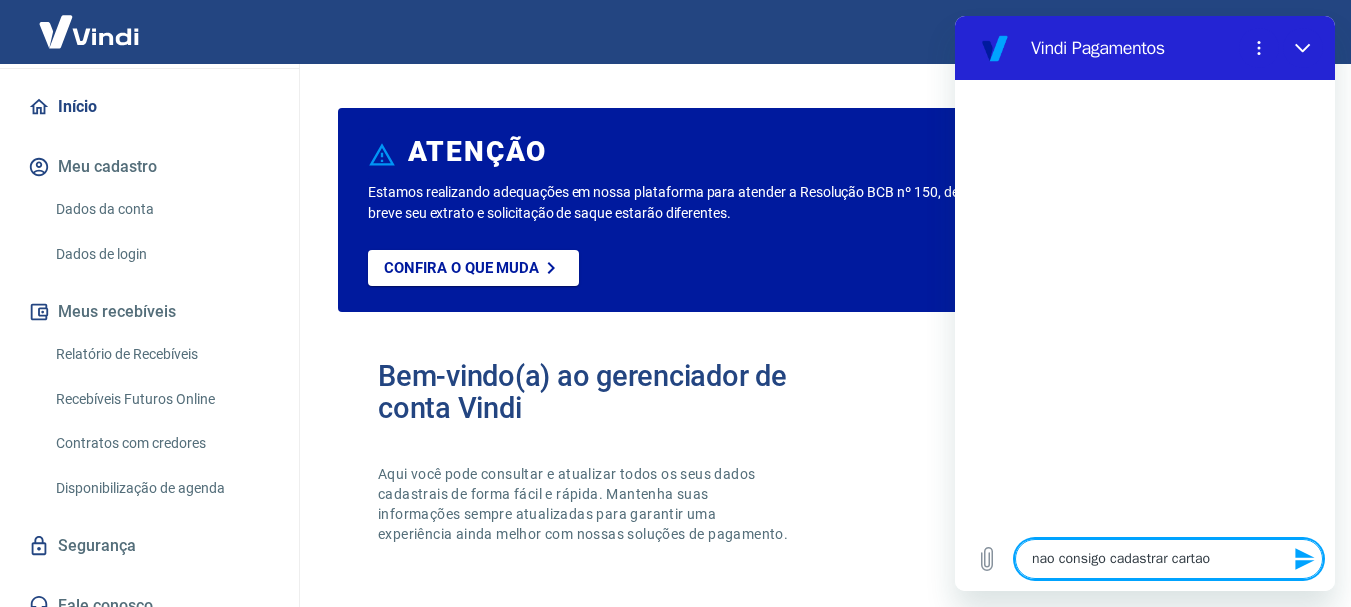 type on "nao consigo cadastrar cartao" 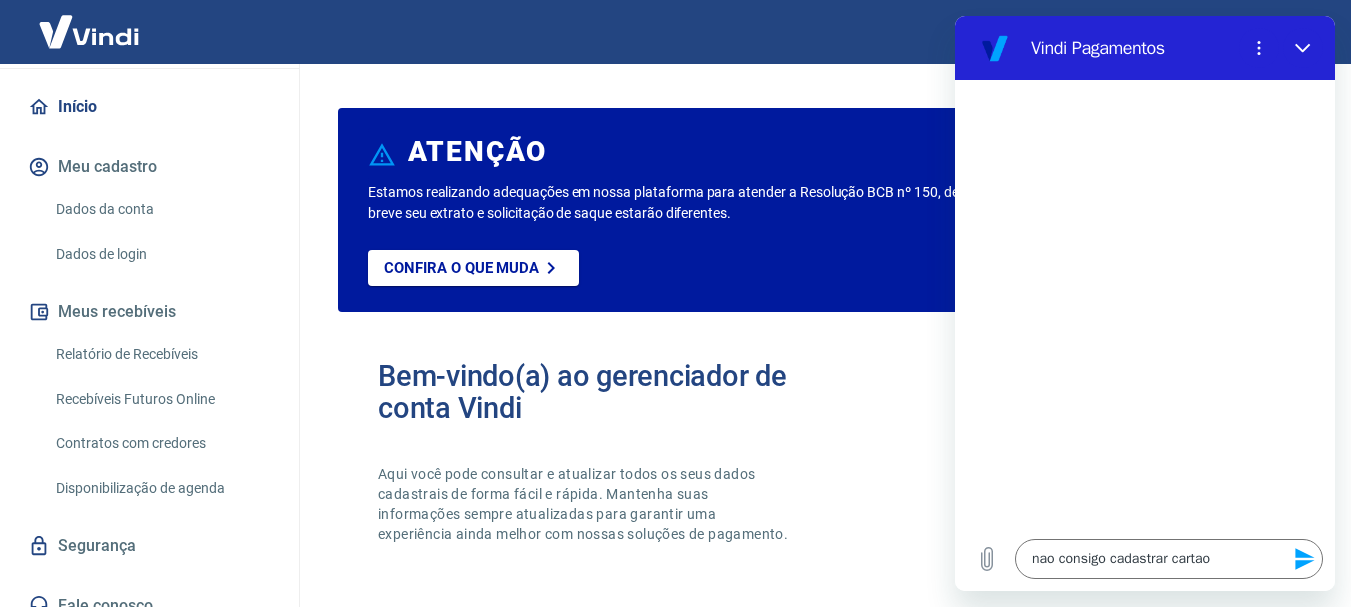 drag, startPoint x: 1102, startPoint y: 560, endPoint x: 1318, endPoint y: 556, distance: 216.03703 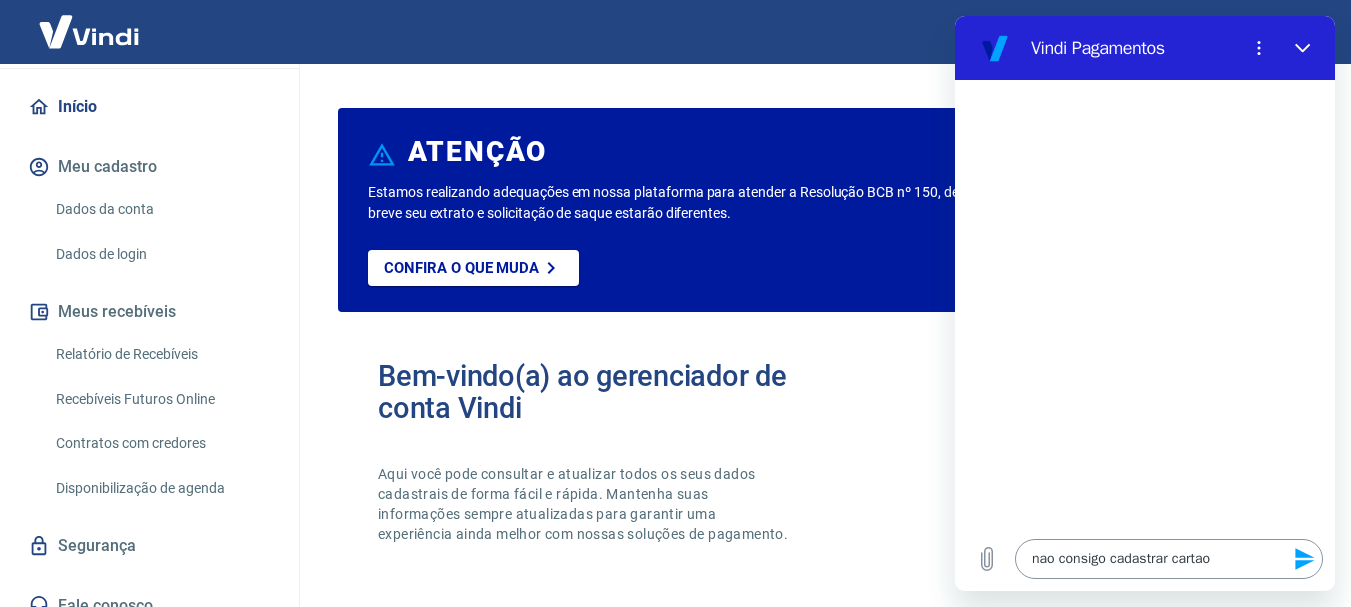 type 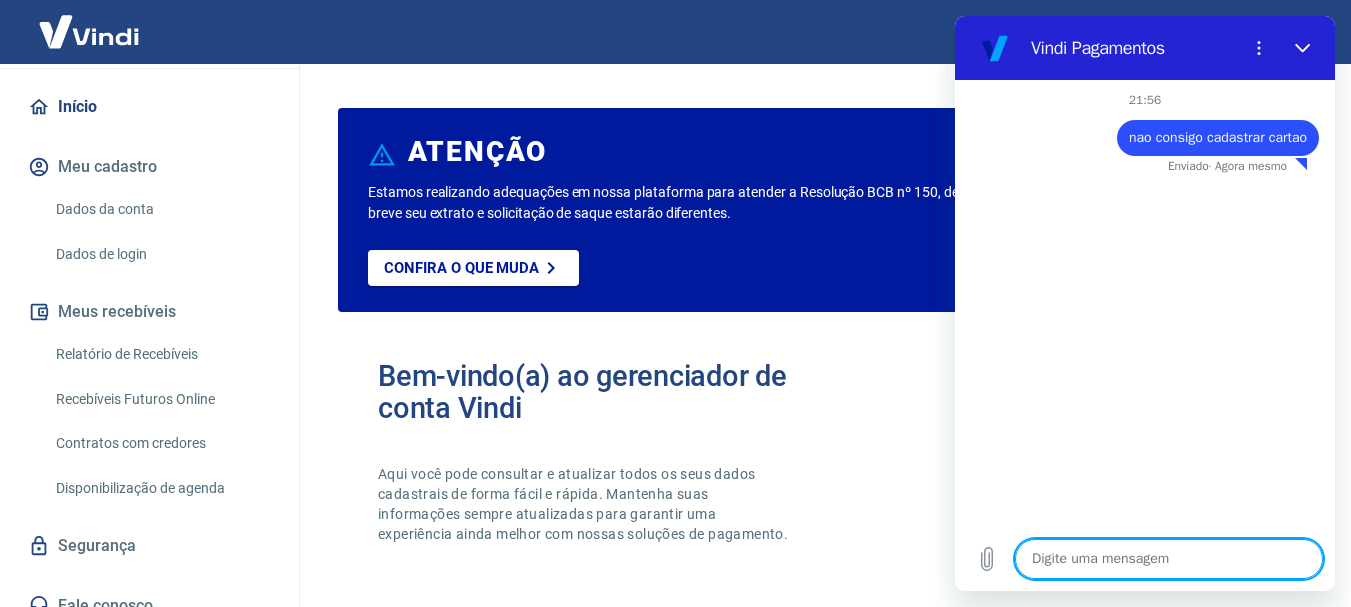 type on "x" 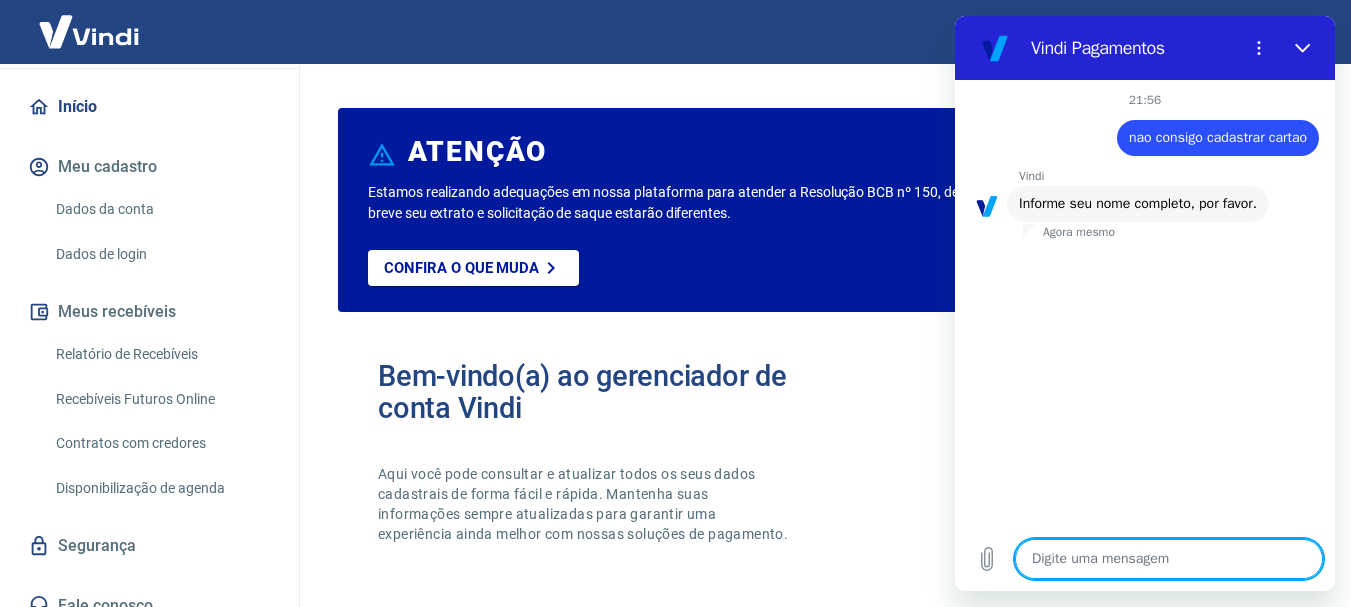 type on "a" 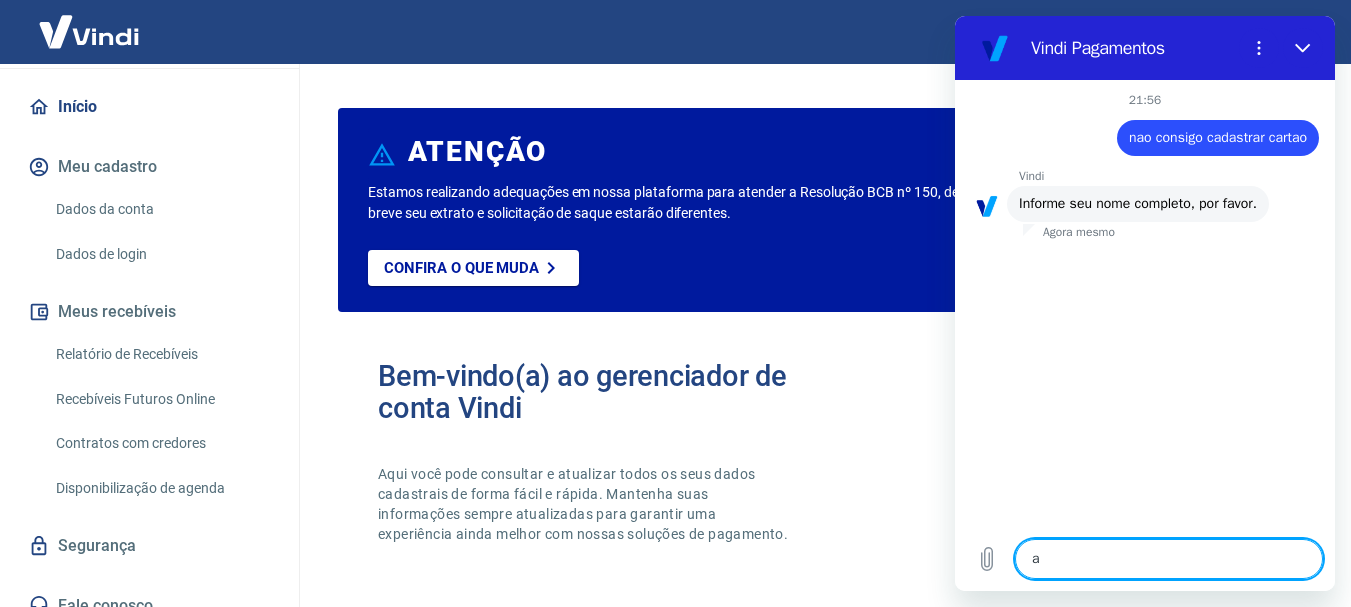type on "a" 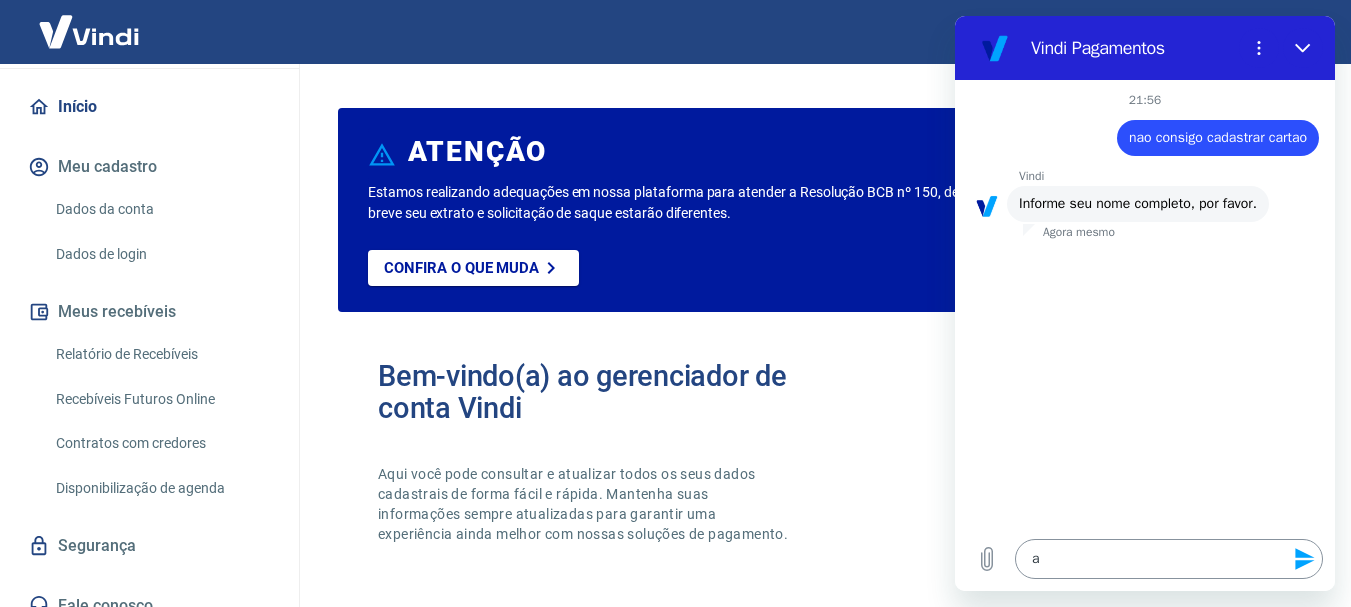 type 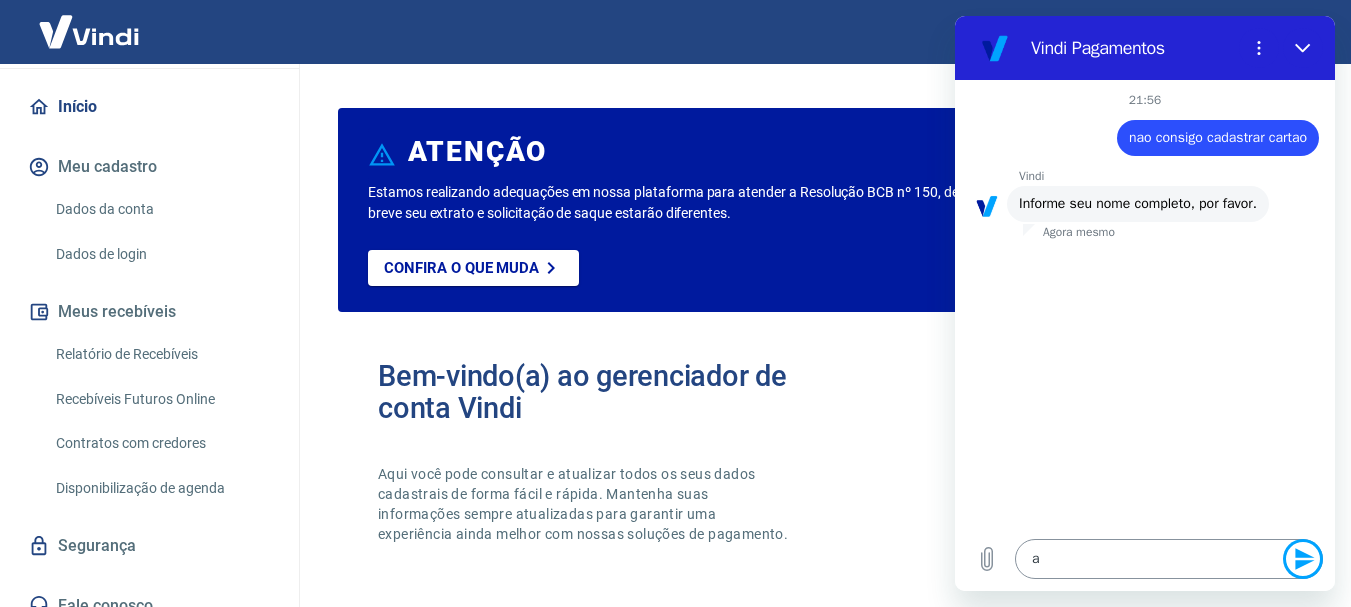 drag, startPoint x: 1318, startPoint y: 556, endPoint x: 1125, endPoint y: 563, distance: 193.1269 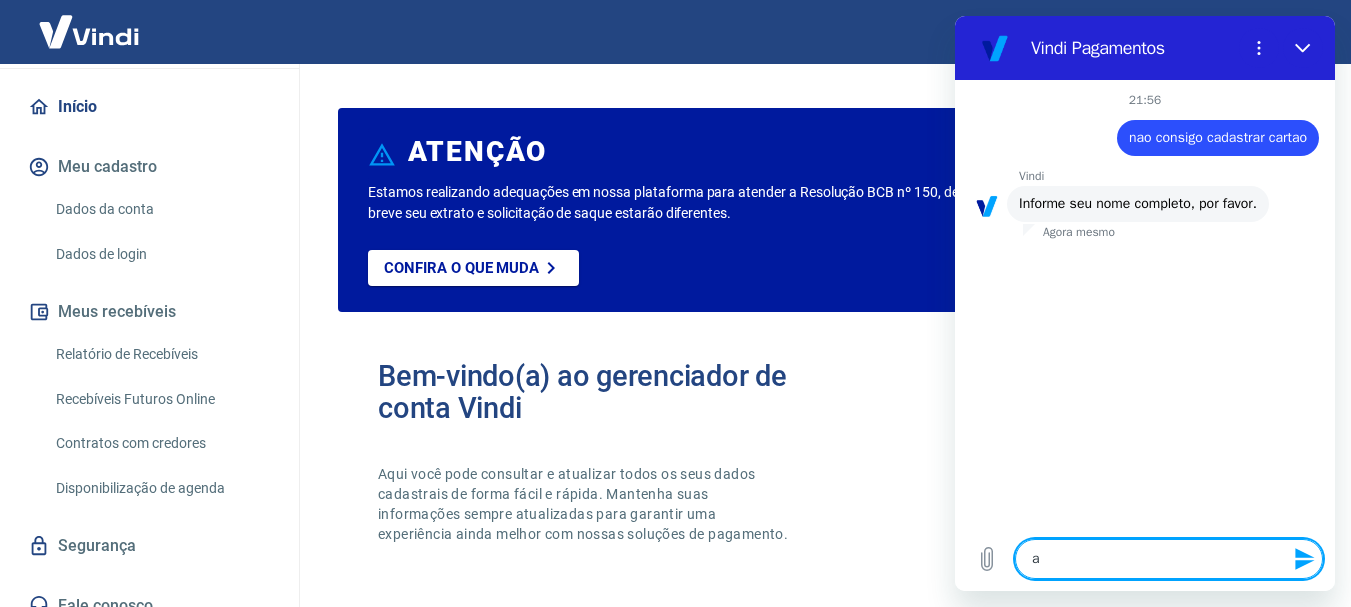 type on "an" 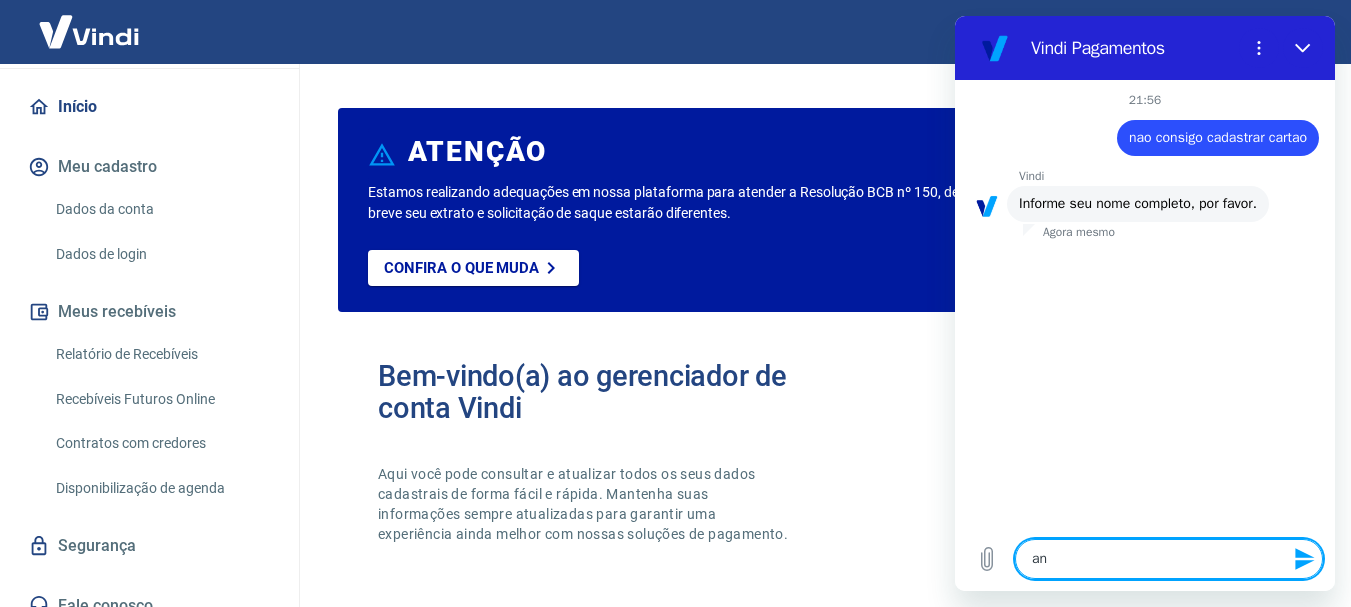 type on "ant" 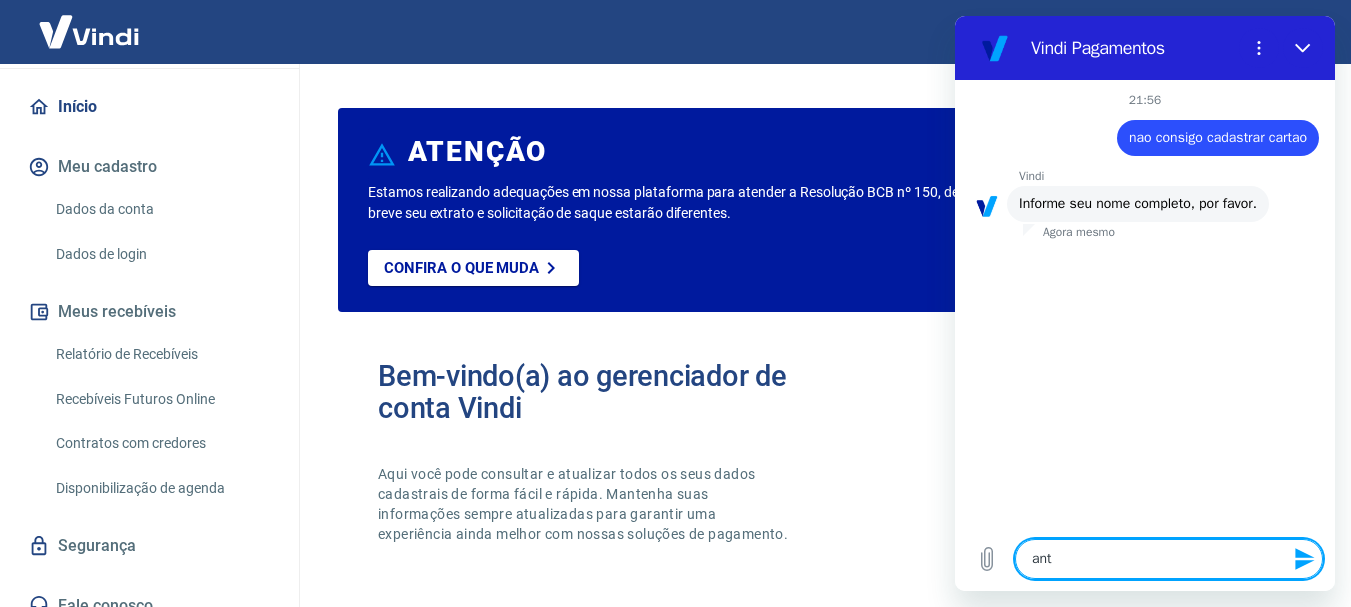 type on "anto" 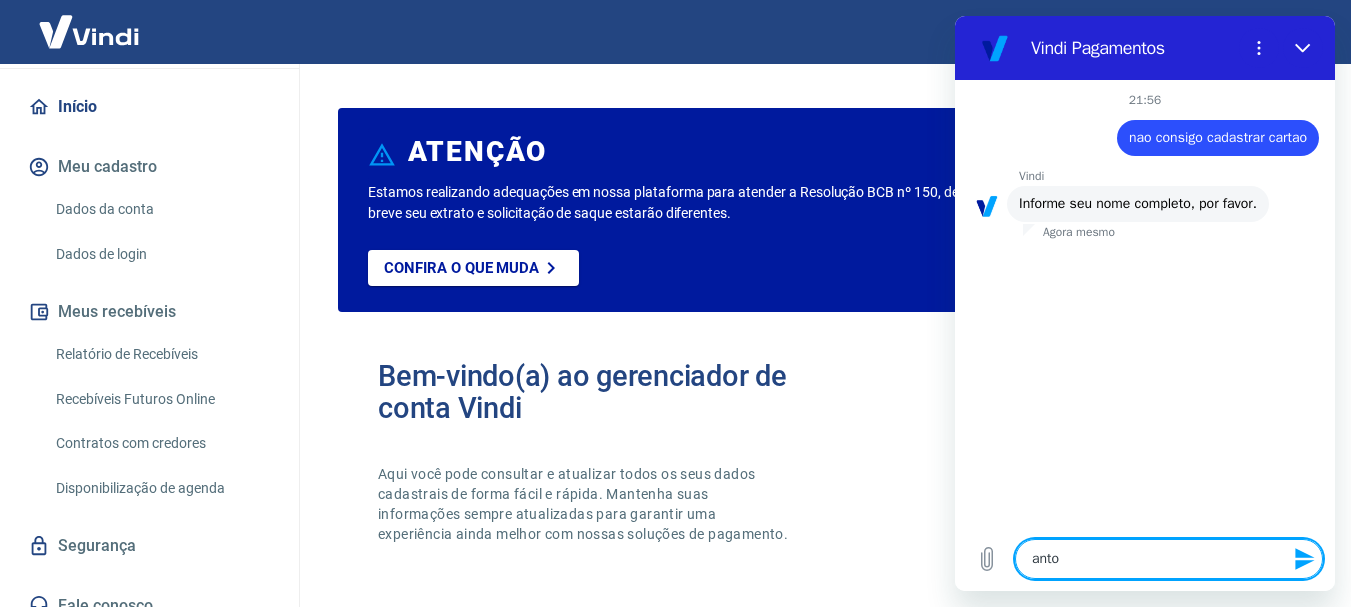 type on "anton" 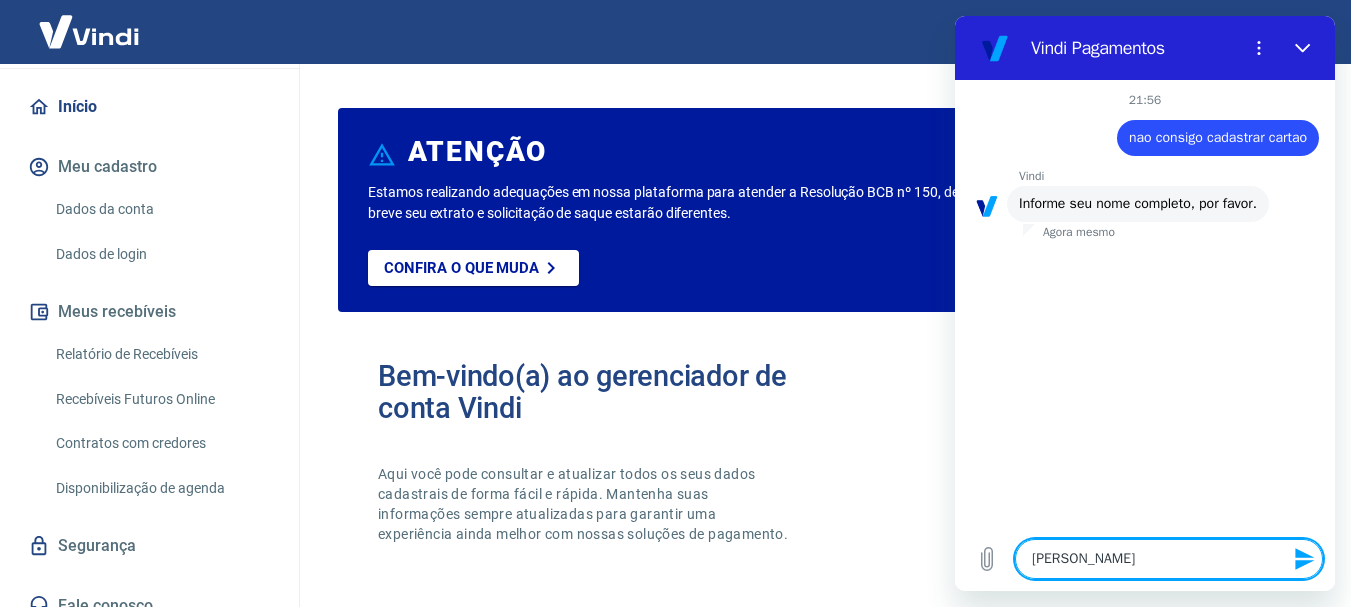 type on "antoni" 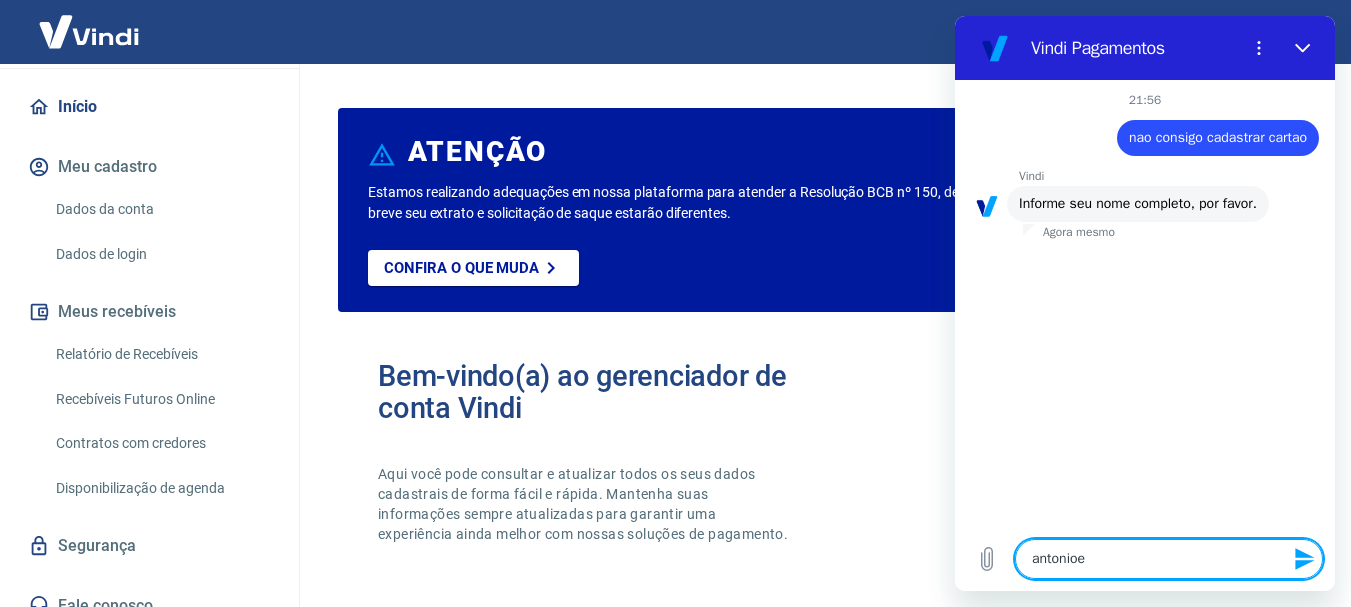type on "antonioeu" 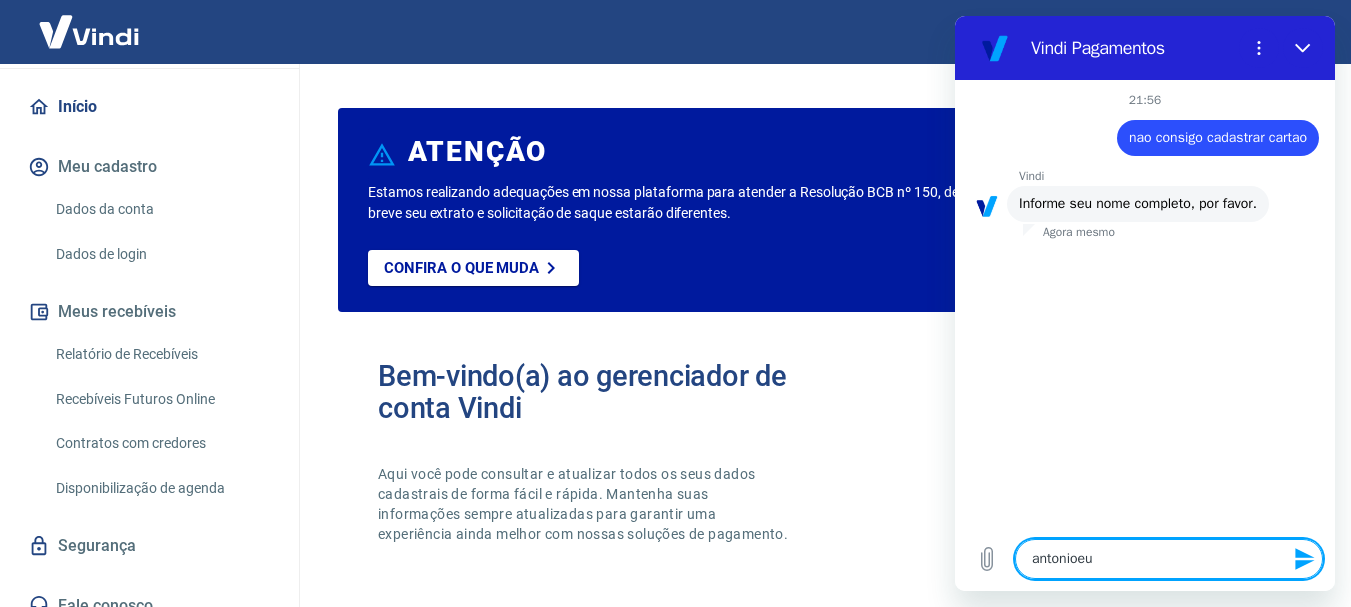 type on "antonioe" 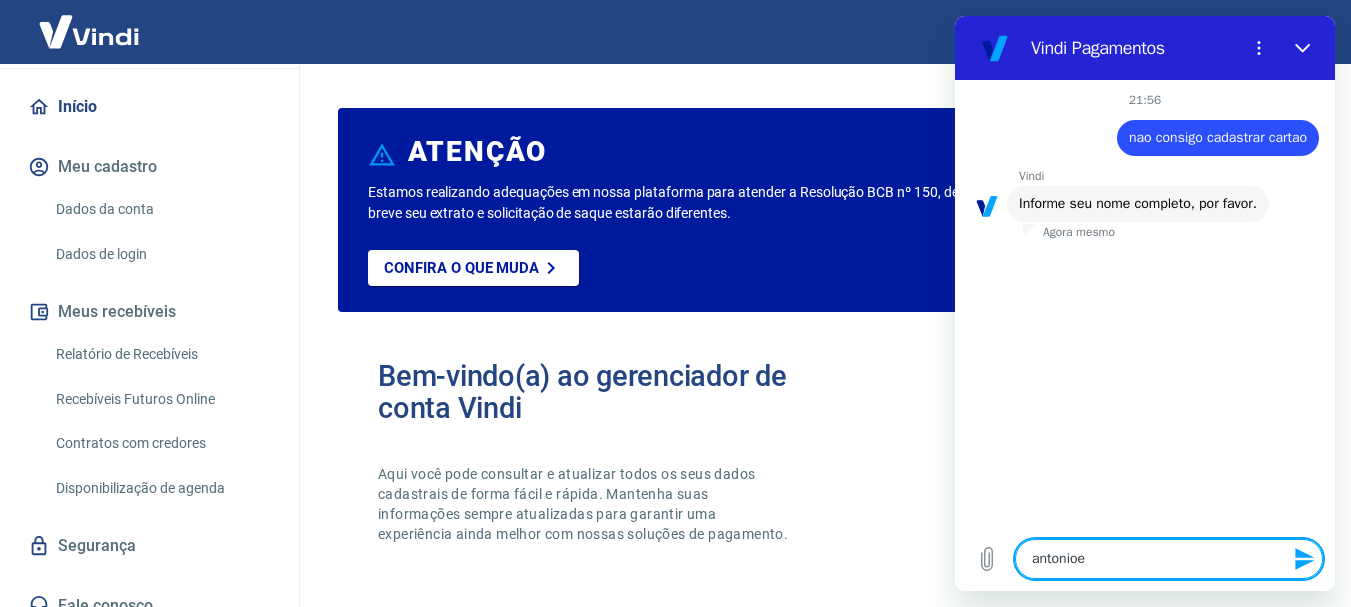 type on "antonio" 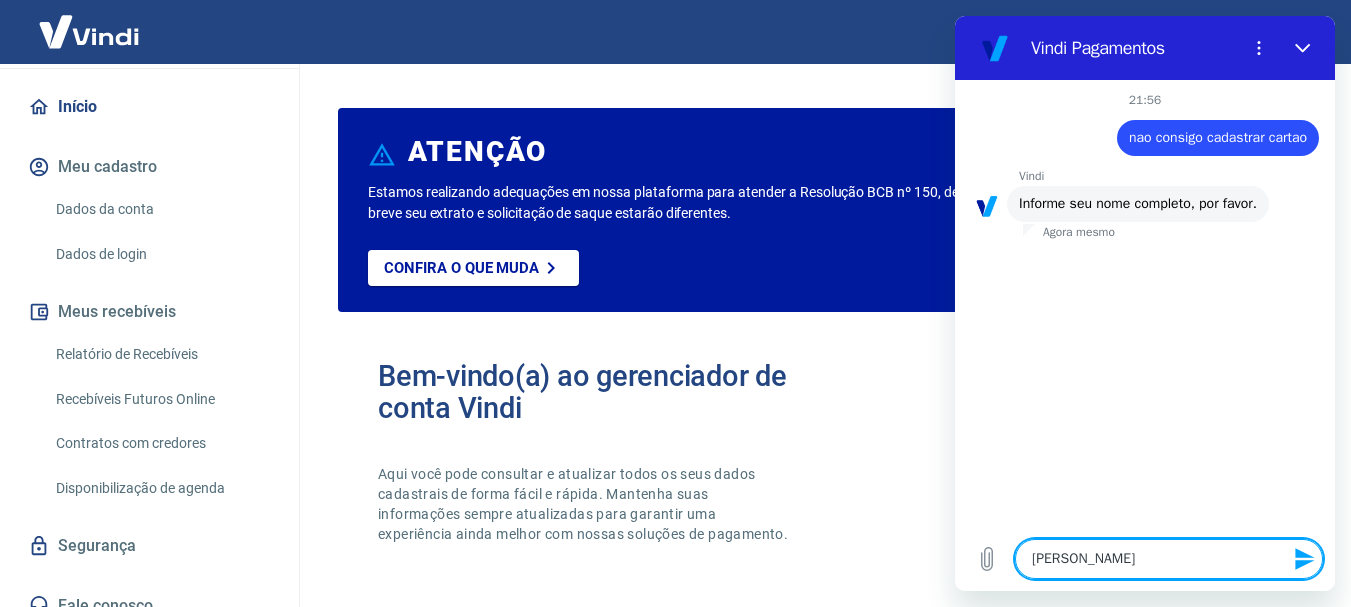 type on "antonio" 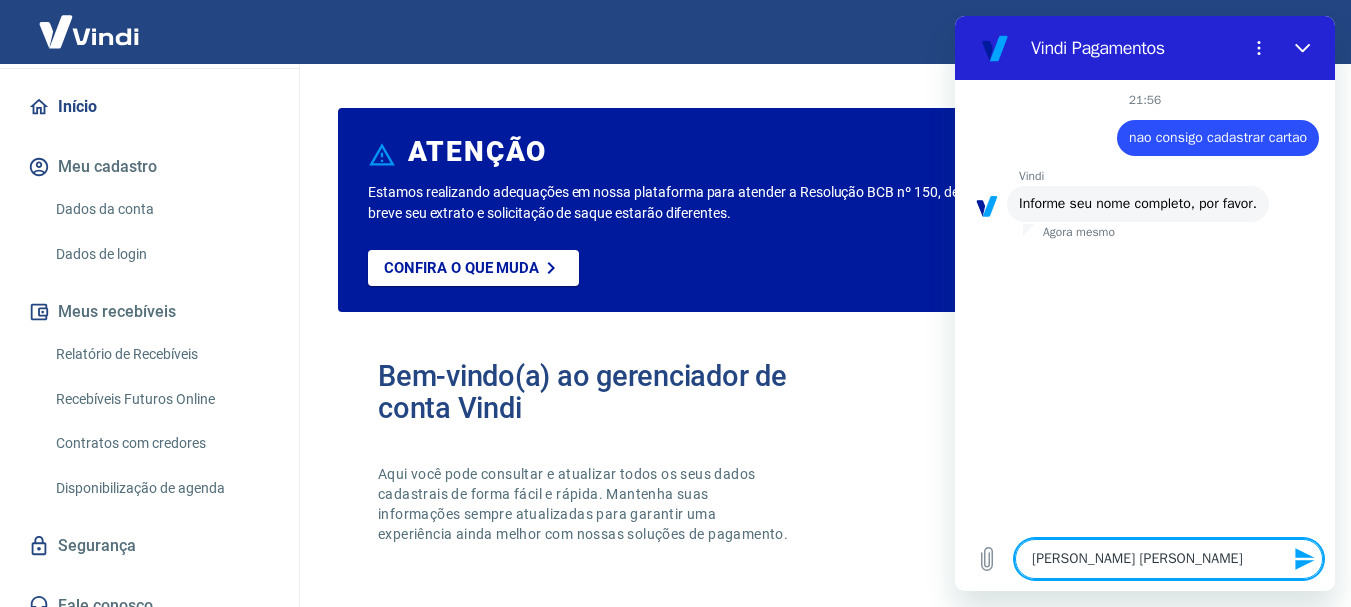type on "antonio eugeni" 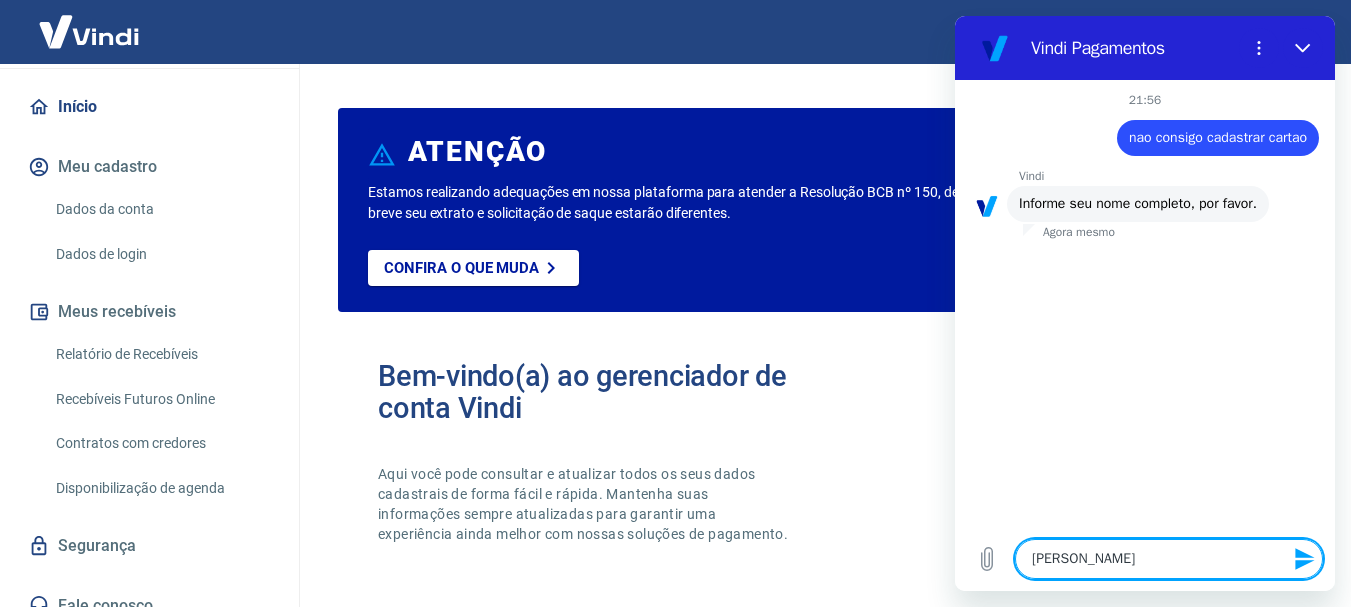 type on "antonio eugenio" 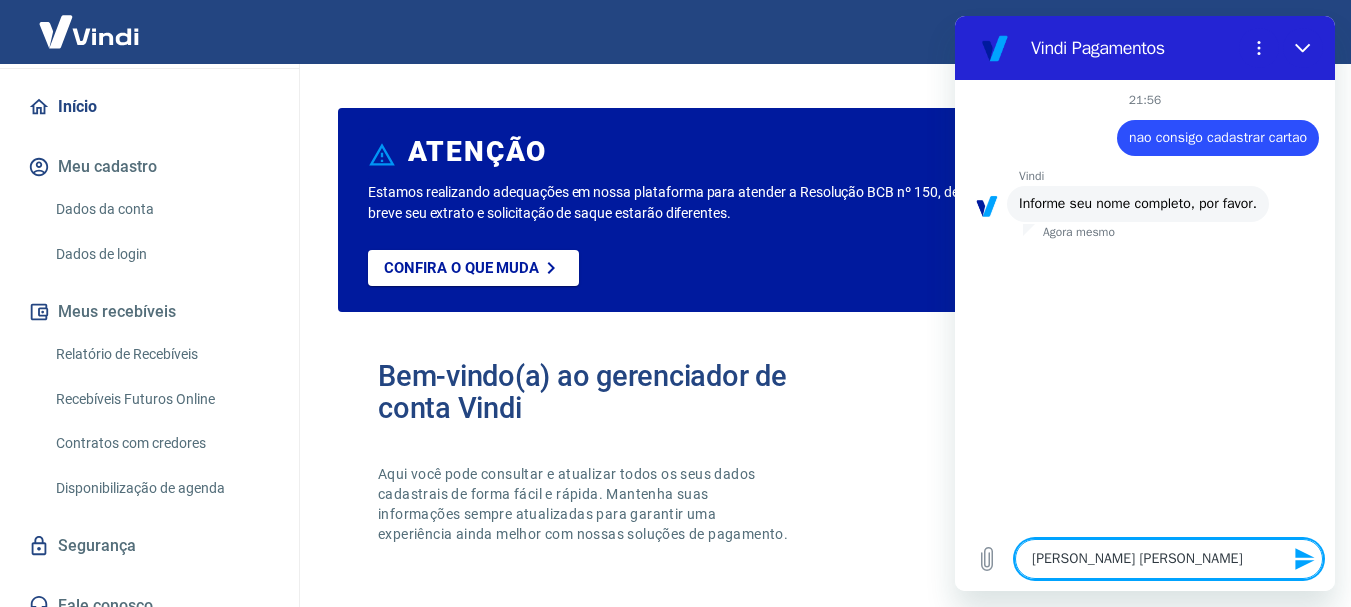 type on "antonio eugenio soares" 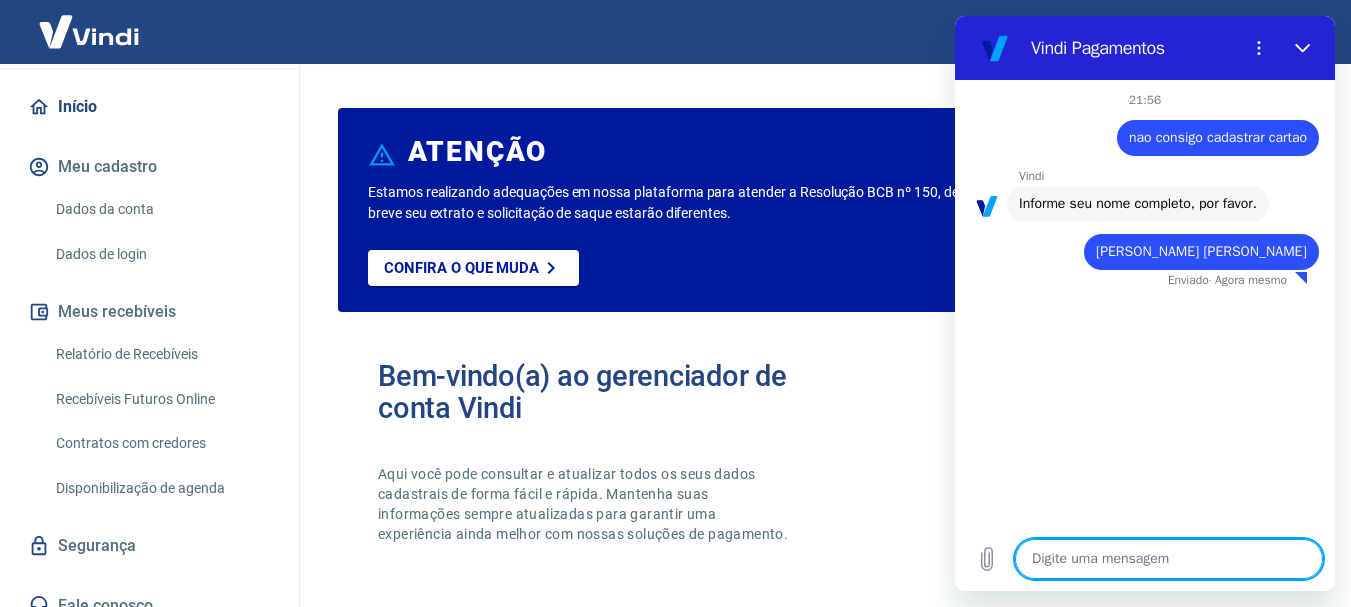 type on "x" 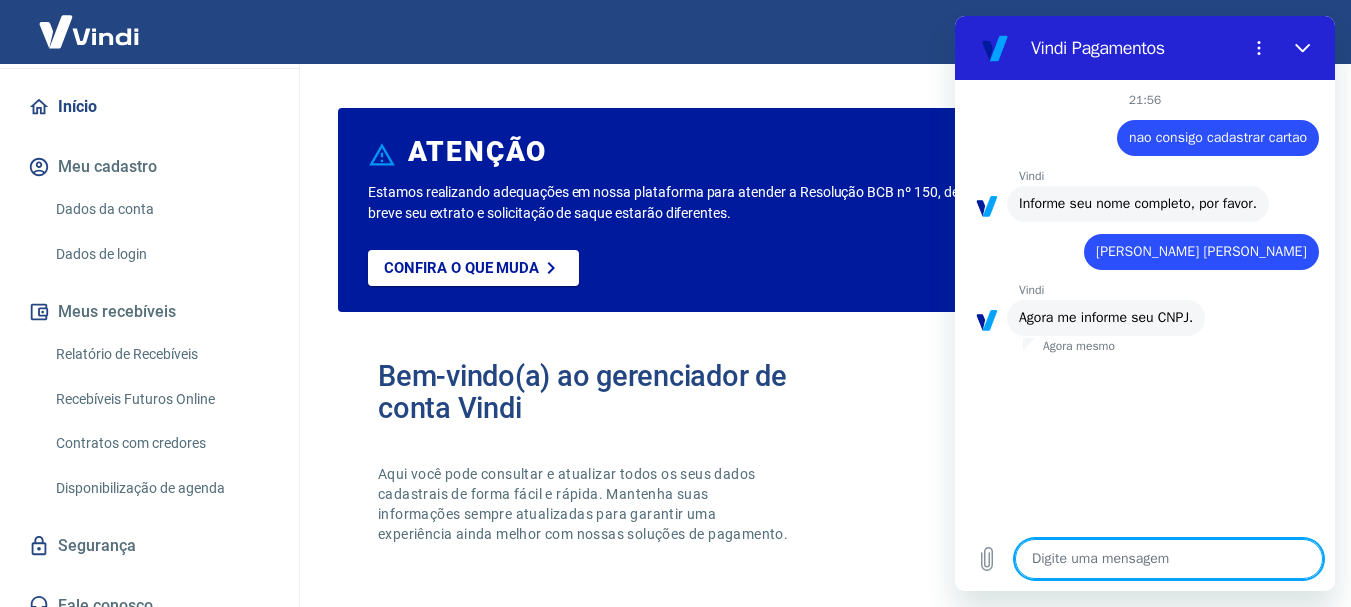drag, startPoint x: 1125, startPoint y: 563, endPoint x: 1171, endPoint y: 569, distance: 46.389652 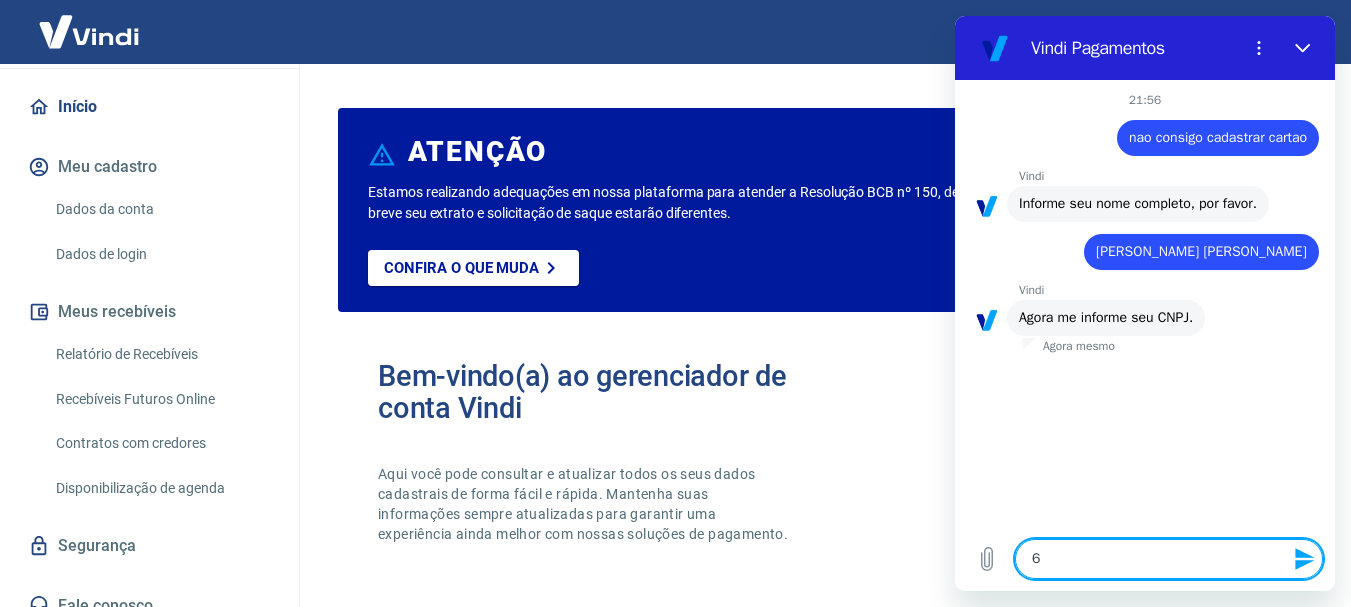 type on "61" 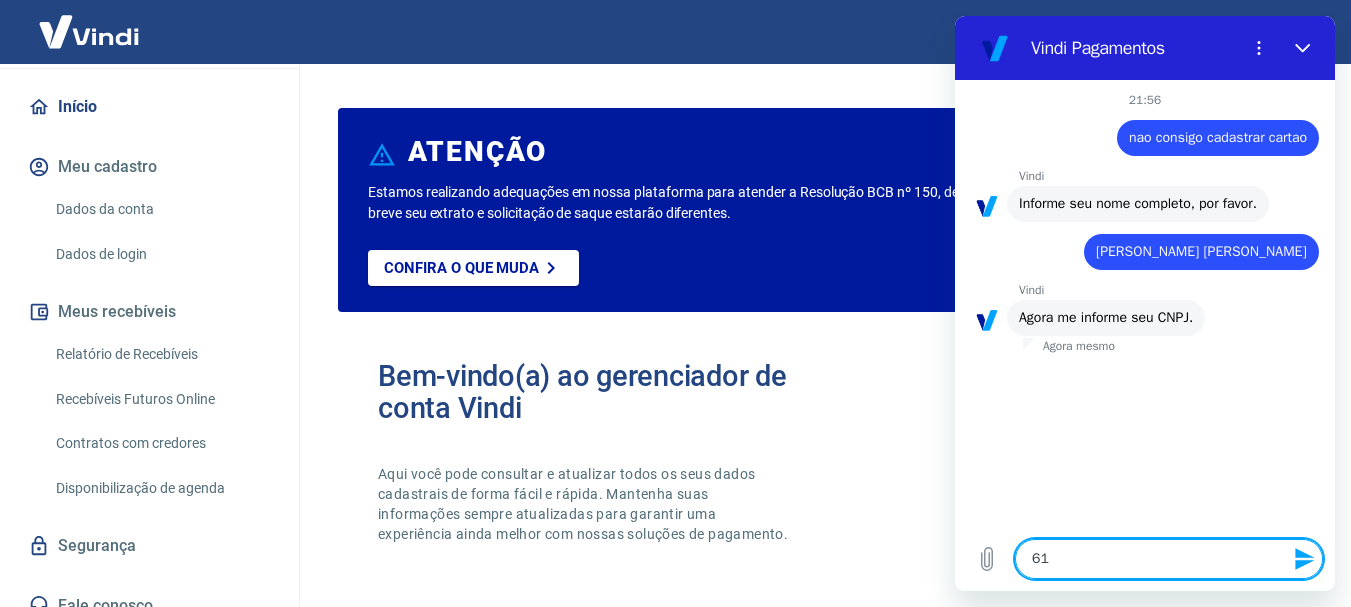 type on "611" 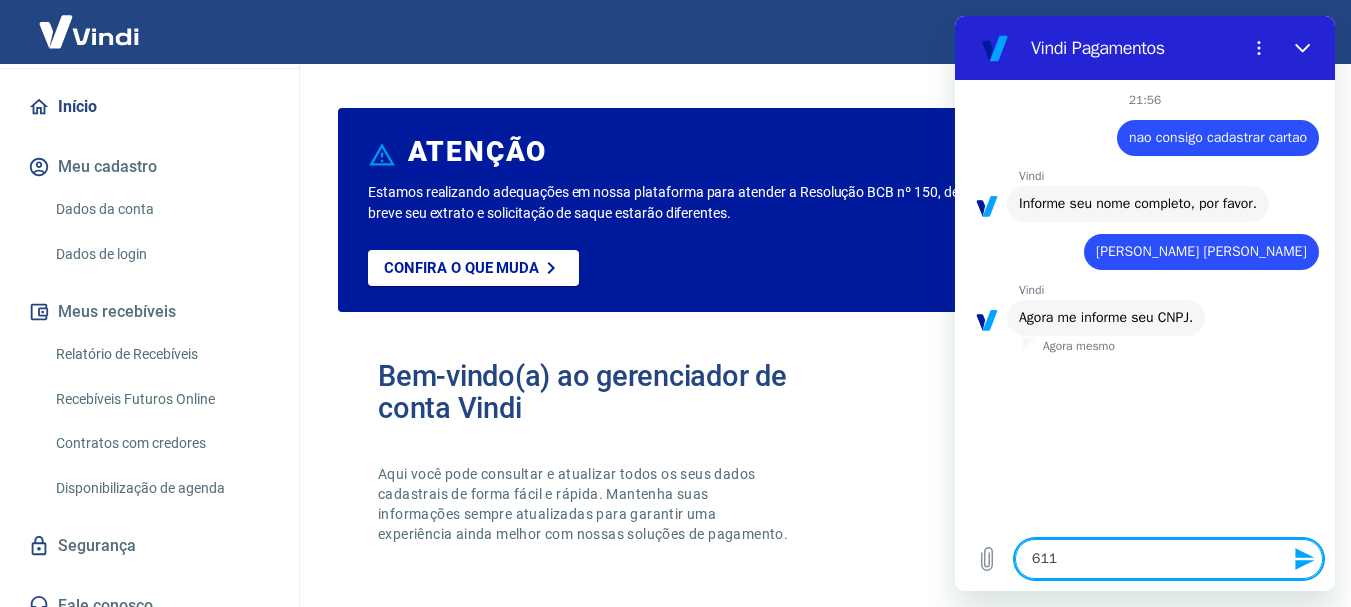 type on "6116" 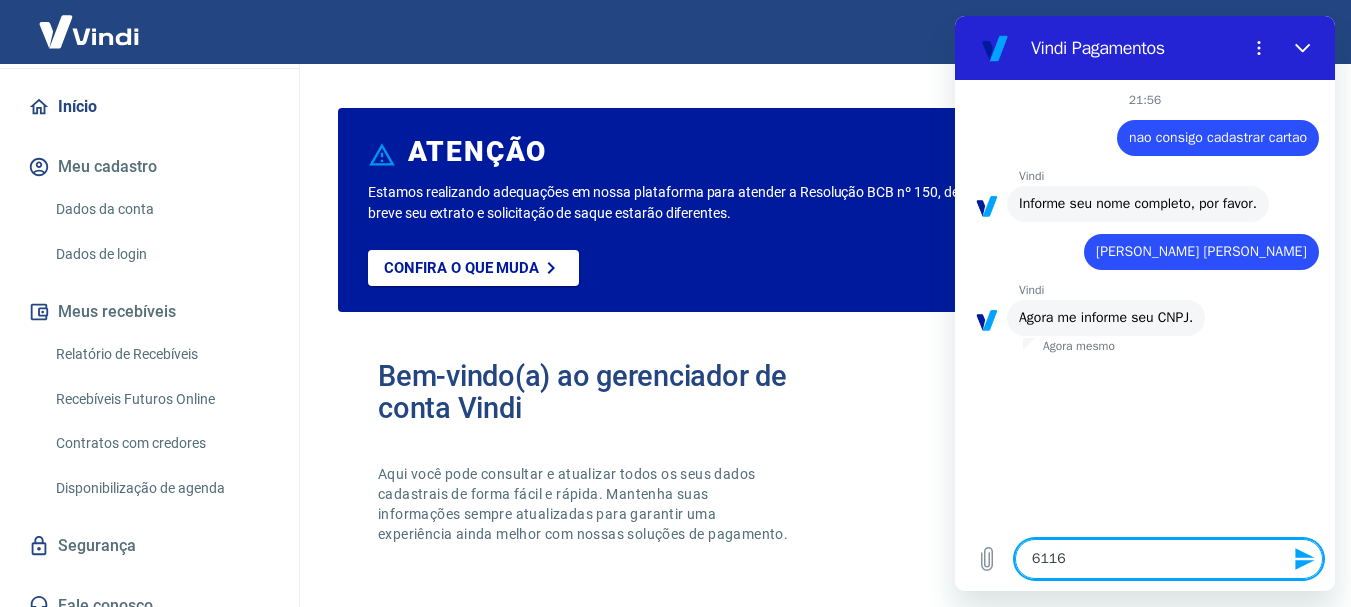 type on "61163" 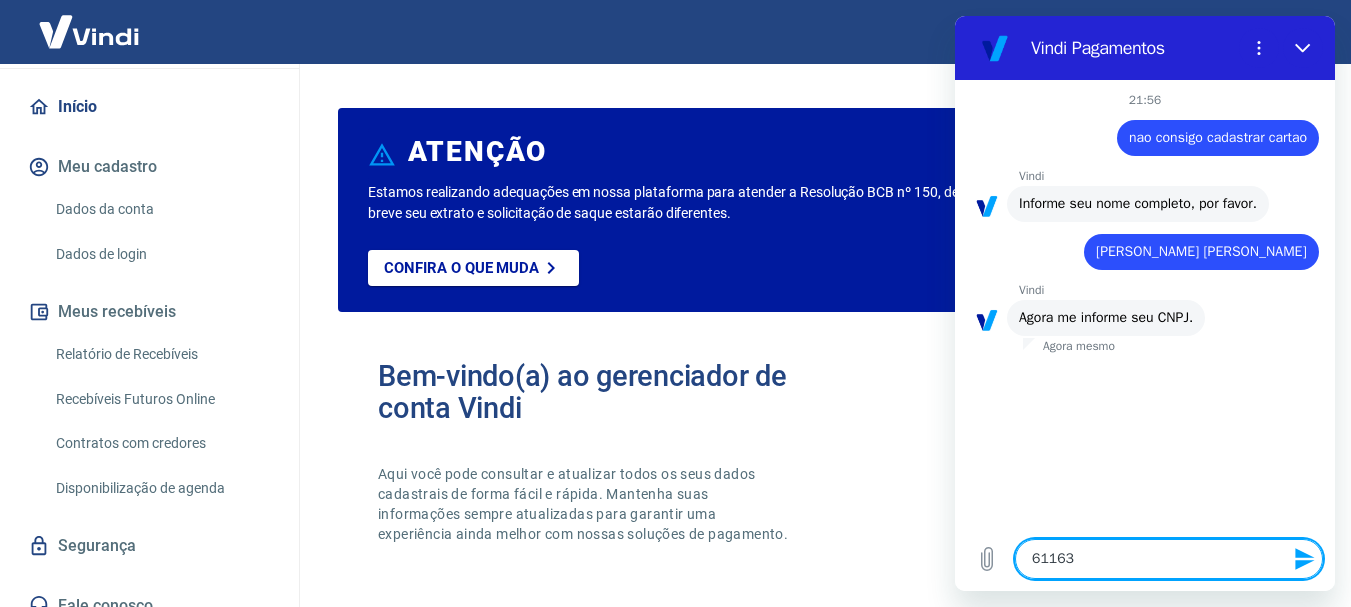 type on "611636" 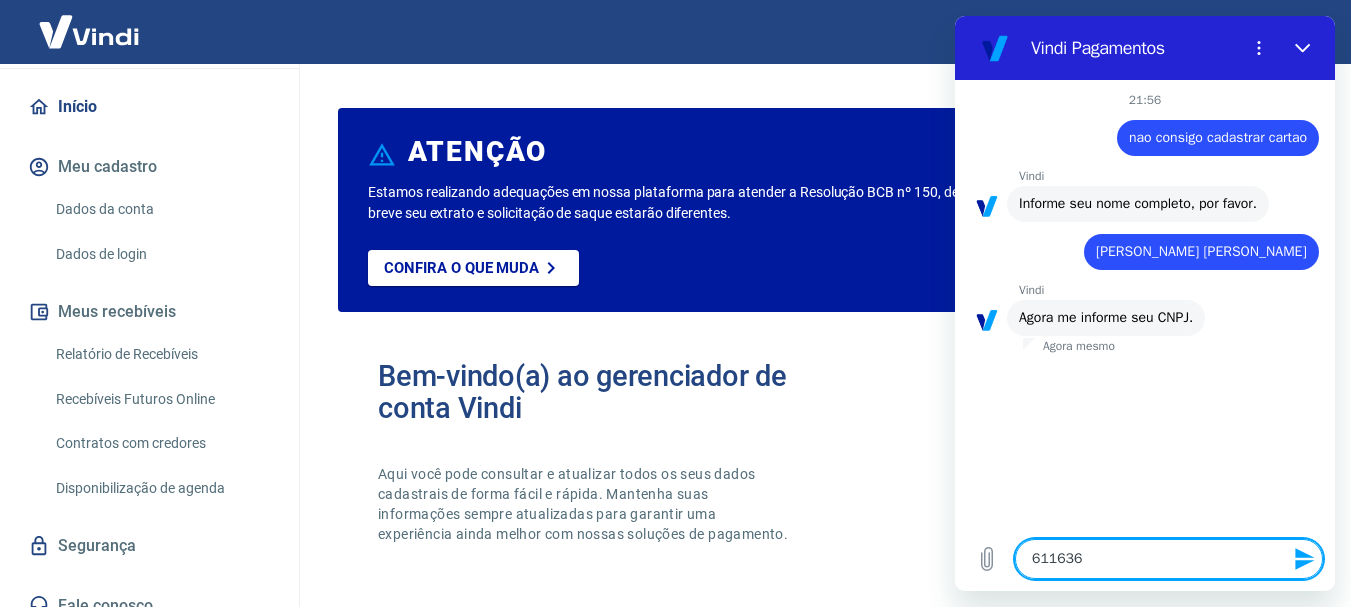 type on "6116367" 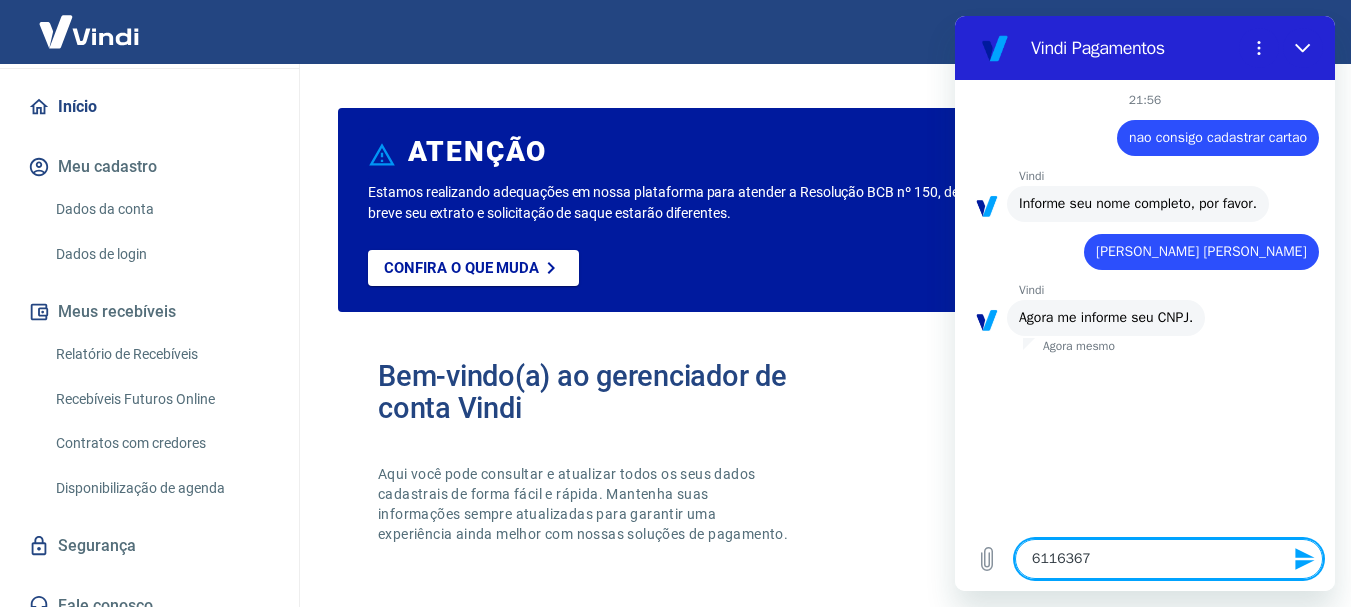 type on "61163673" 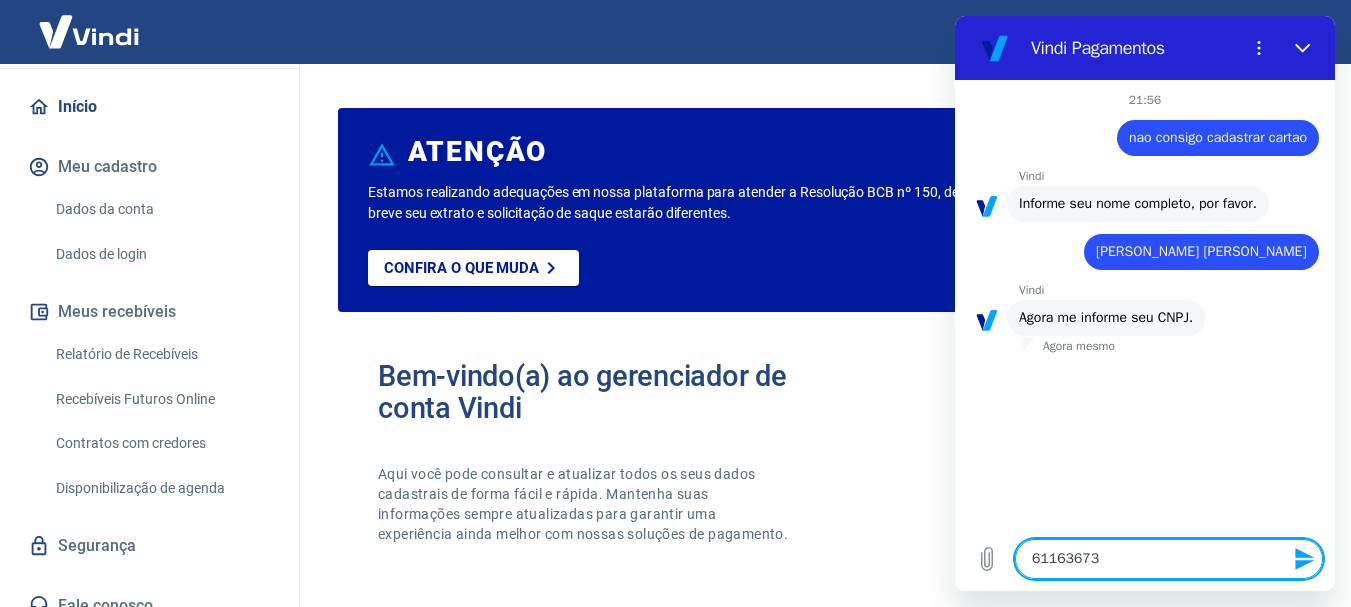 type on "611063673" 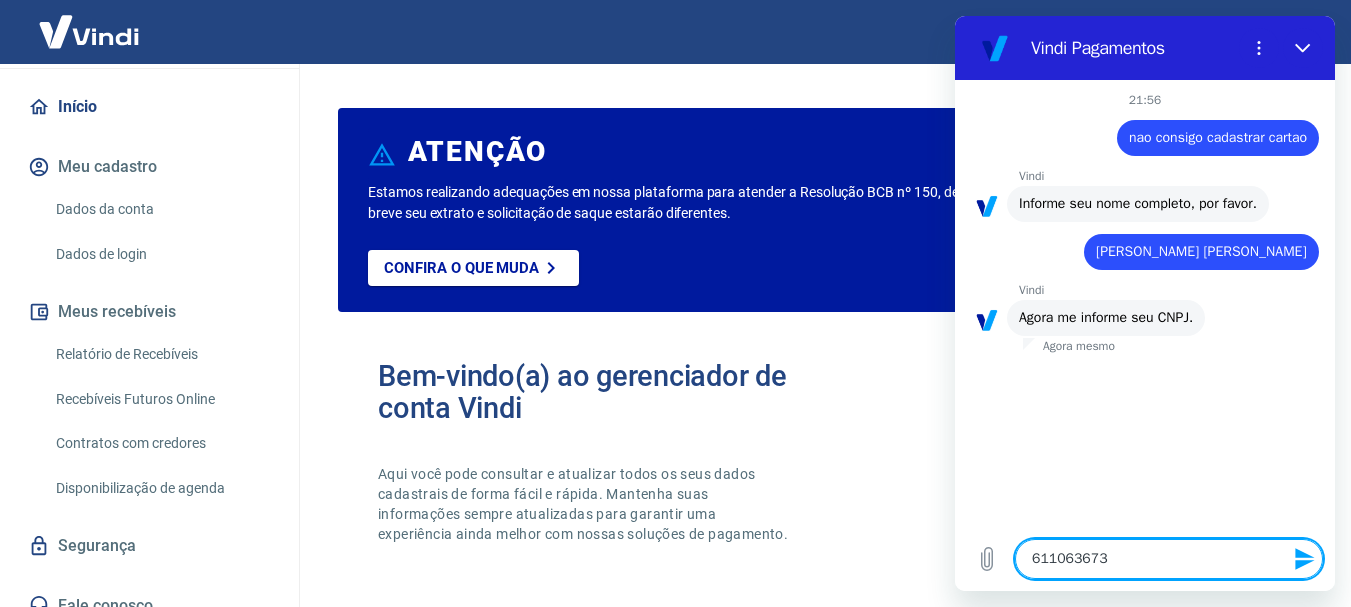 type on "6110063673" 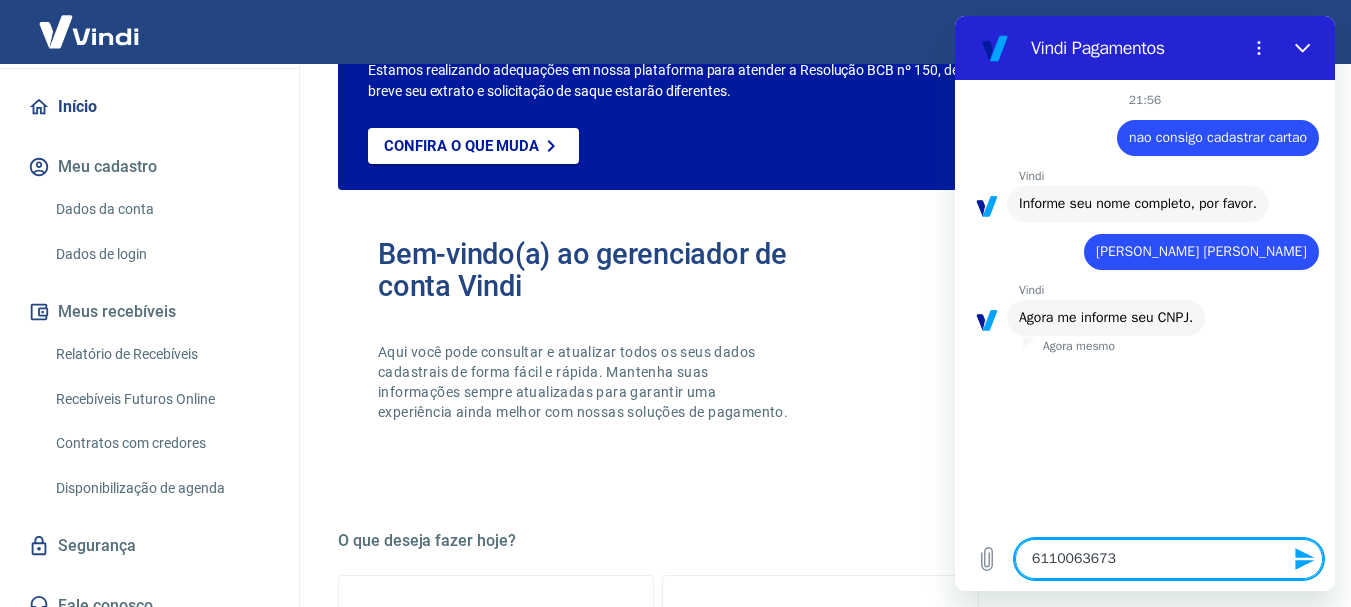 scroll, scrollTop: 126, scrollLeft: 0, axis: vertical 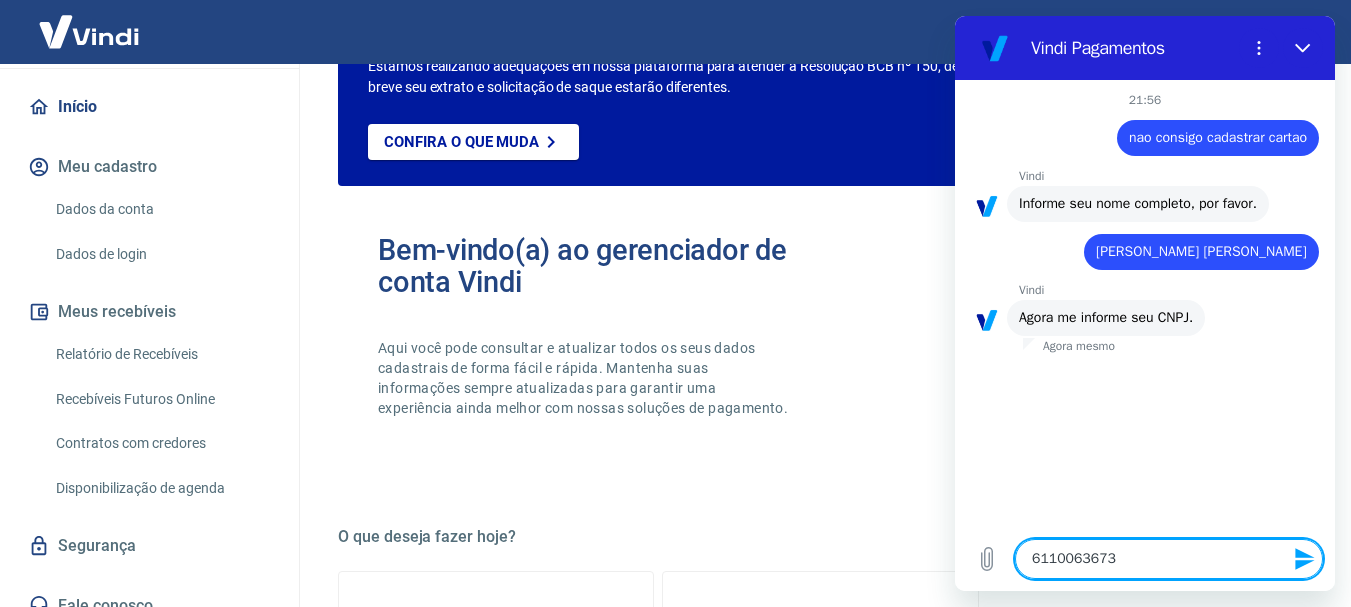drag, startPoint x: 1056, startPoint y: 562, endPoint x: 1124, endPoint y: 577, distance: 69.63476 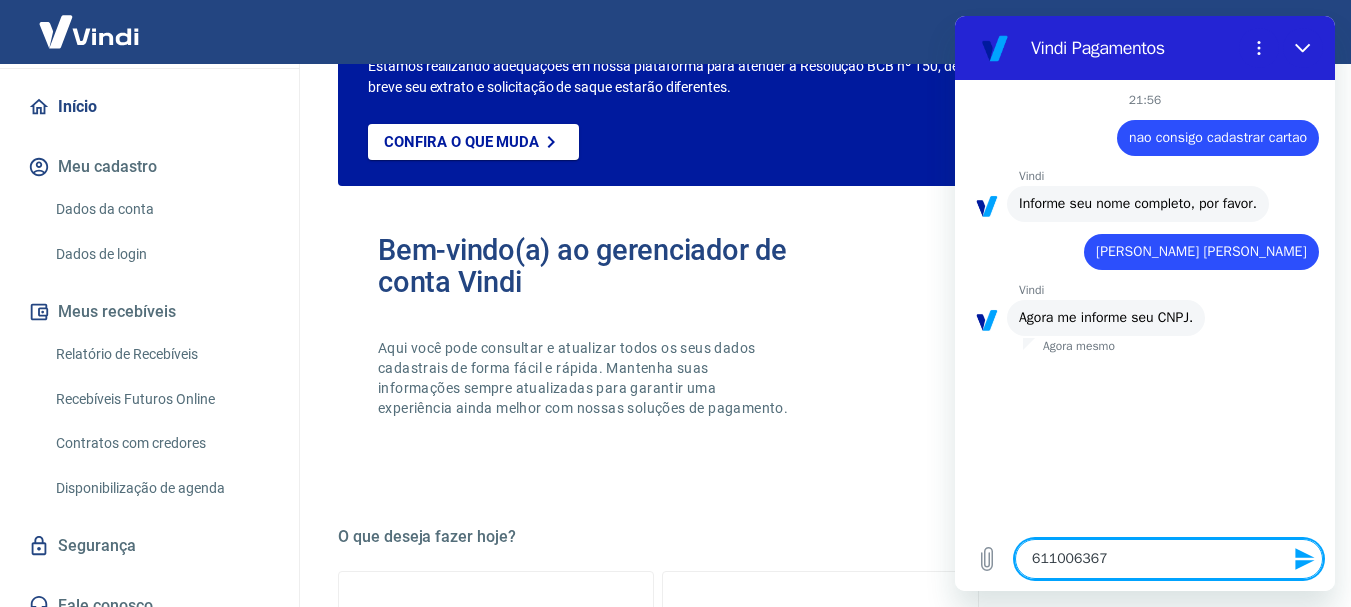 type on "61100636" 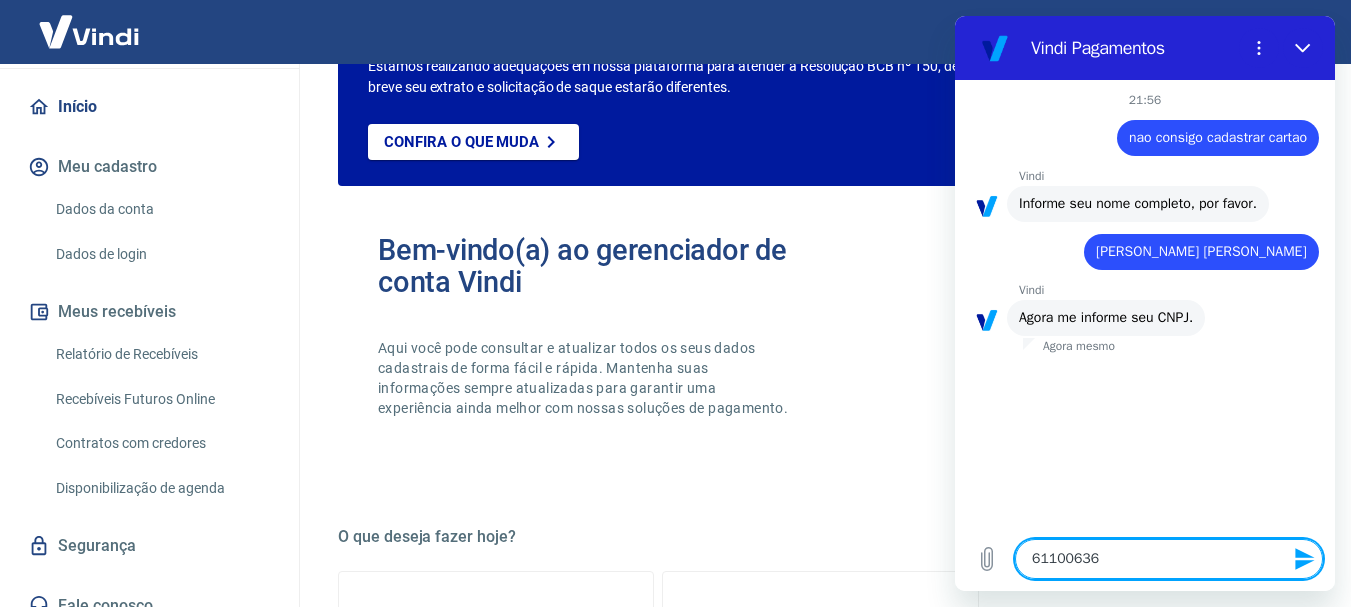 type on "6110063" 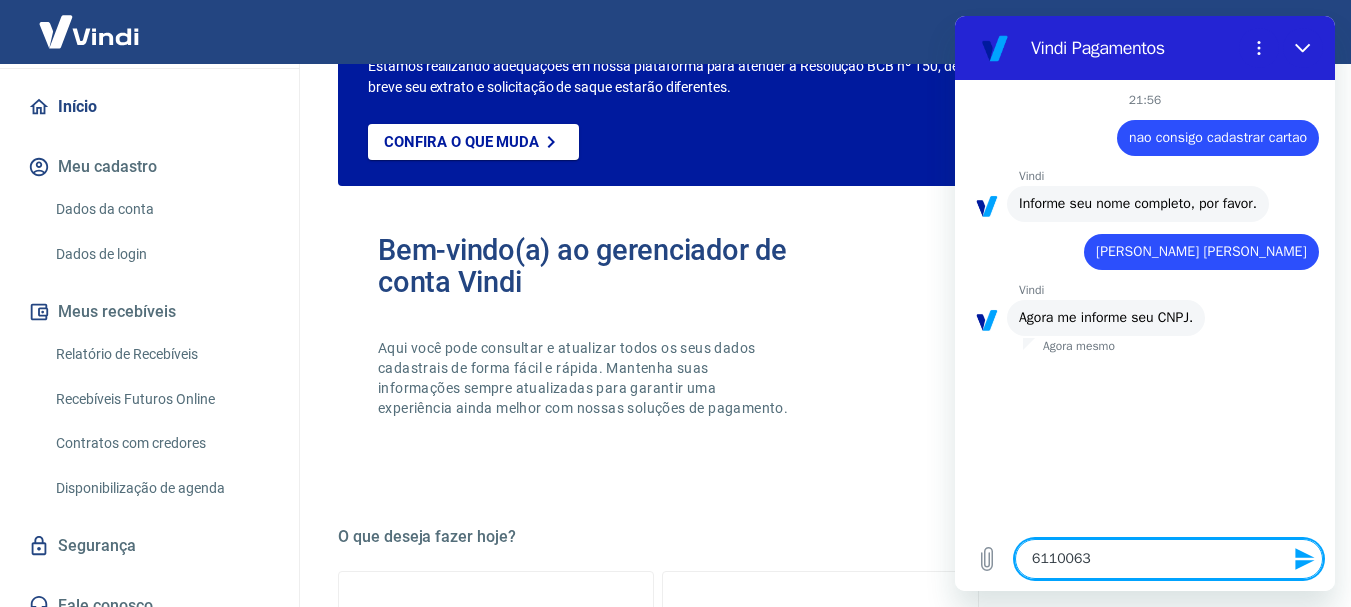 type on "611006" 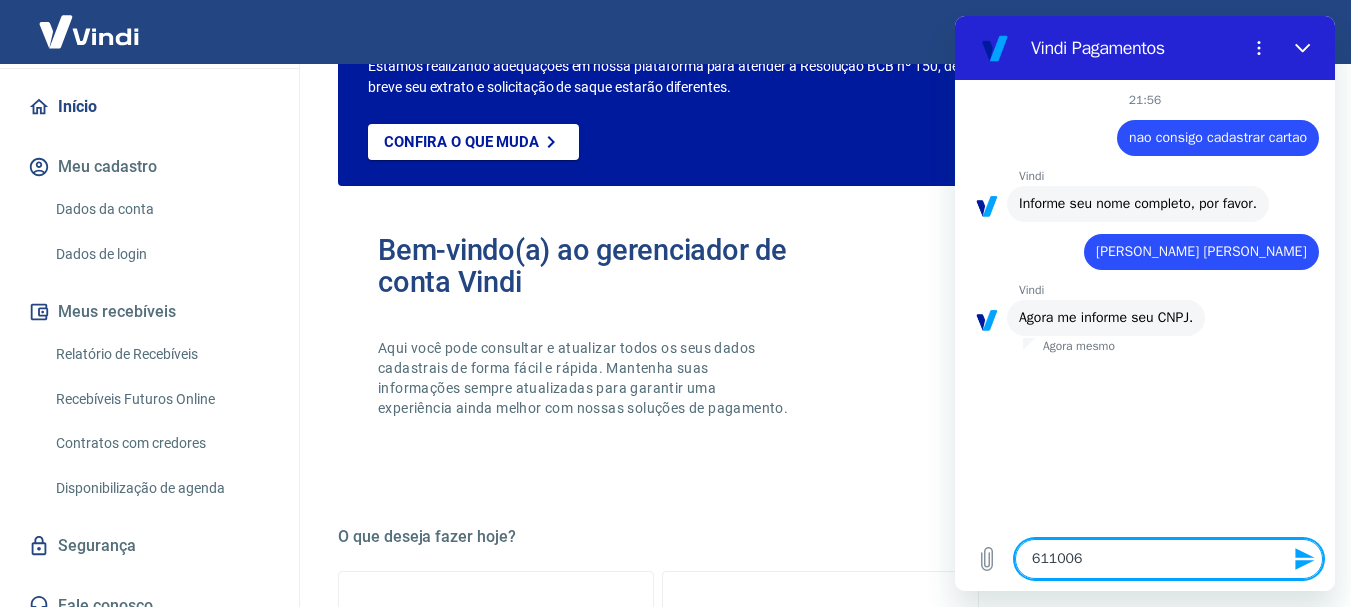 type on "61100" 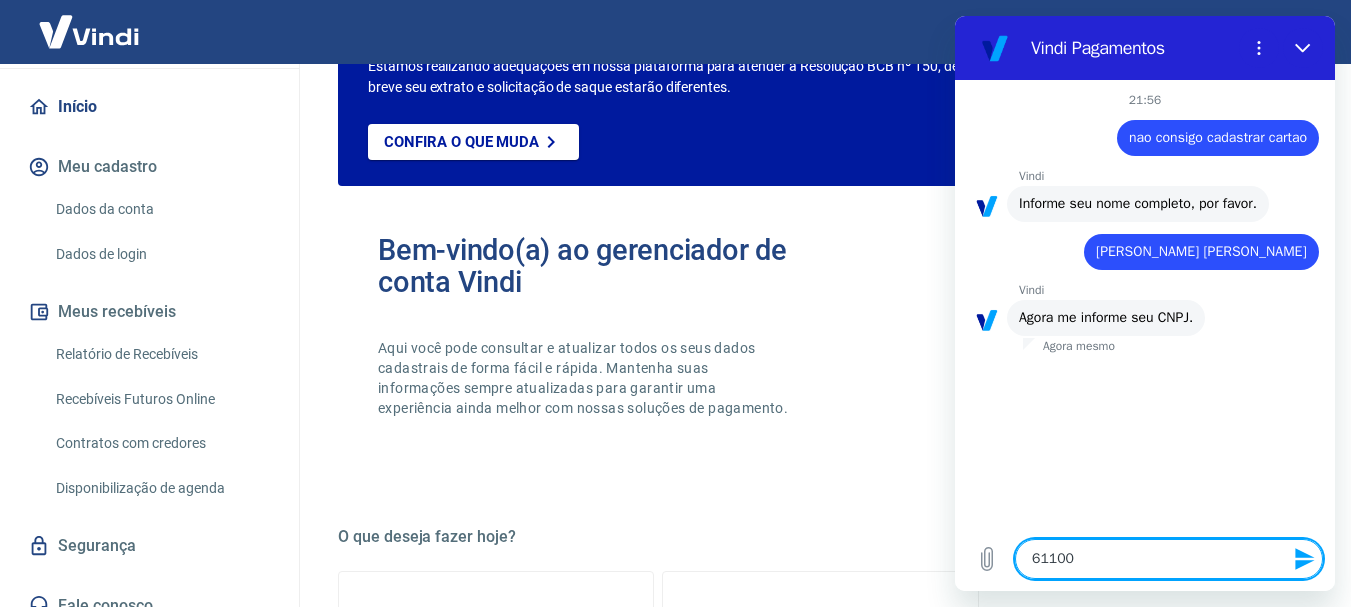 type on "6110" 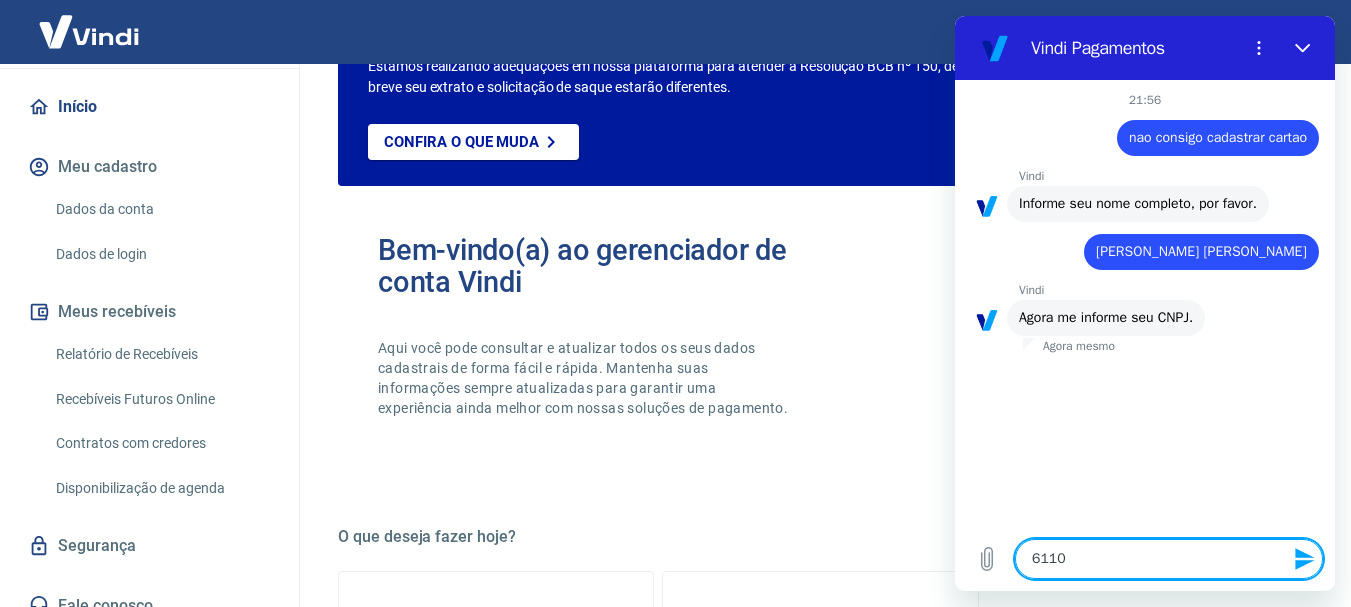 type on "611" 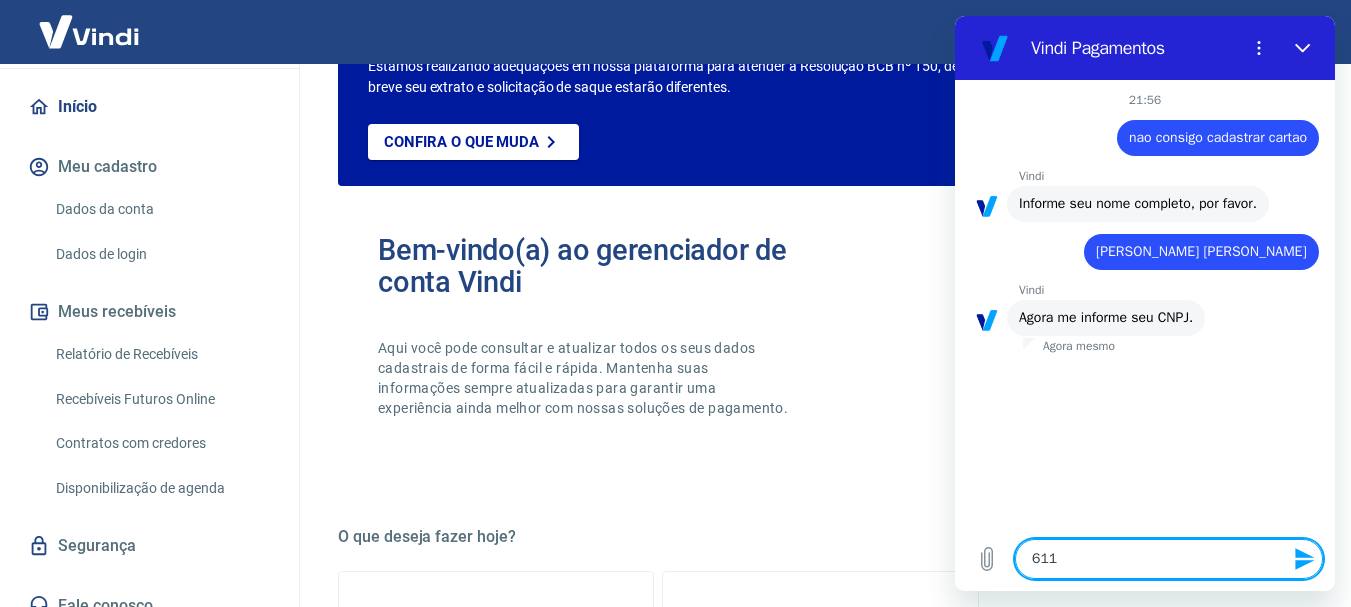 type on "6116" 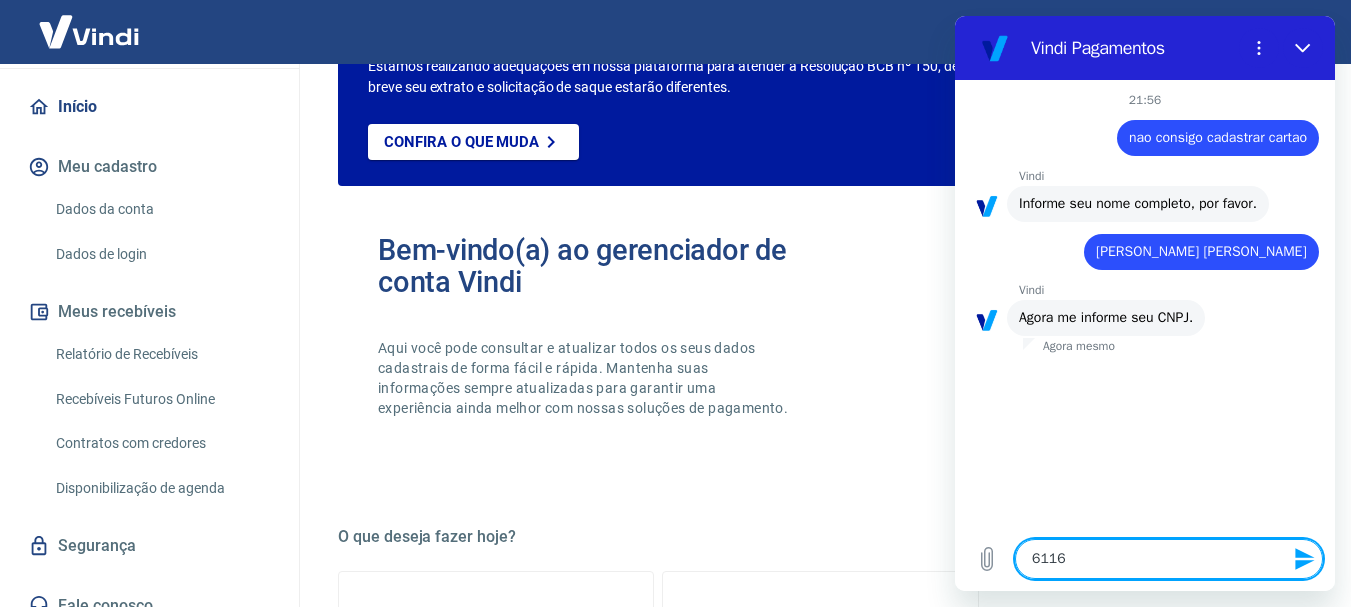 type on "61163" 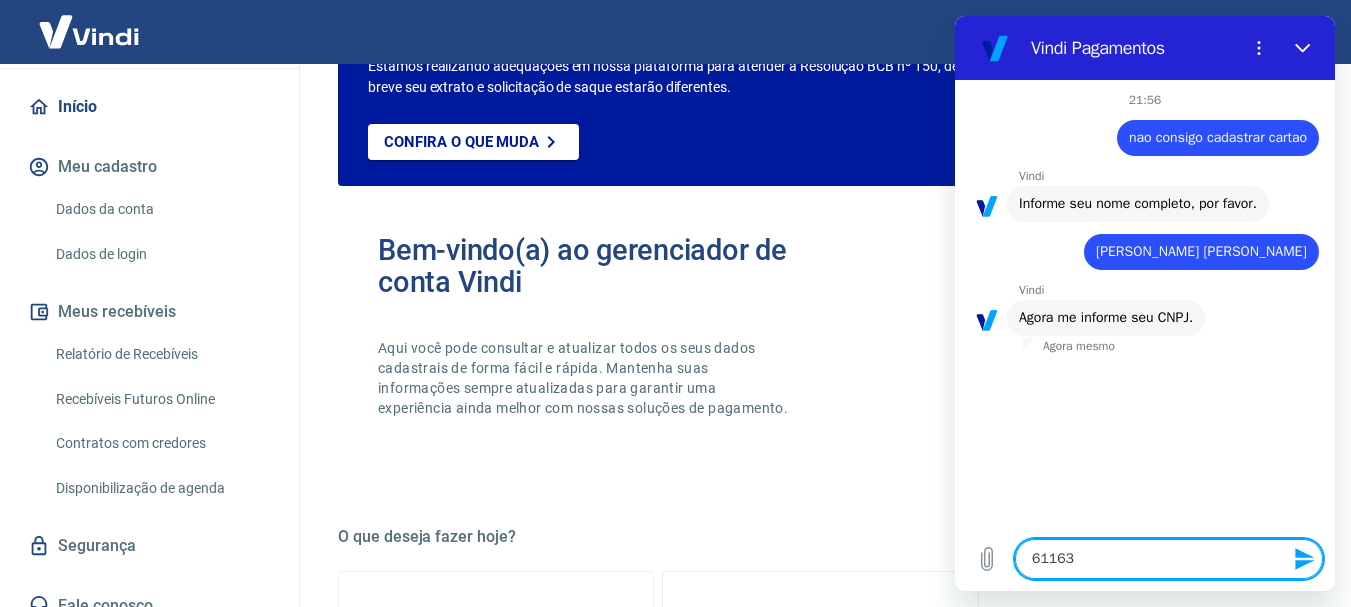 type on "611636" 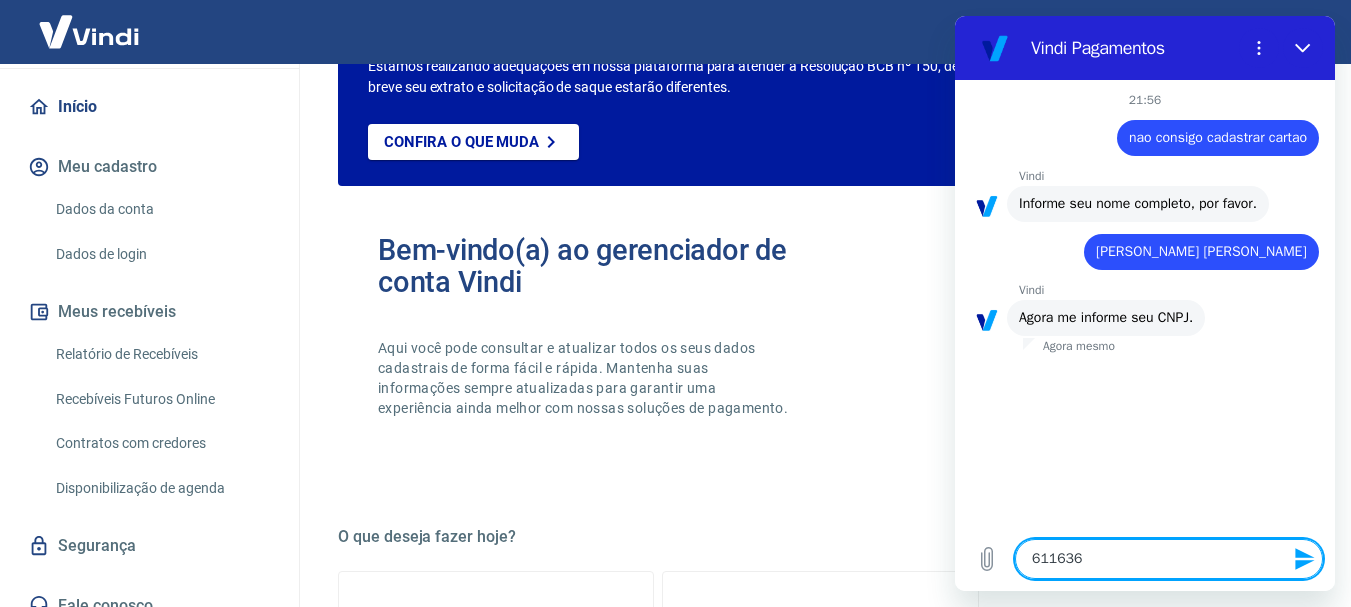type on "6116367" 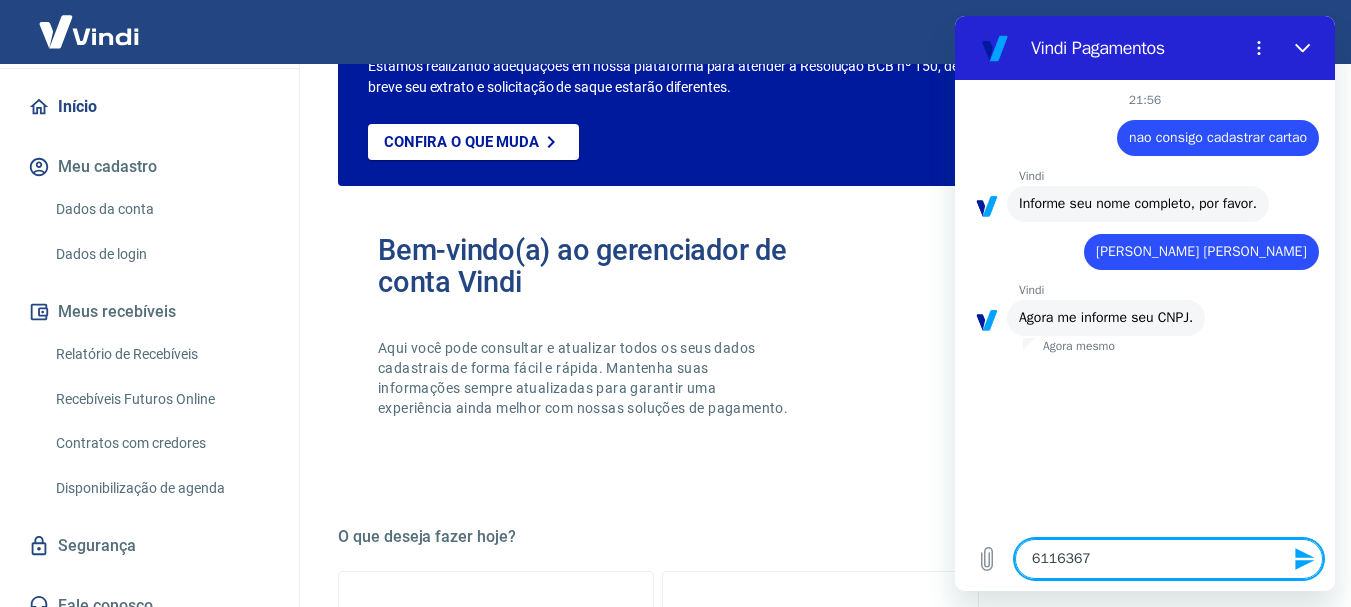 type on "61163673" 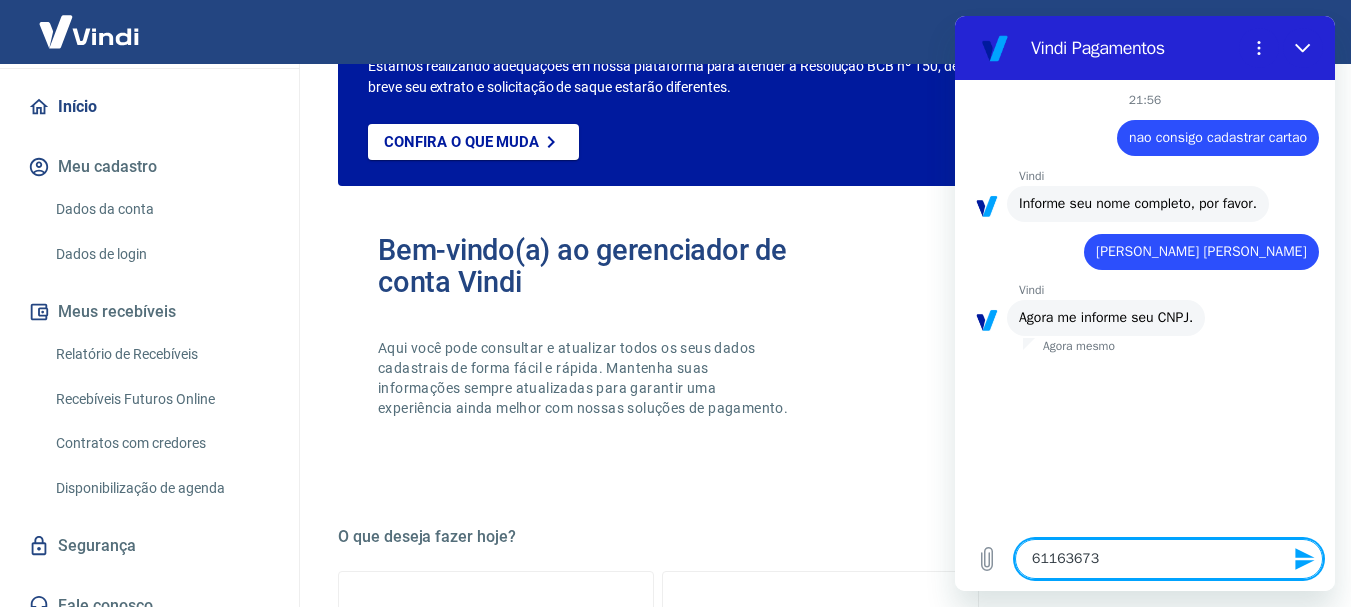 type on "611636730" 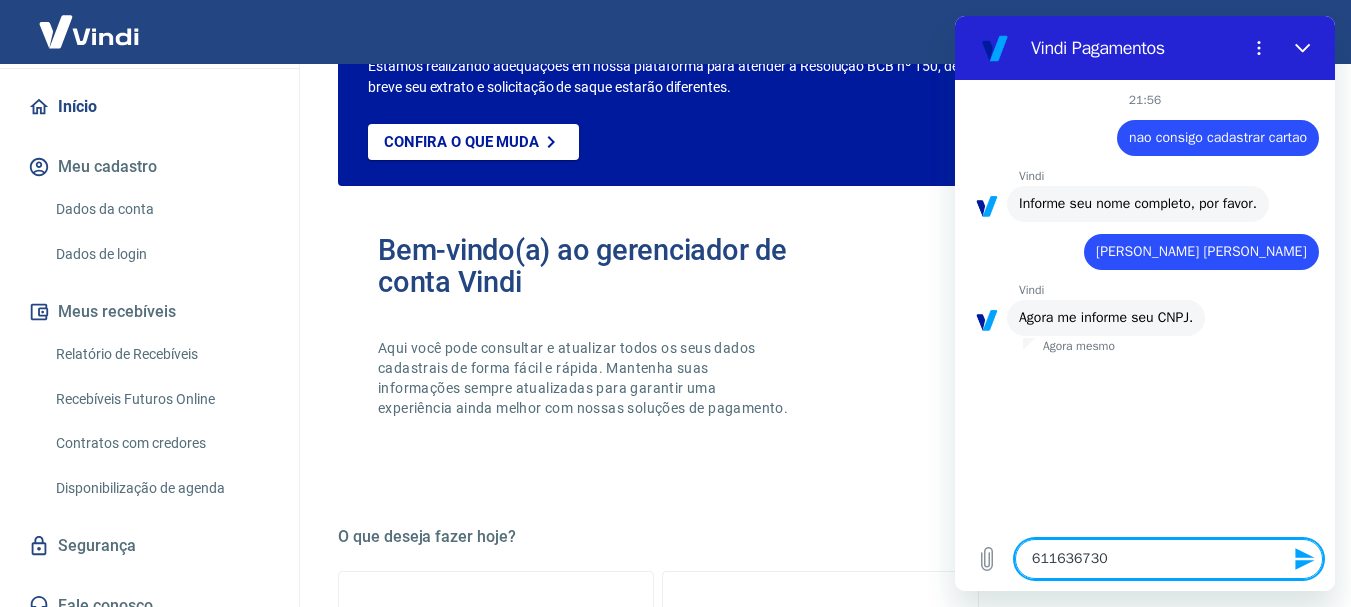 type on "6116367300" 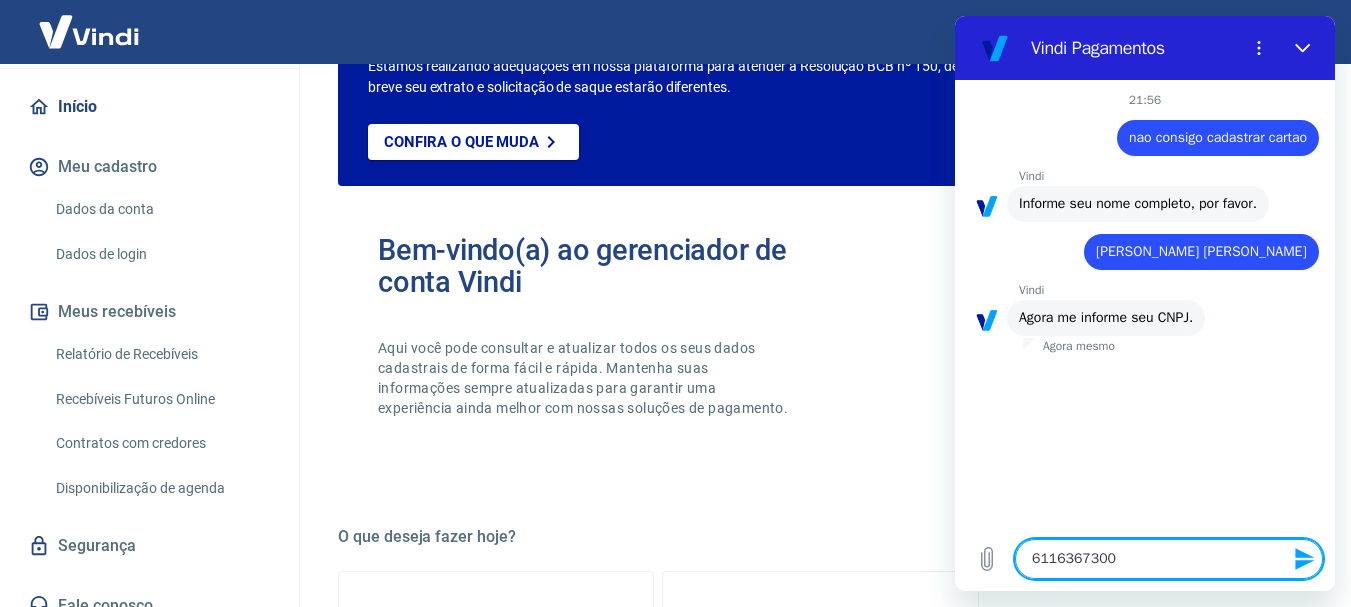 type on "61163673000" 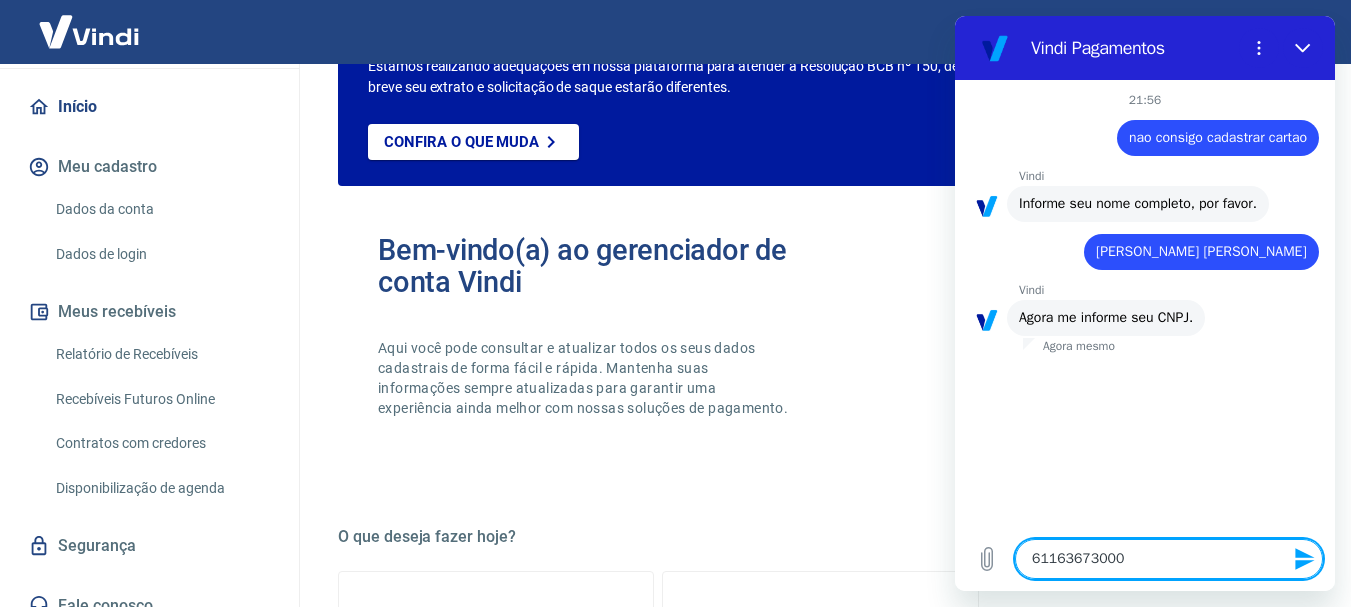 type on "611636730001" 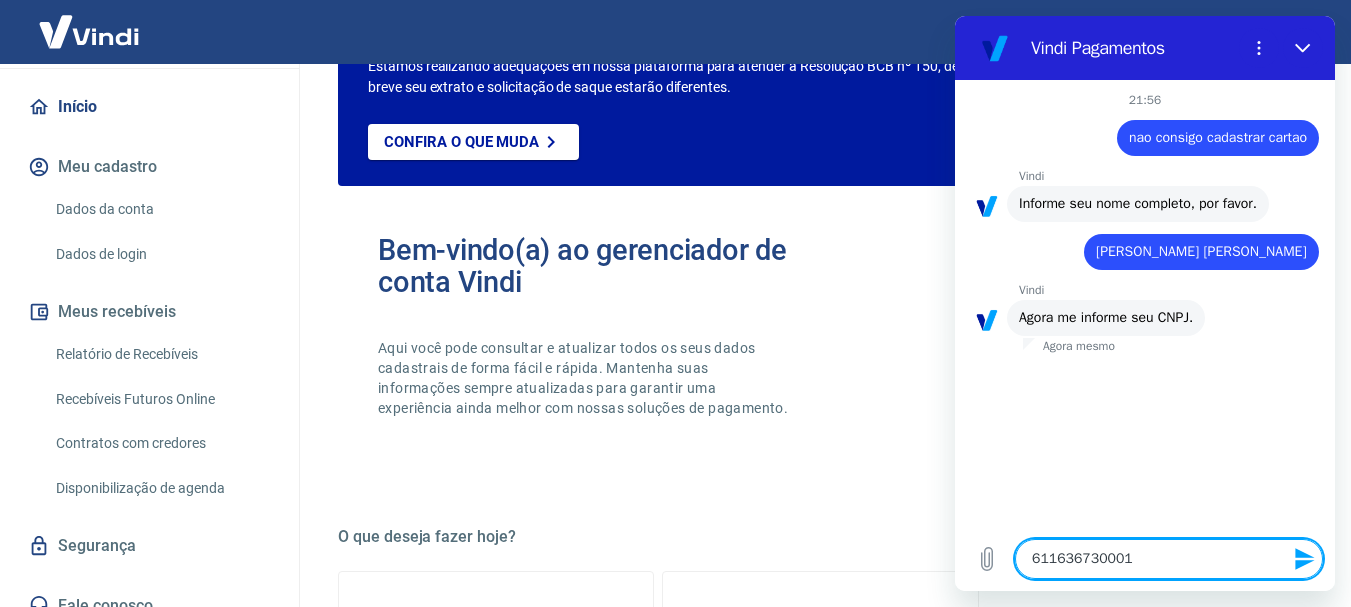 type on "6116367300015" 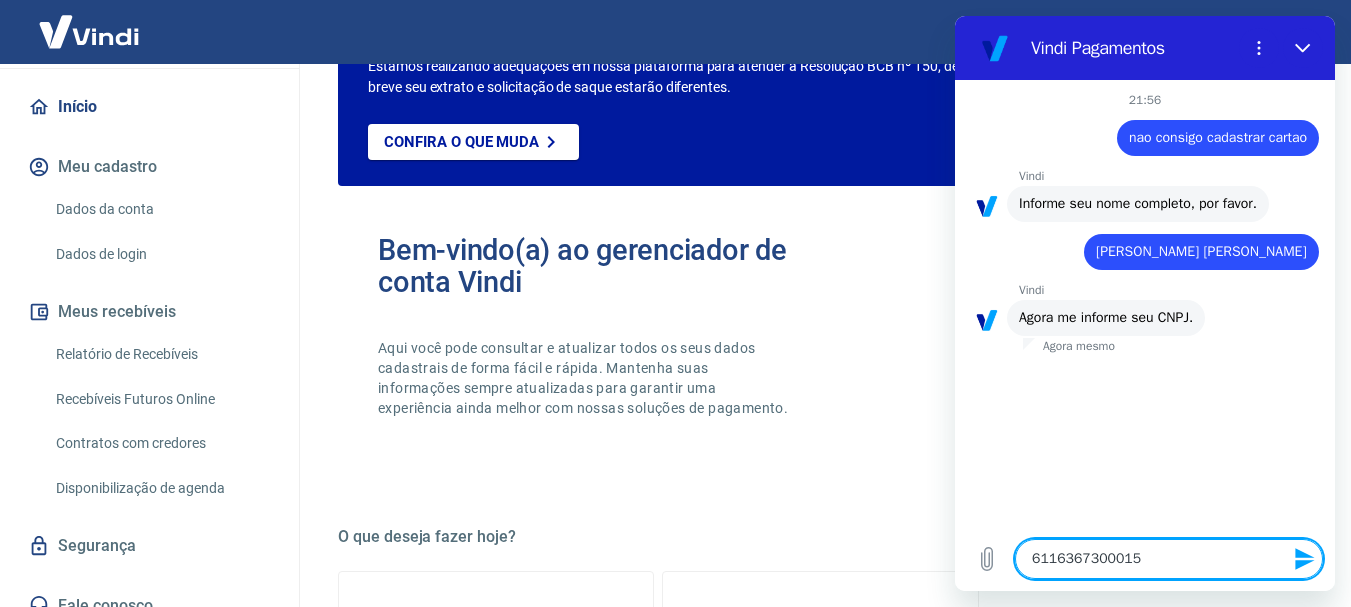 type on "61163673000157" 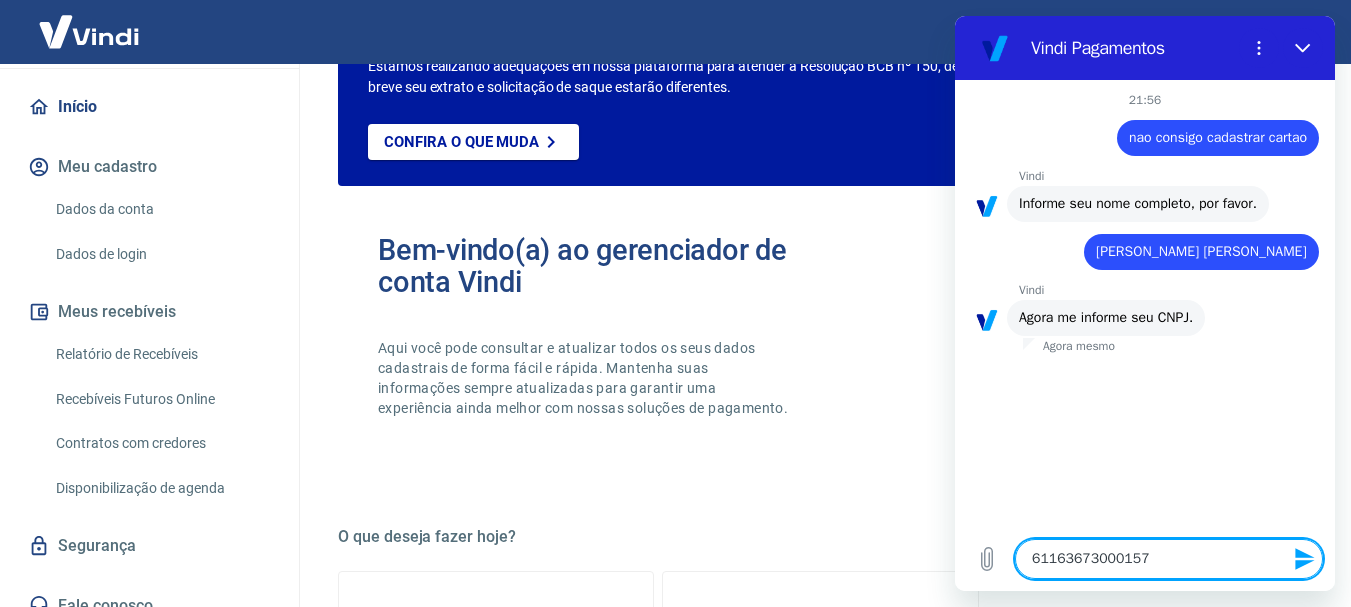 type 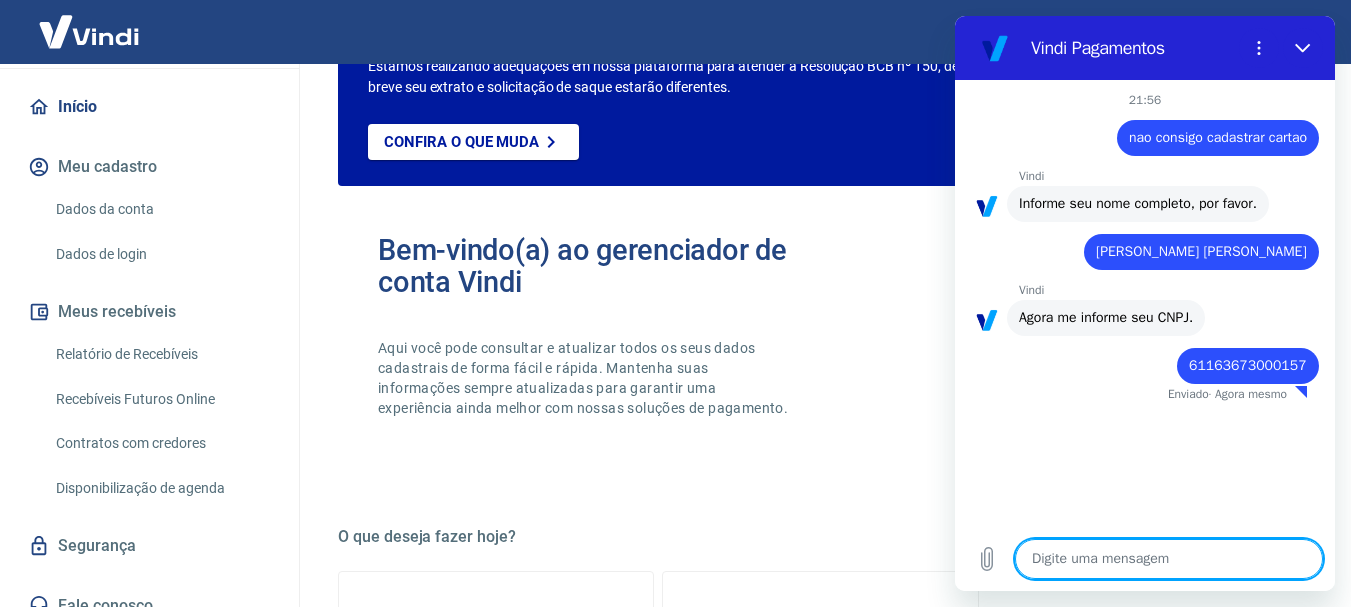 type on "x" 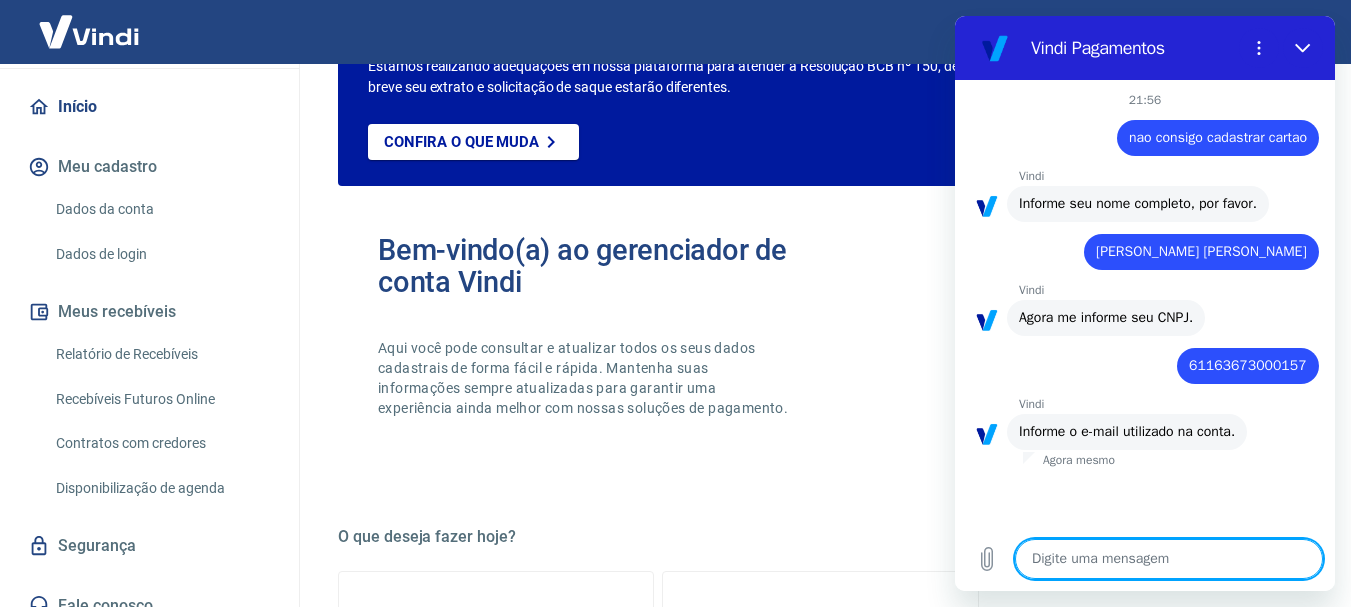 type on "a" 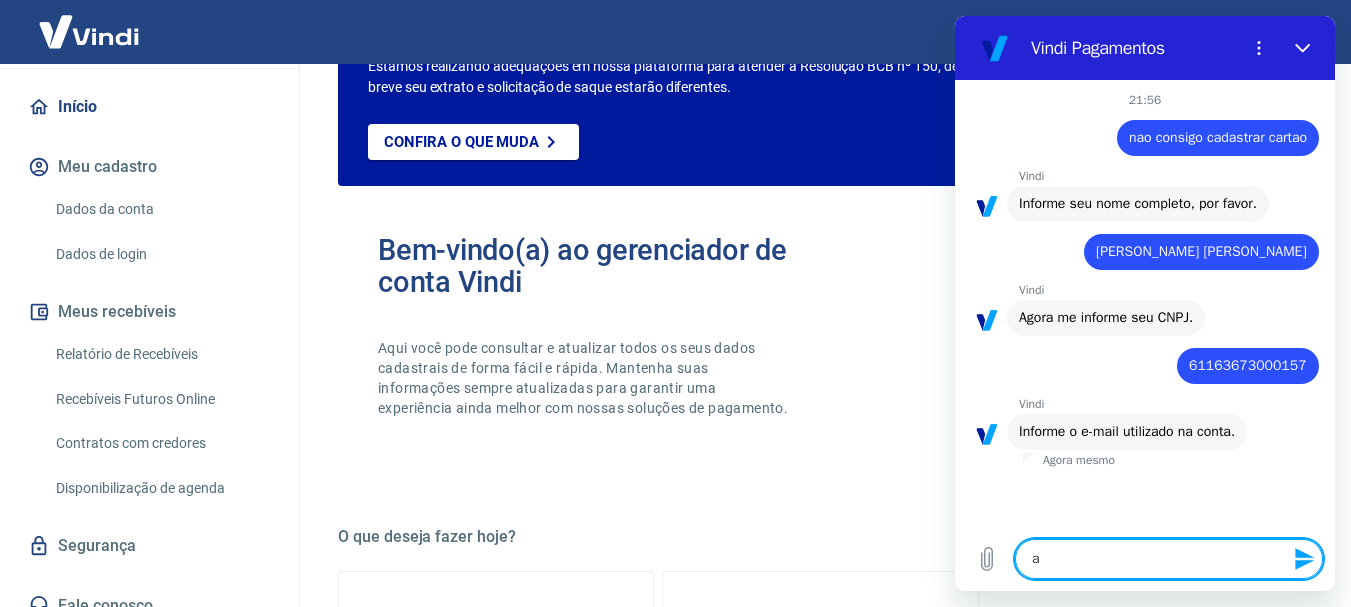 type on "ae" 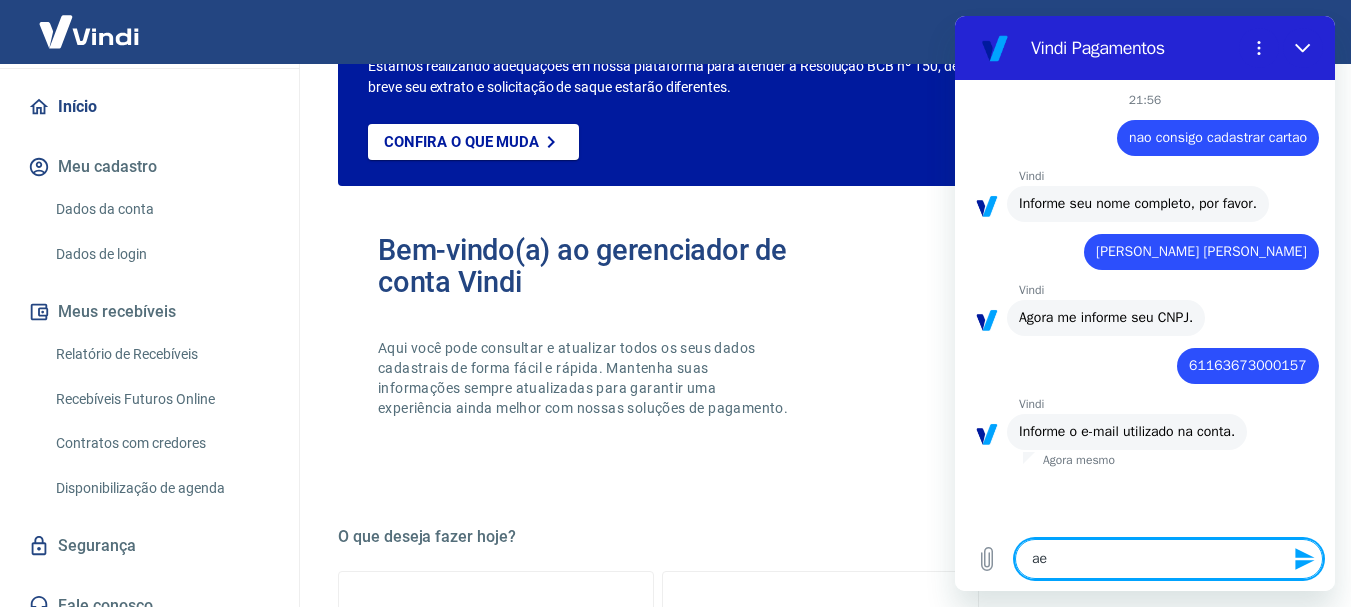 type on "aeu" 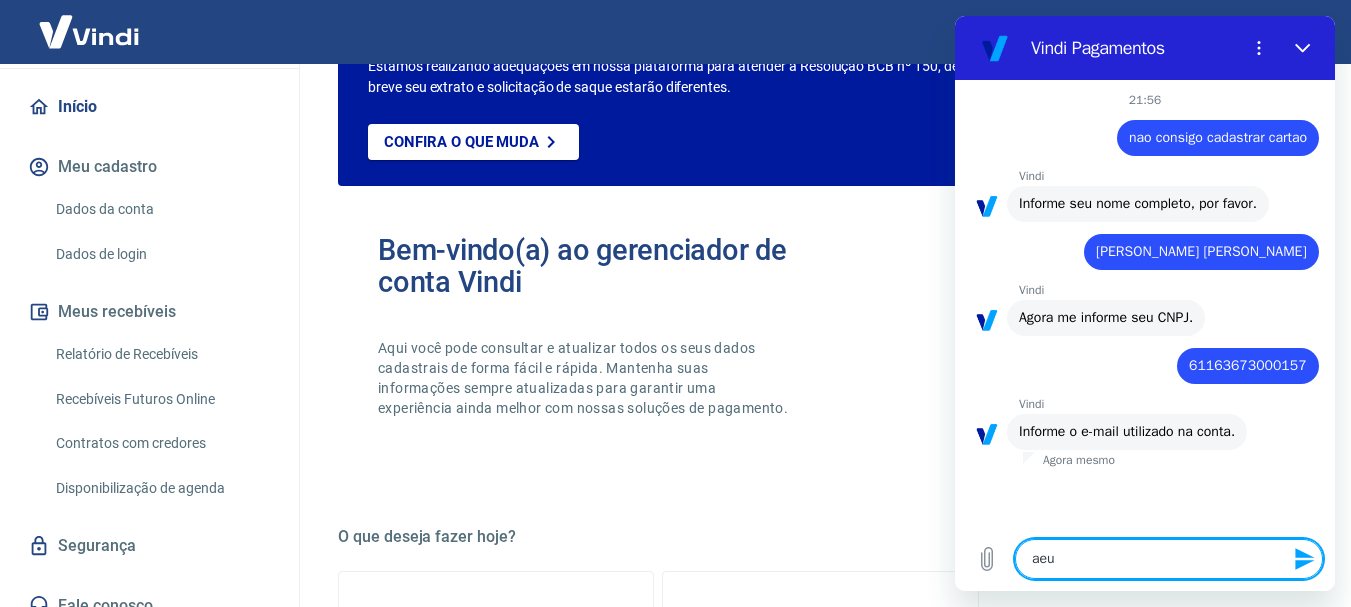type on "aeug" 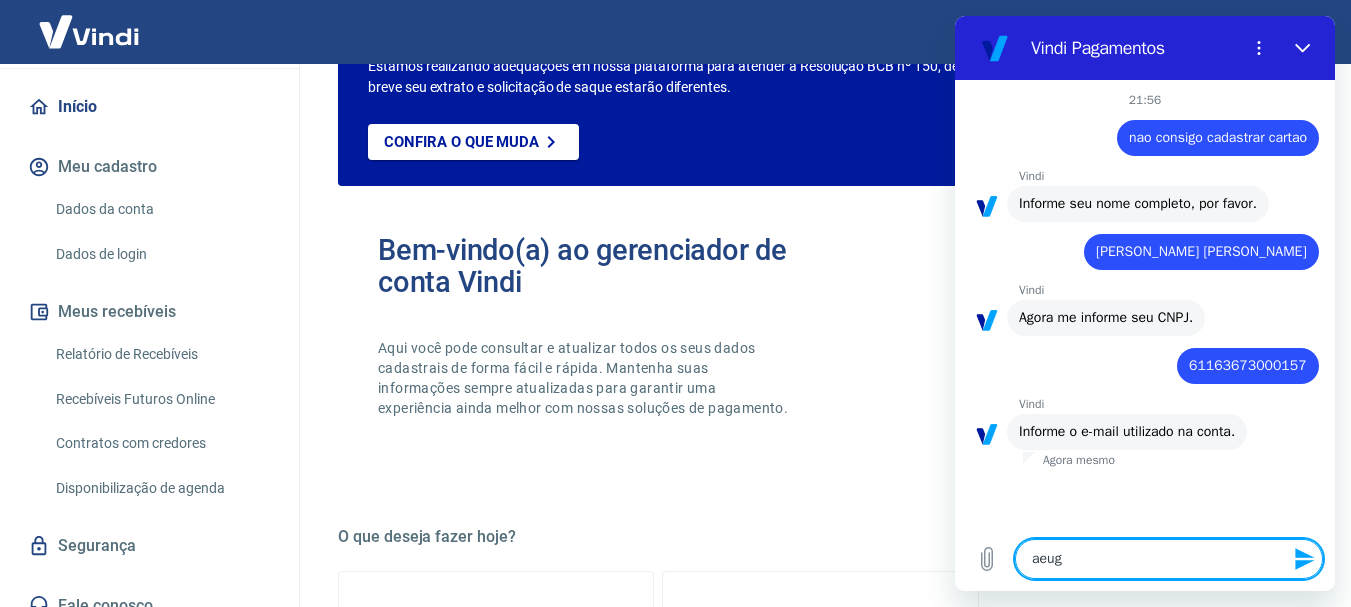 type on "aeuge" 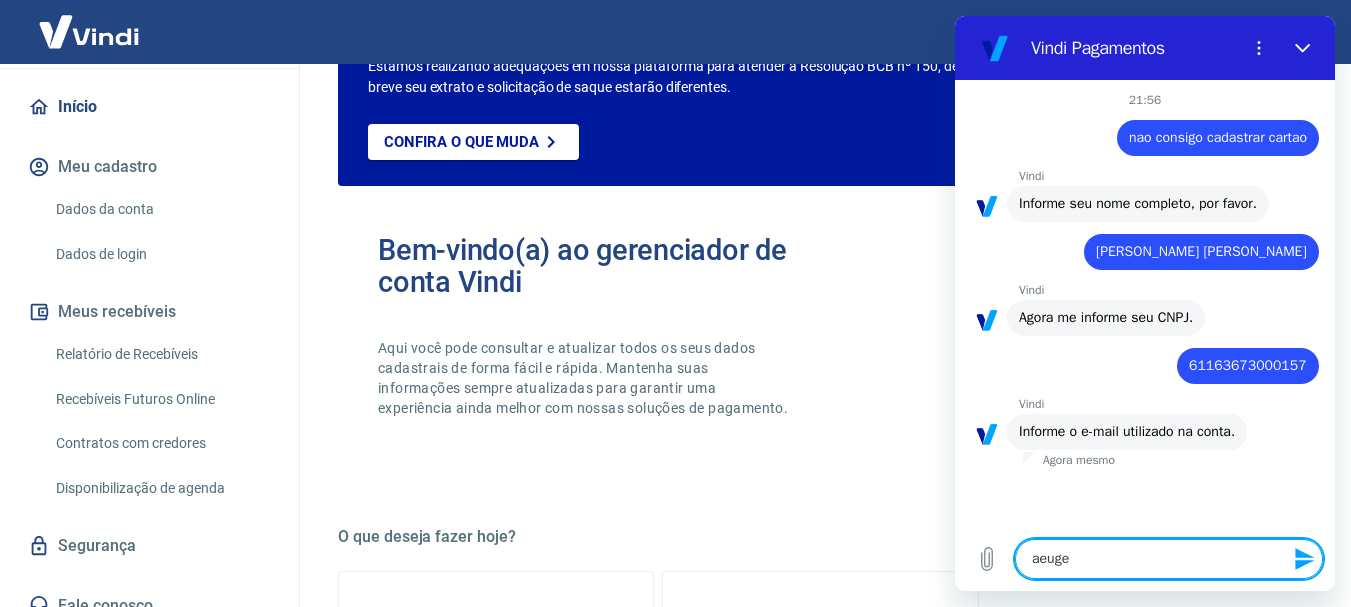 type on "aeugen" 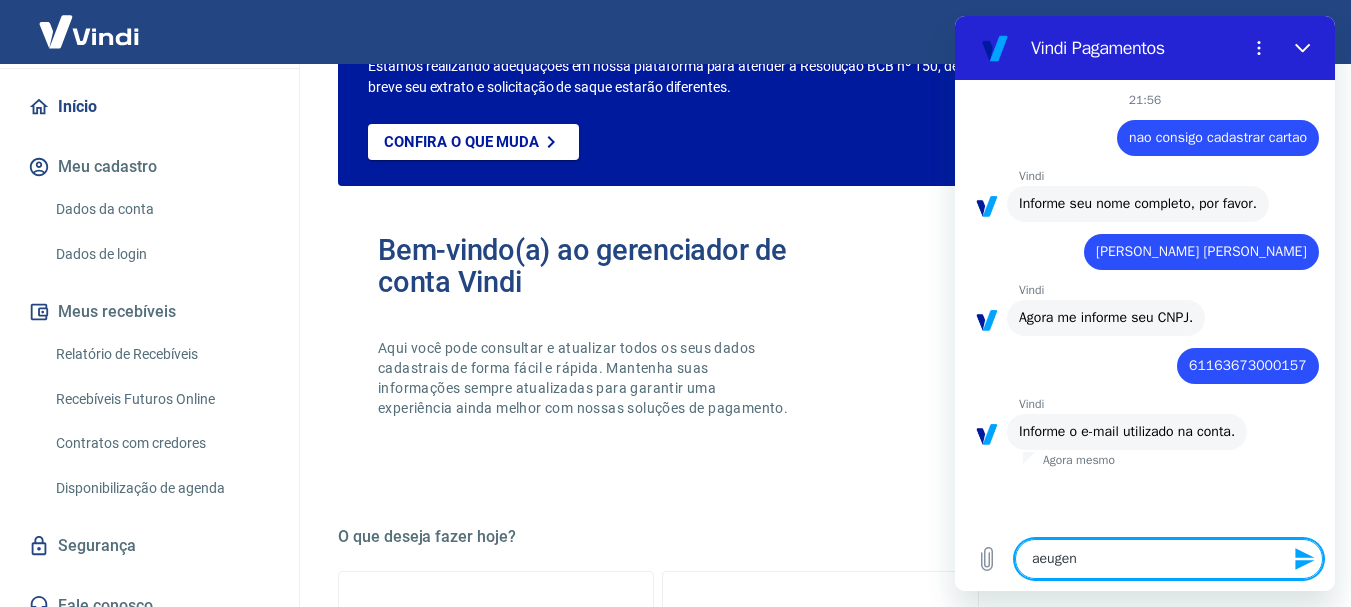 type on "aeugeni" 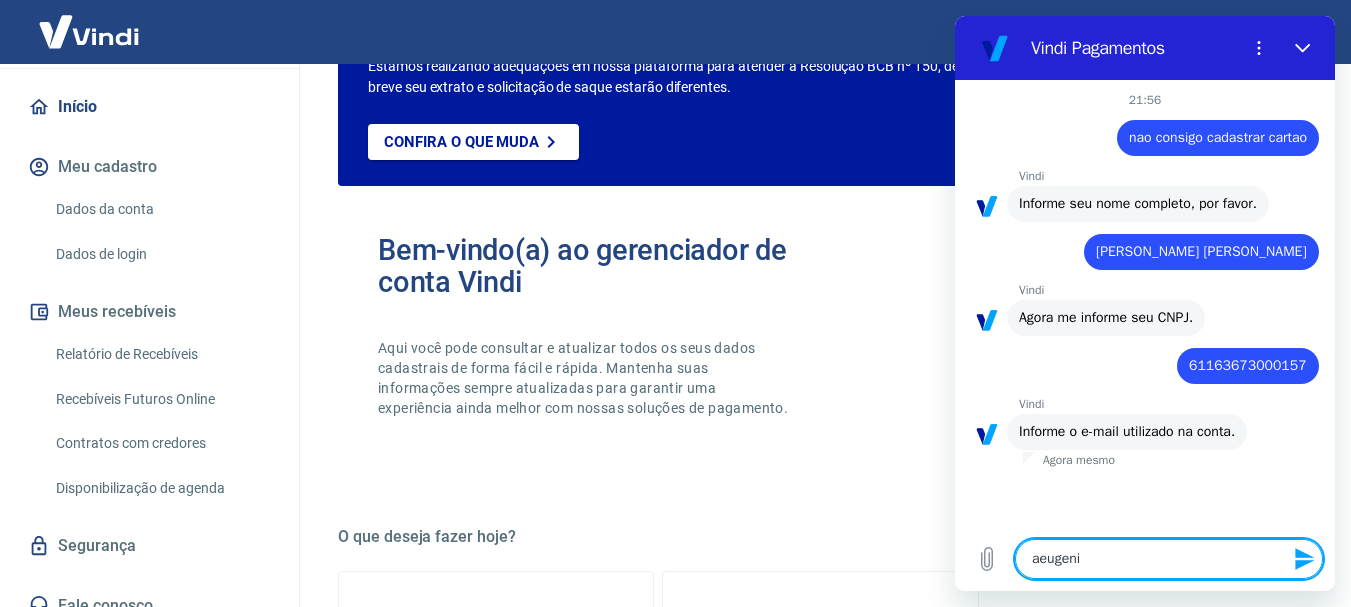 type on "aeugenio" 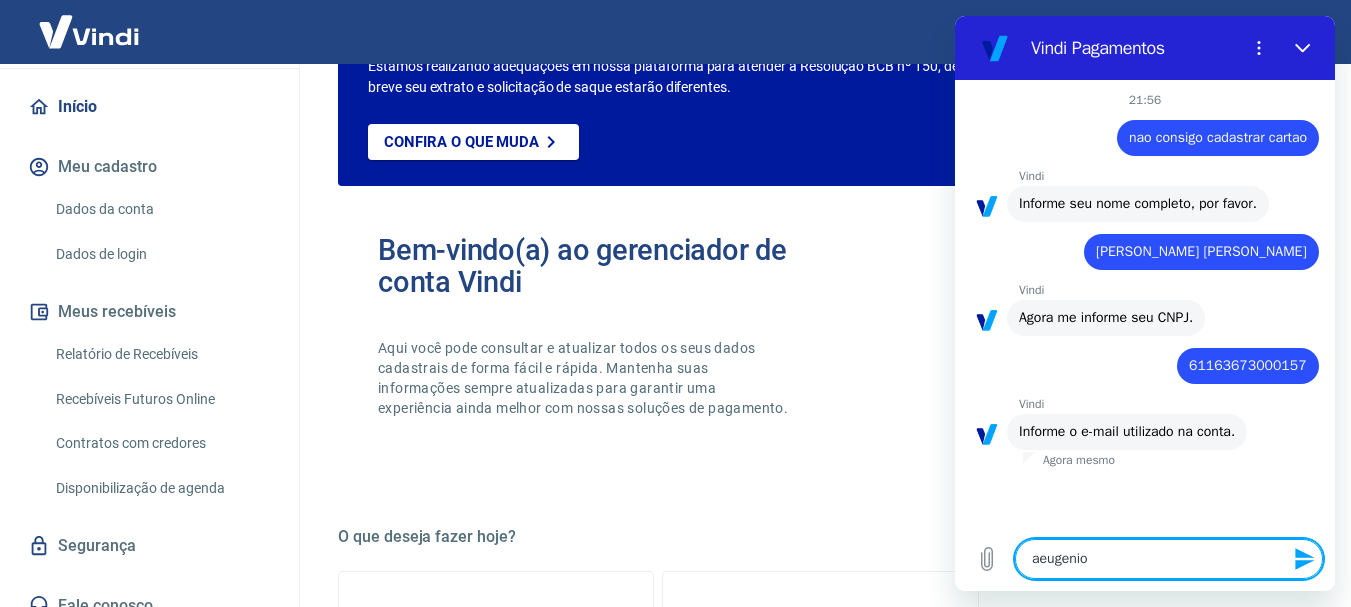 type on "aeugenios" 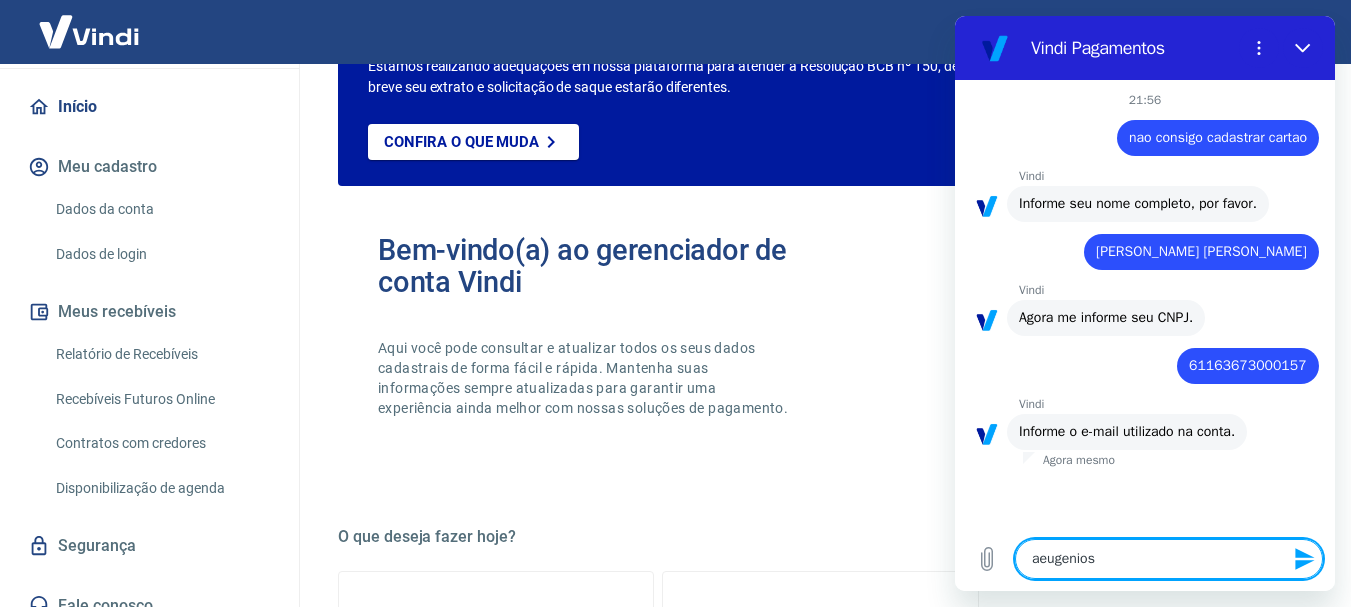 type on "aeugenioso" 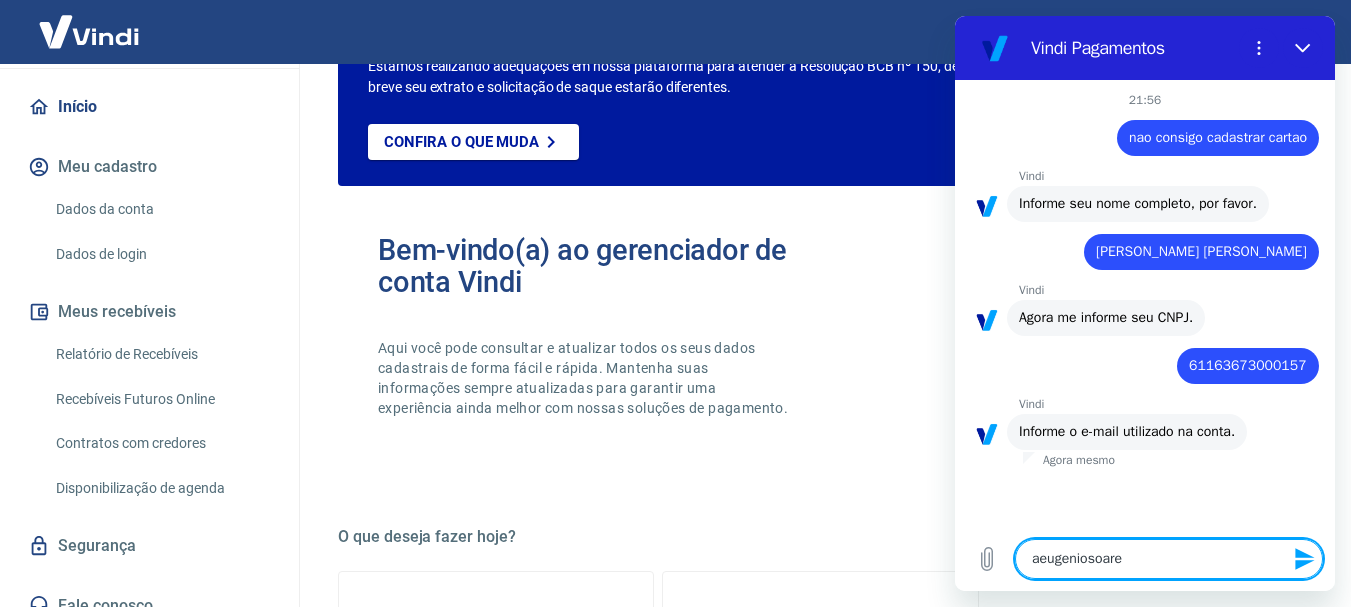 click on "aeugeniosoare" at bounding box center (1169, 559) 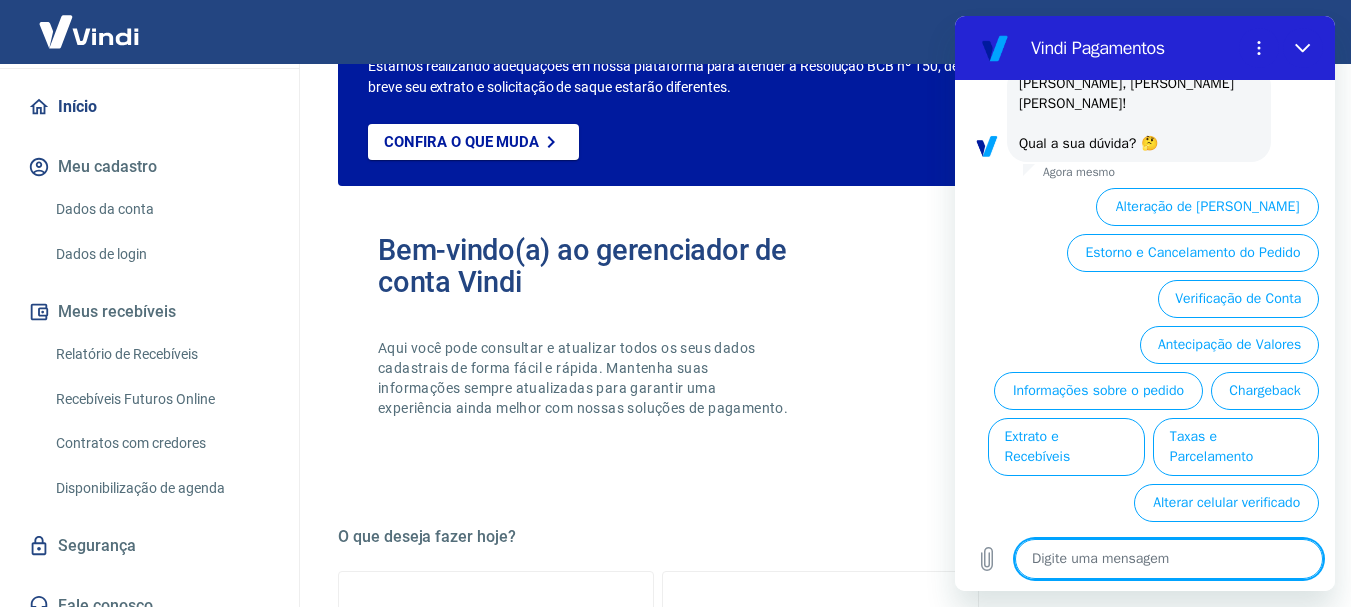 scroll, scrollTop: 488, scrollLeft: 0, axis: vertical 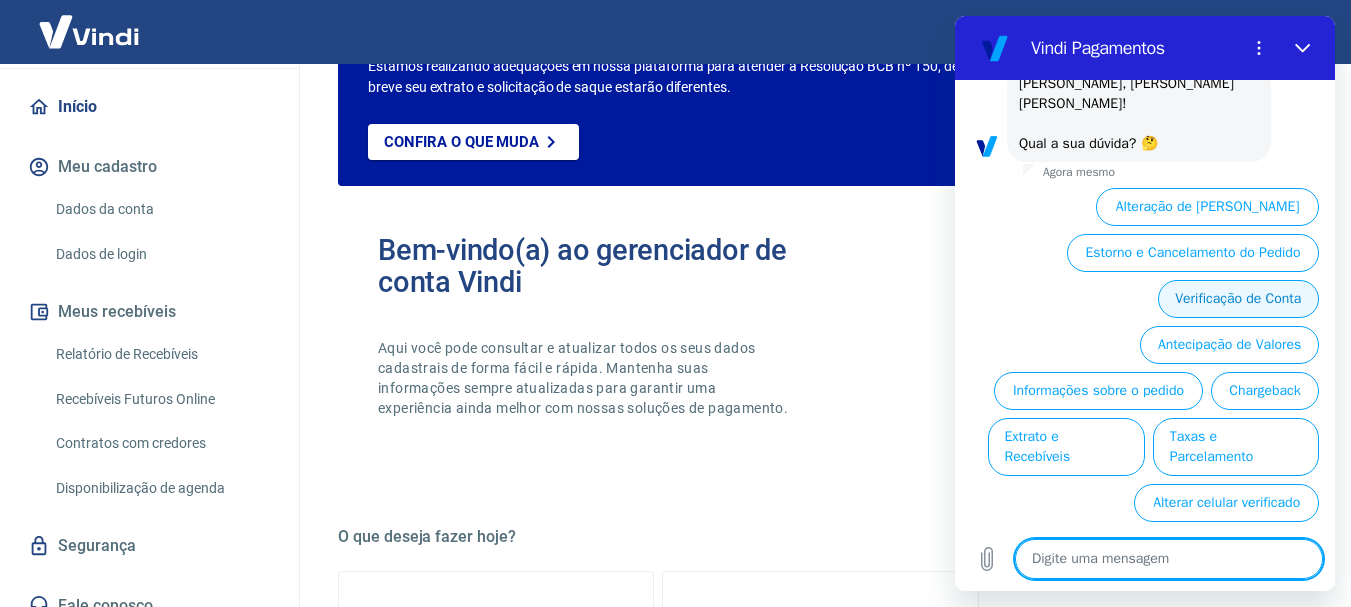 click on "Verificação de Conta" at bounding box center [1238, 299] 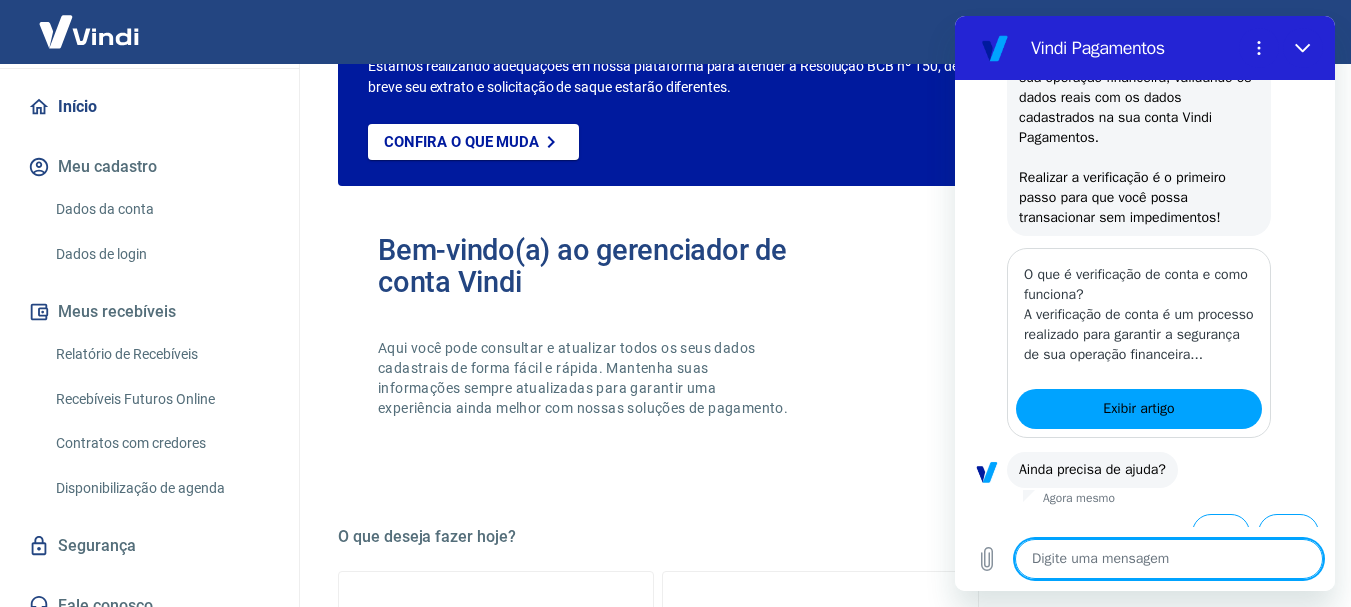 scroll, scrollTop: 732, scrollLeft: 0, axis: vertical 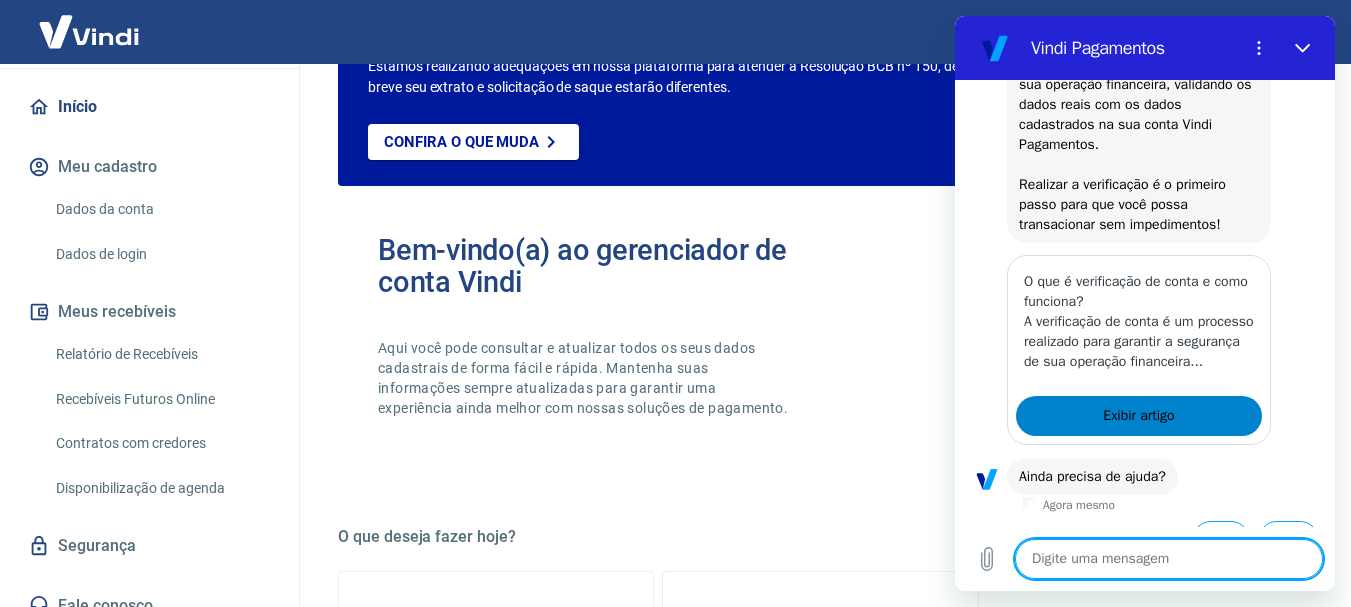 click on "Exibir artigo" at bounding box center (1138, 416) 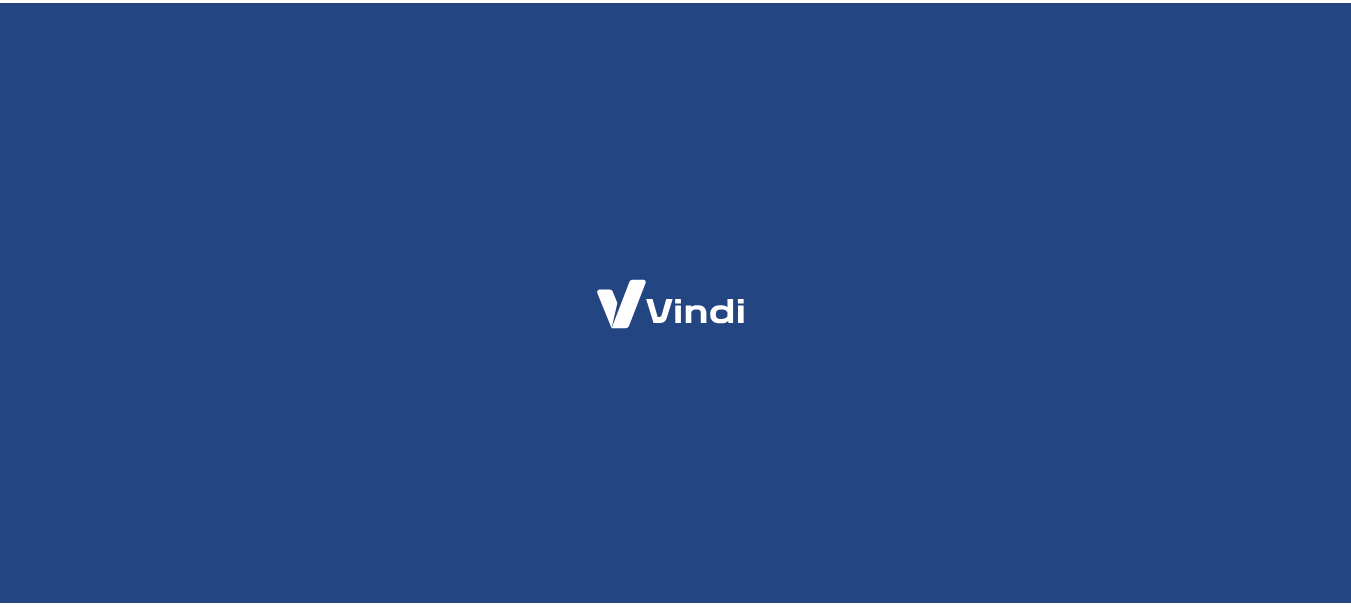 scroll, scrollTop: 0, scrollLeft: 0, axis: both 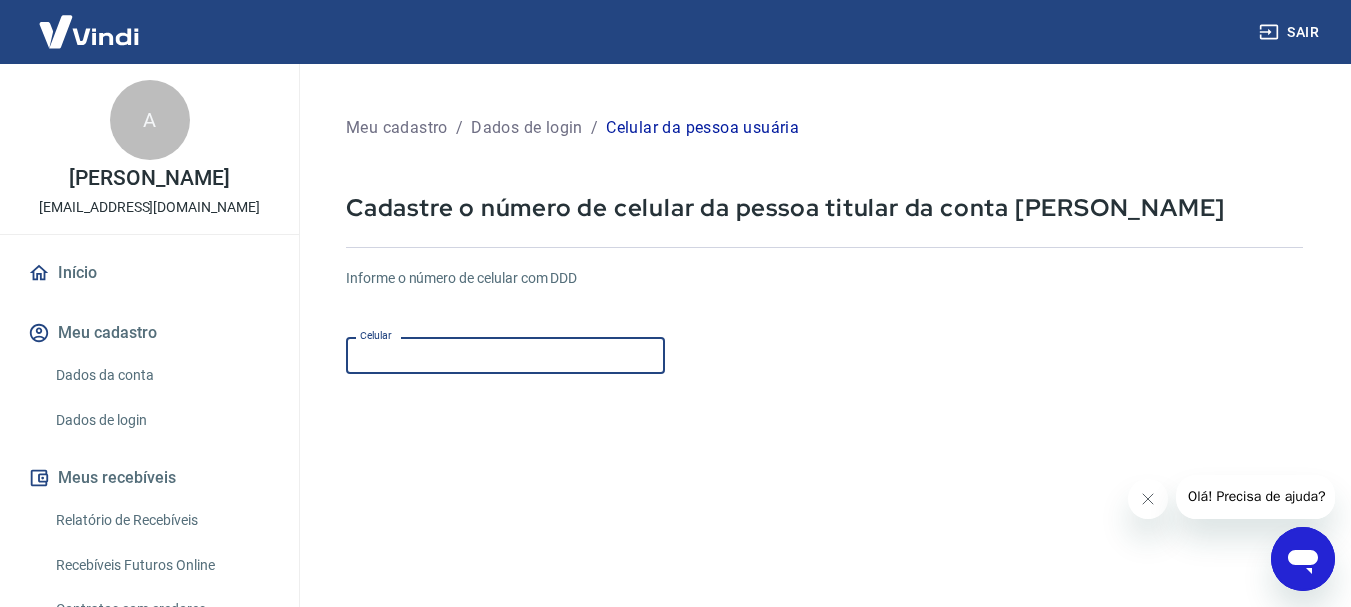 click on "Celular" at bounding box center [505, 355] 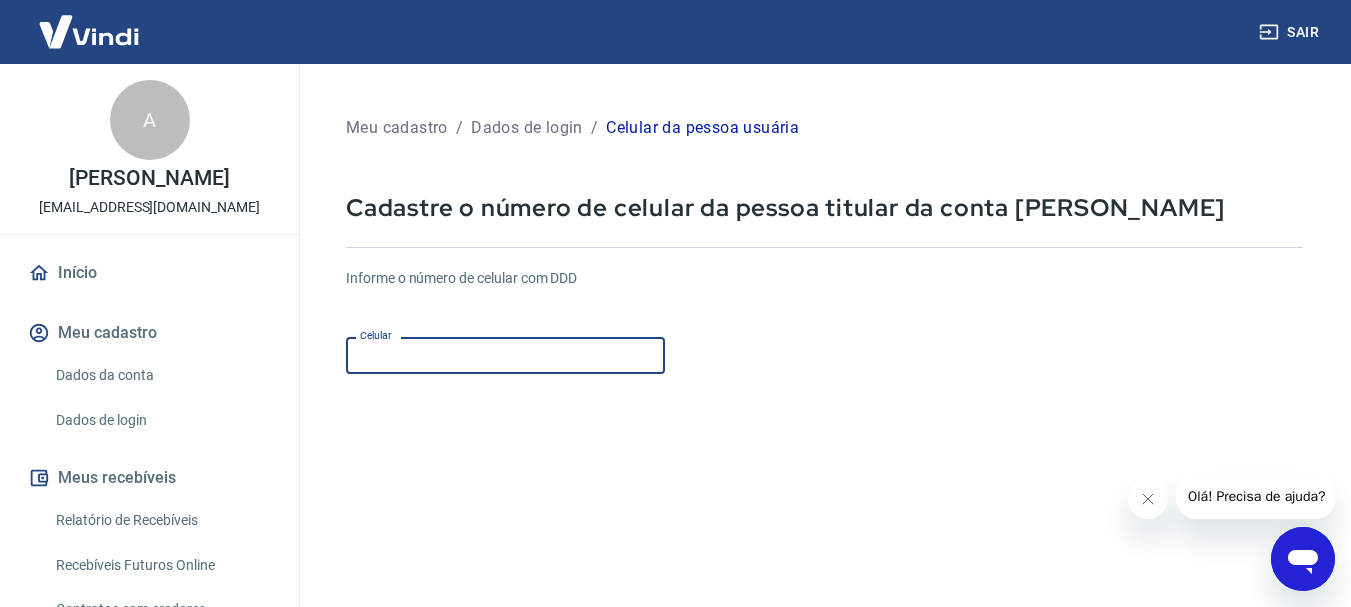 type on "(11) 97040-9724" 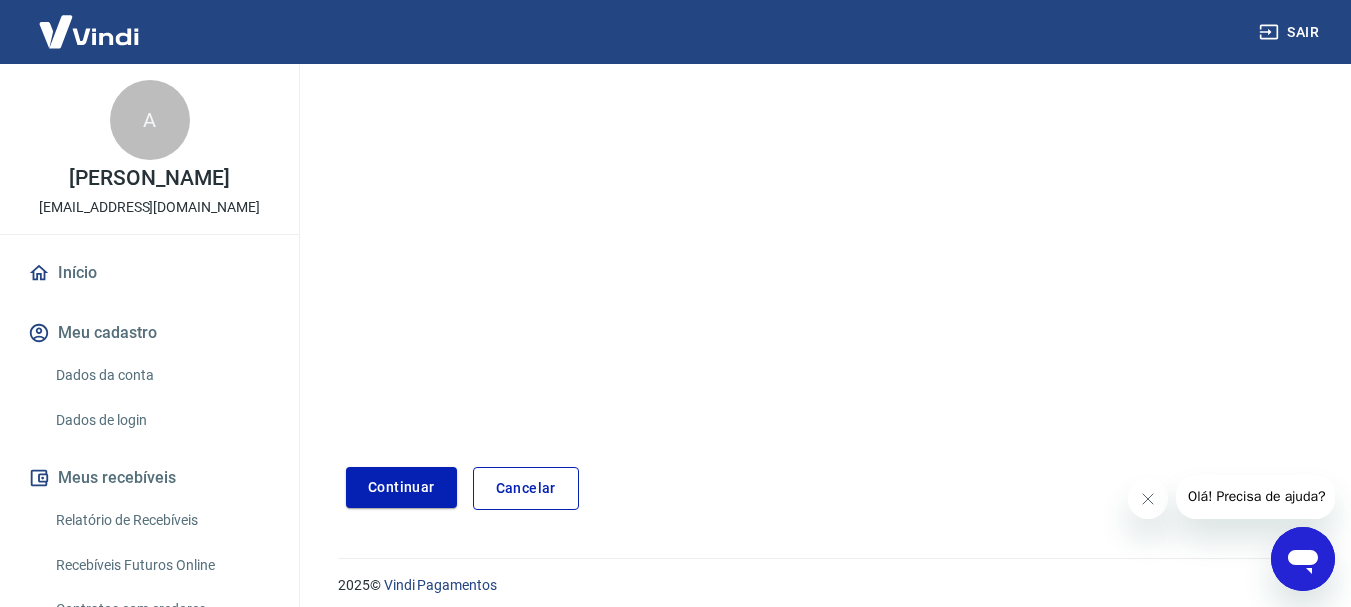 scroll, scrollTop: 328, scrollLeft: 0, axis: vertical 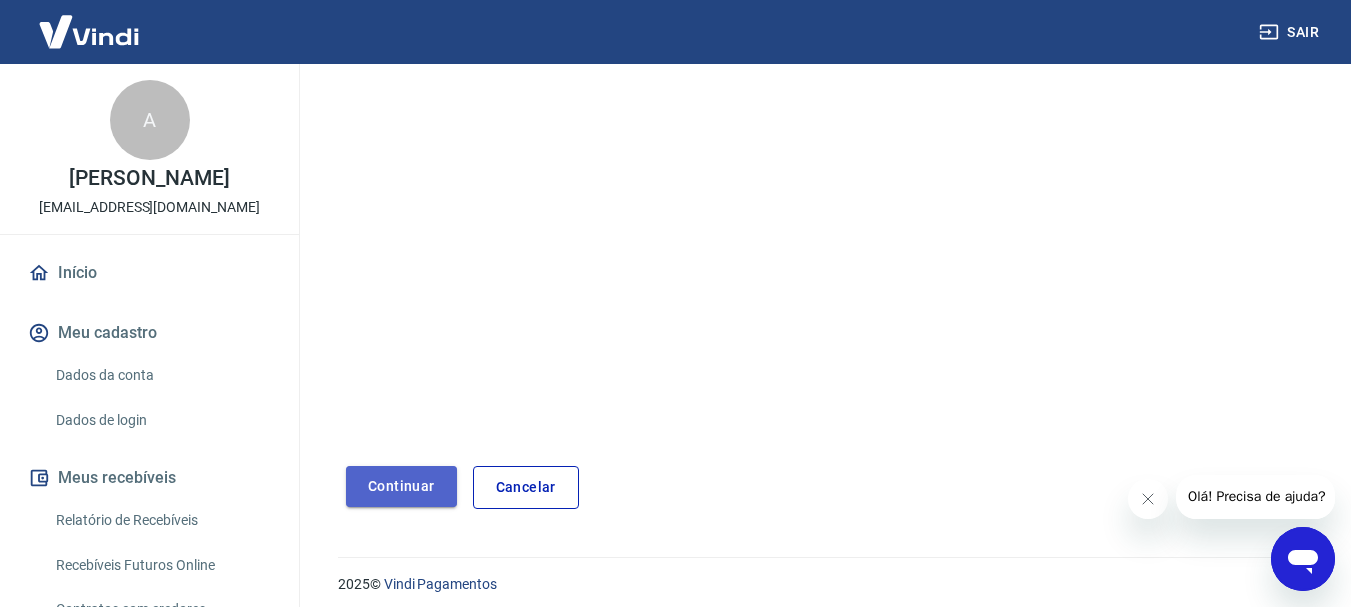 click on "Continuar" at bounding box center [401, 486] 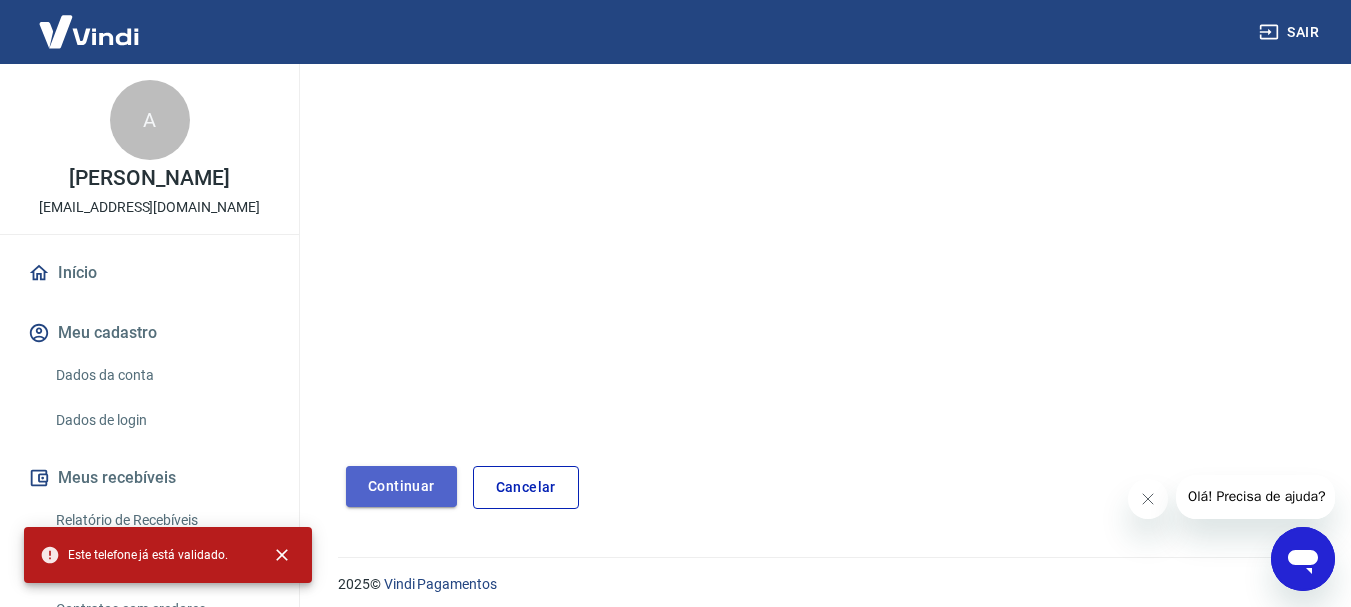 click on "Continuar" at bounding box center [401, 486] 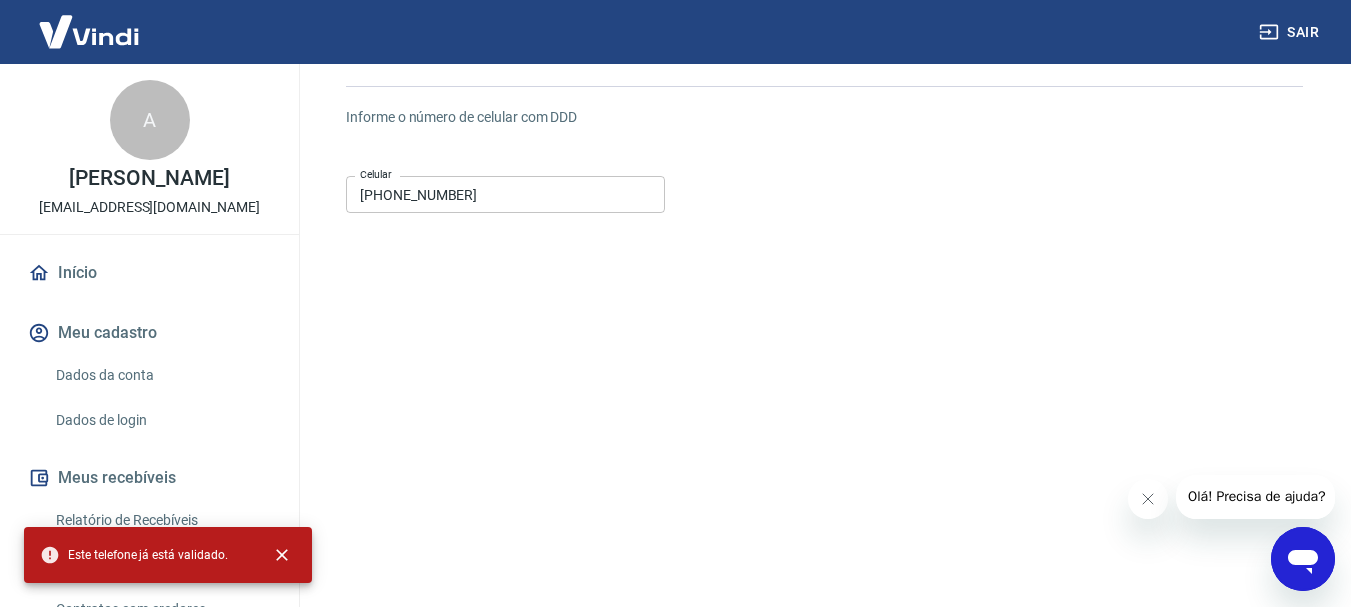 scroll, scrollTop: 158, scrollLeft: 0, axis: vertical 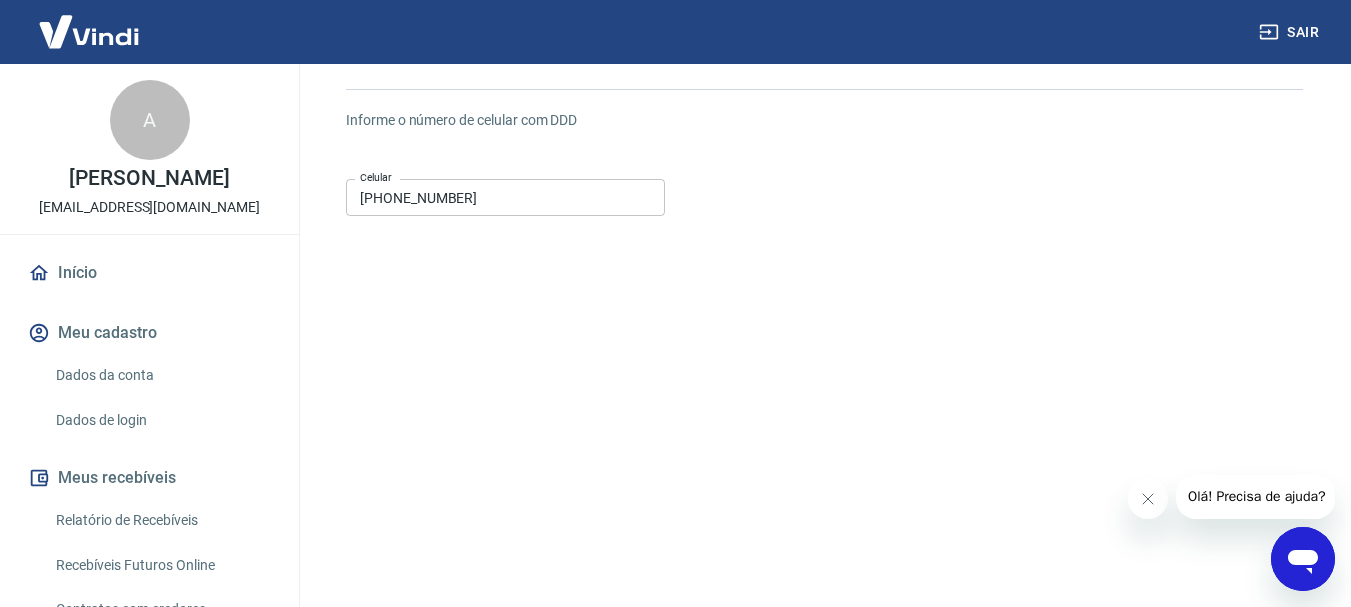 drag, startPoint x: 282, startPoint y: 321, endPoint x: 75, endPoint y: 261, distance: 215.5203 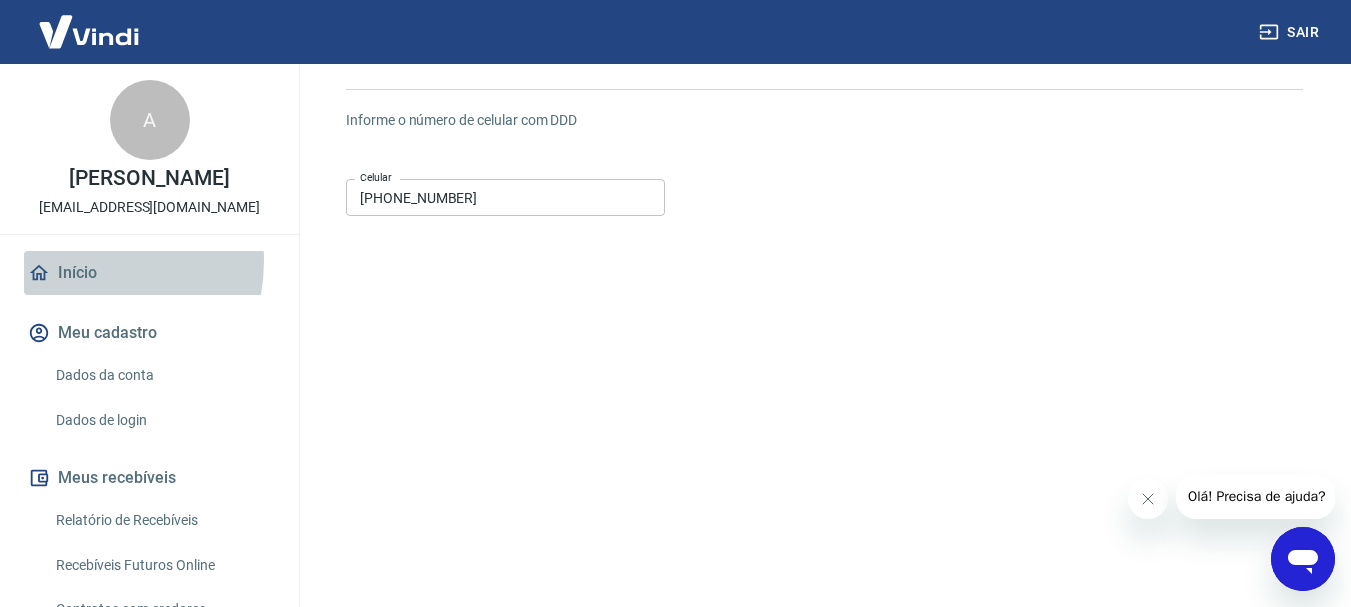 click on "Início" at bounding box center [149, 273] 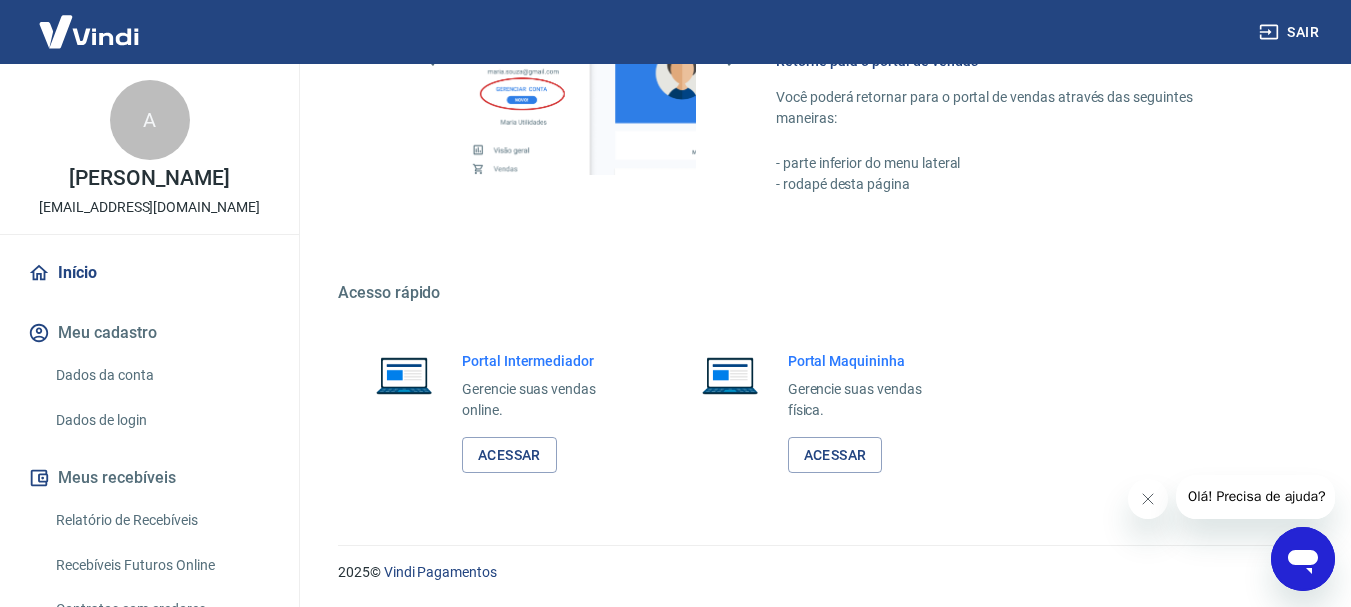 scroll, scrollTop: 1227, scrollLeft: 0, axis: vertical 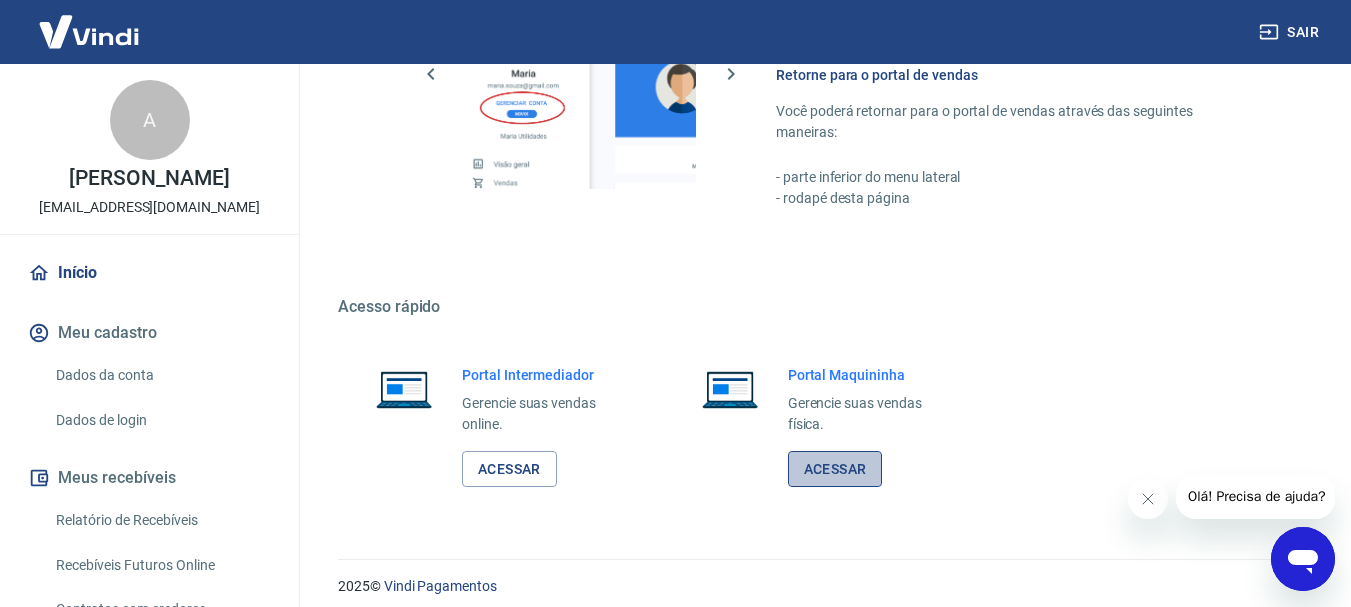 click on "Acessar" at bounding box center [835, 469] 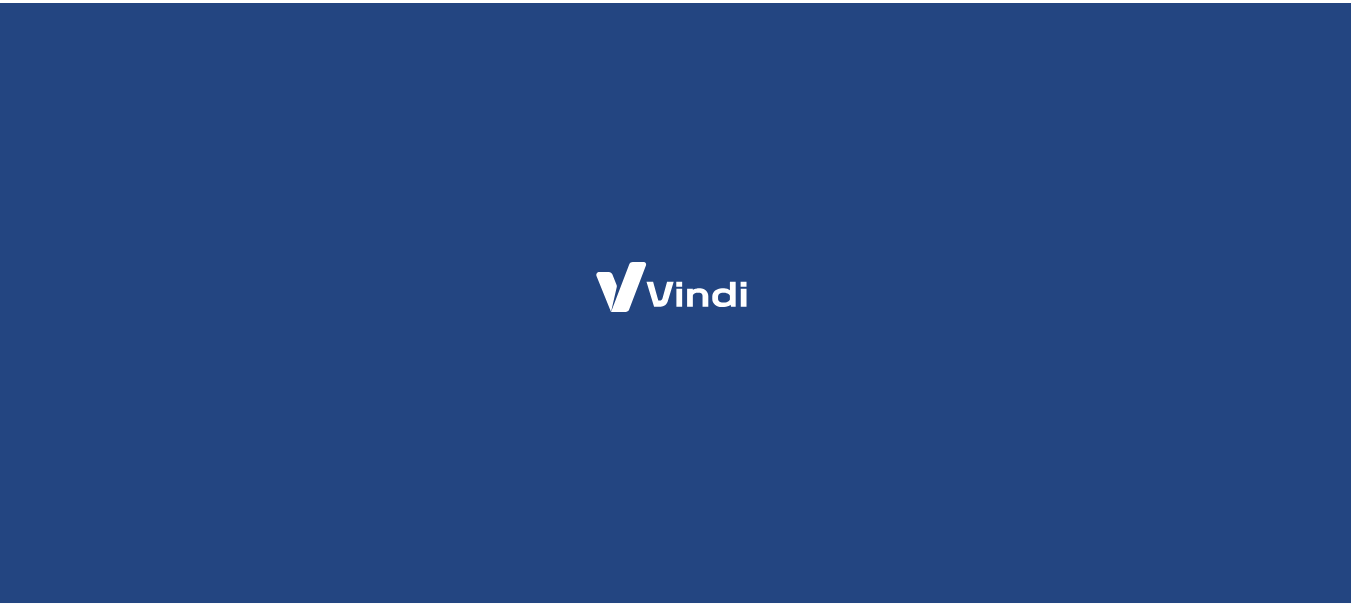 scroll, scrollTop: 0, scrollLeft: 0, axis: both 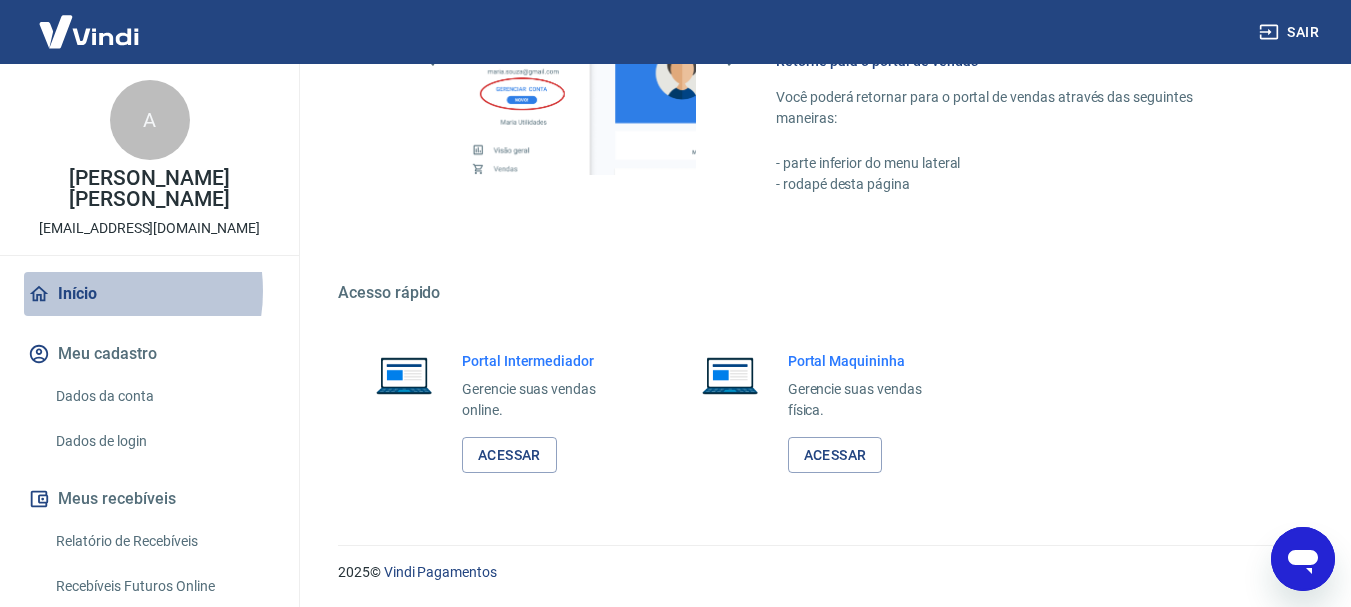 click on "Início" at bounding box center [149, 294] 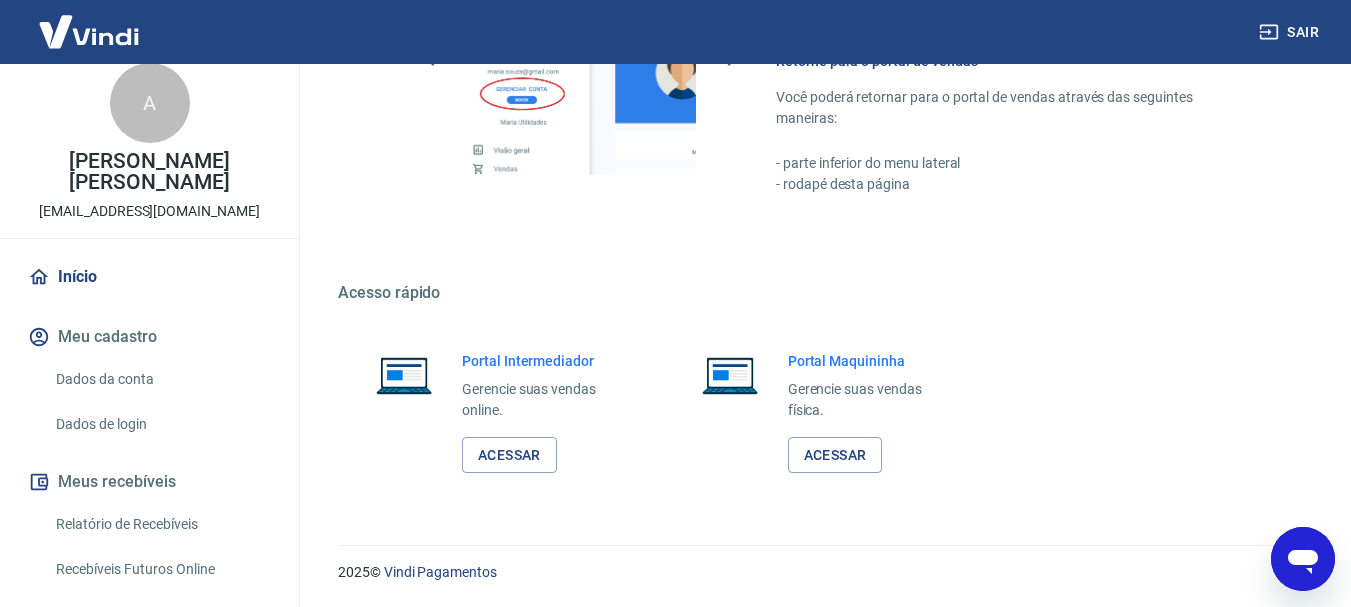 scroll, scrollTop: 0, scrollLeft: 0, axis: both 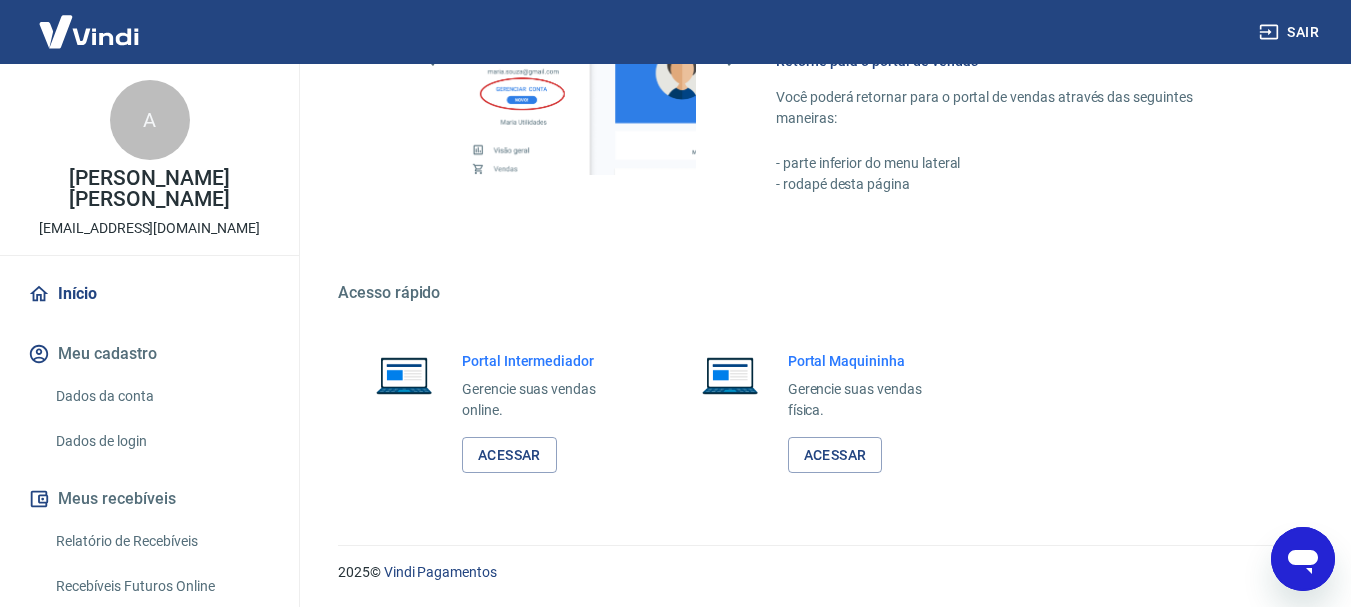 click on "A" at bounding box center [150, 120] 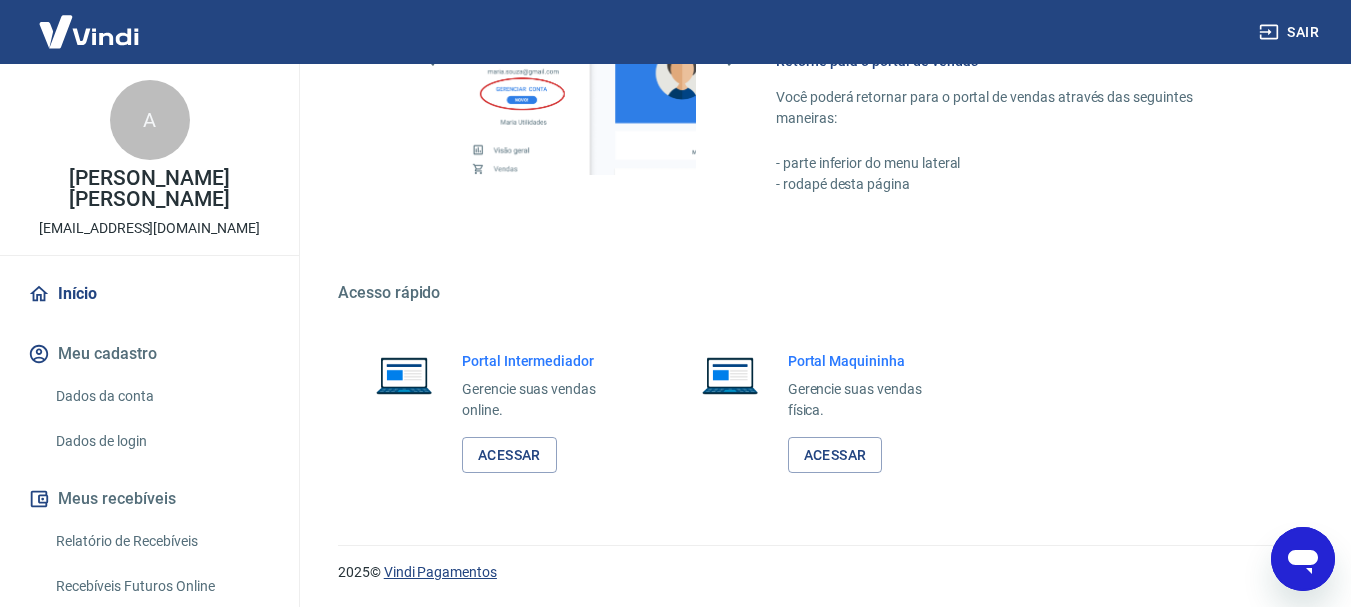 click on "Vindi Pagamentos" at bounding box center [440, 572] 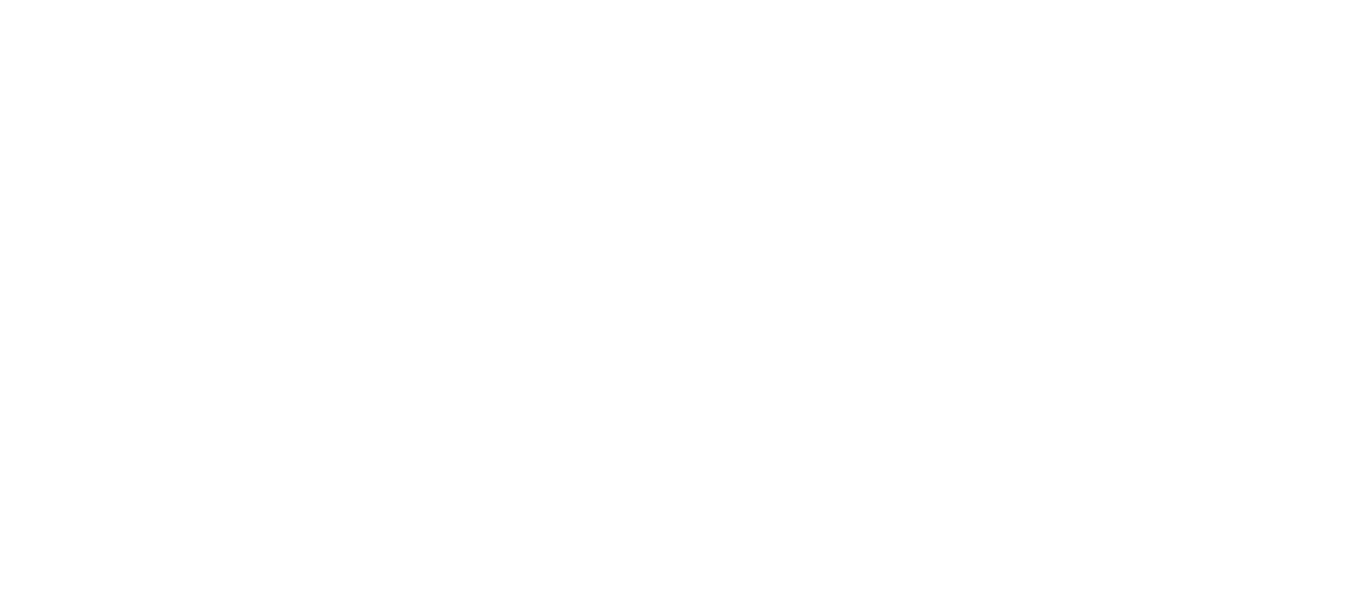 scroll, scrollTop: 0, scrollLeft: 0, axis: both 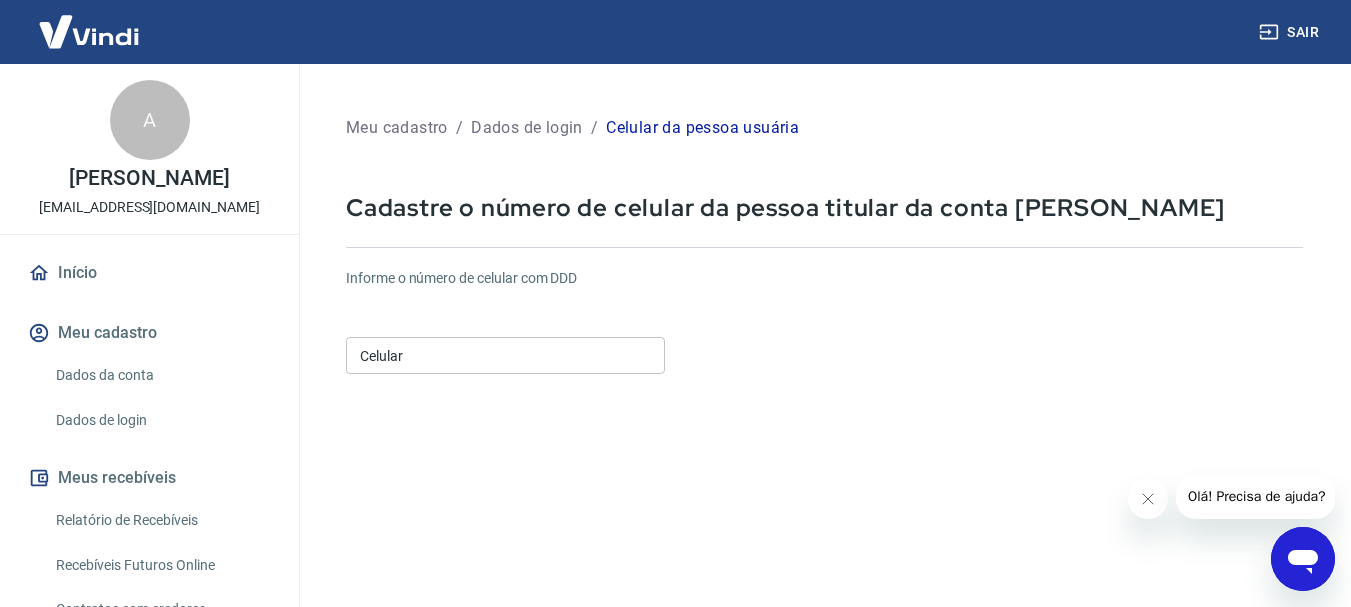 drag, startPoint x: 403, startPoint y: 379, endPoint x: 405, endPoint y: 362, distance: 17.117243 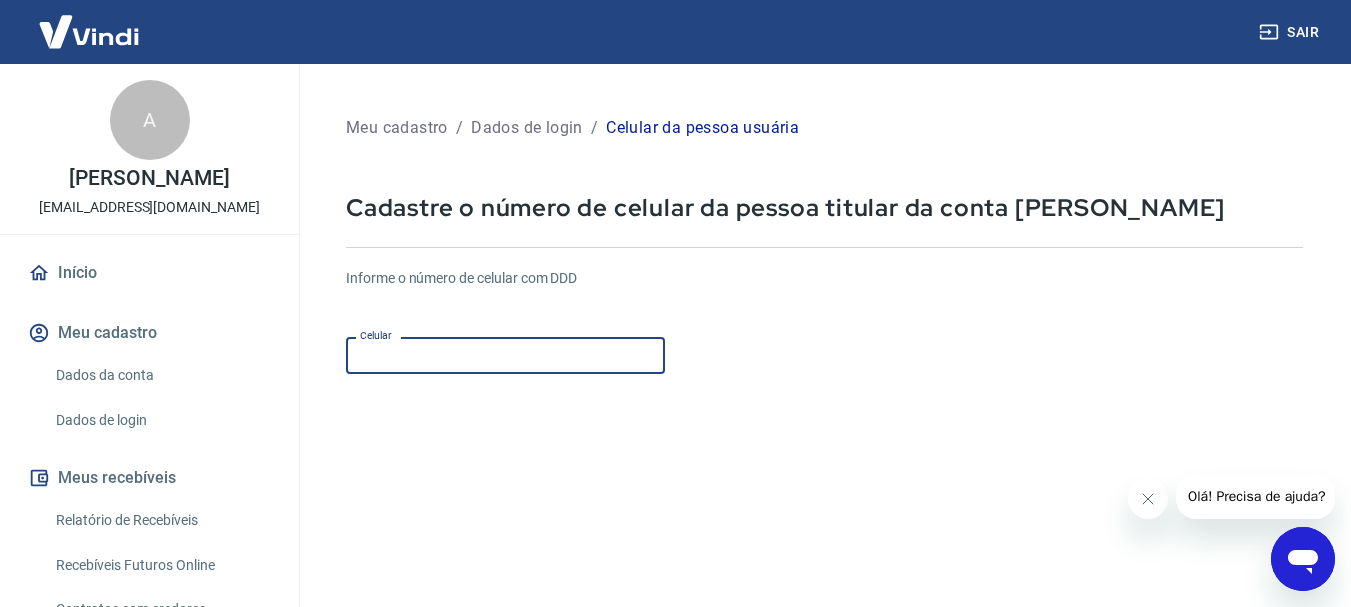 click on "Celular" at bounding box center (505, 355) 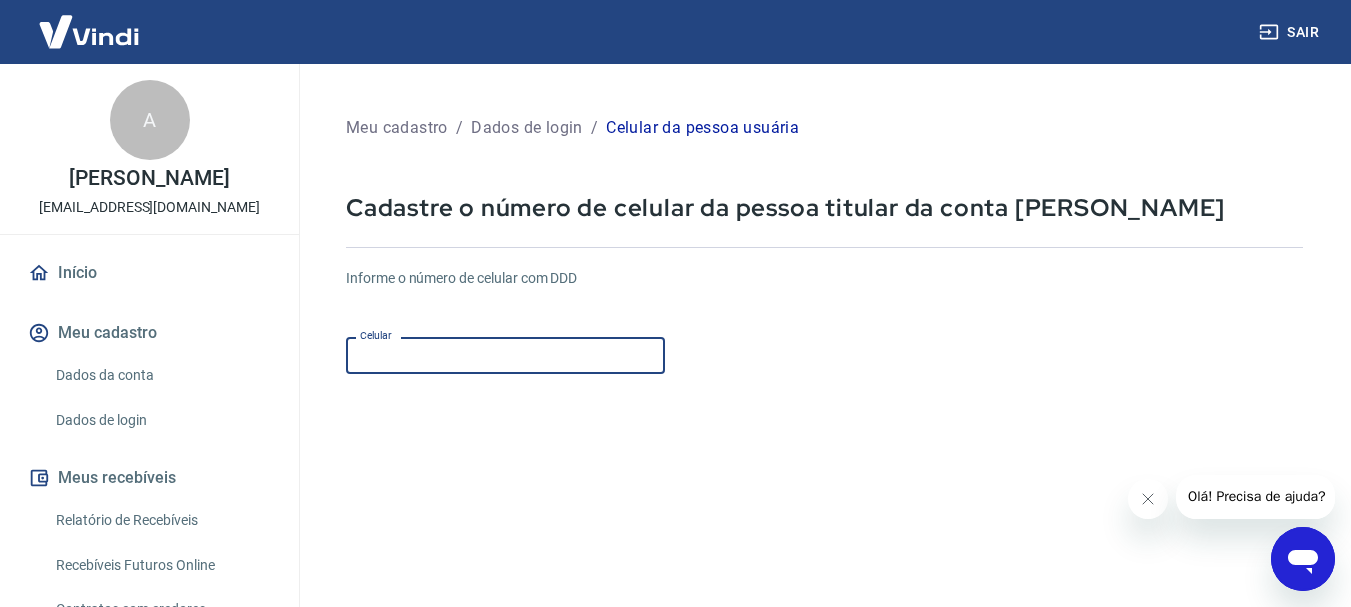 type on "[PHONE_NUMBER]" 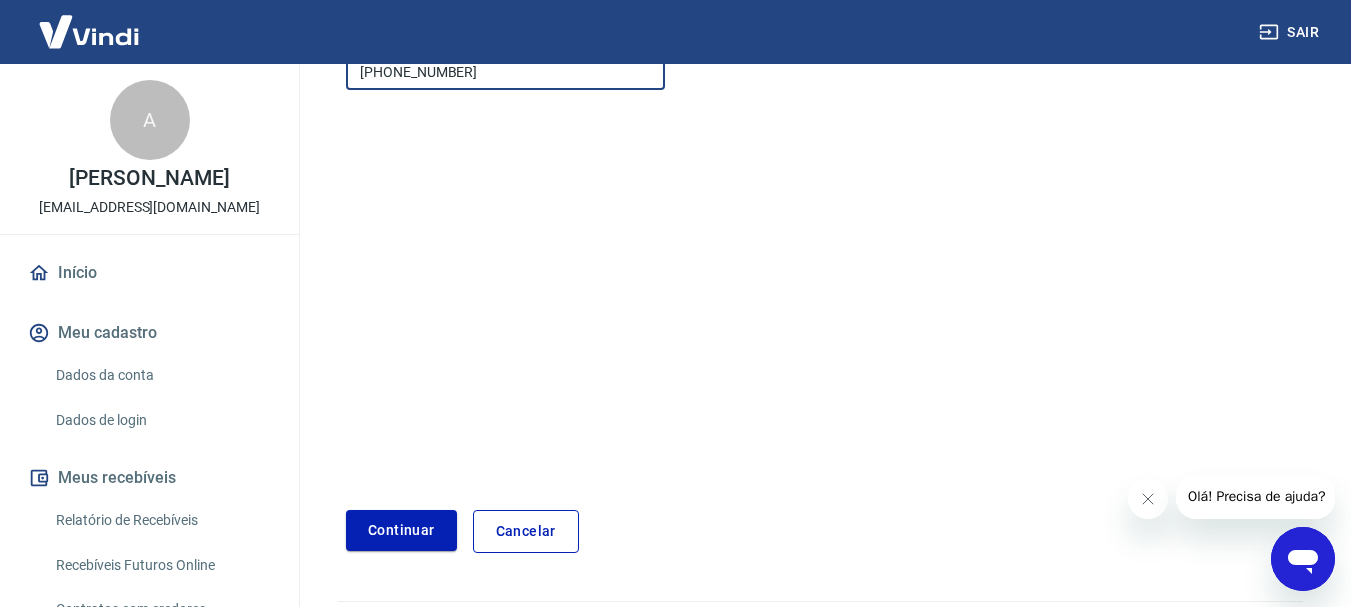 scroll, scrollTop: 340, scrollLeft: 0, axis: vertical 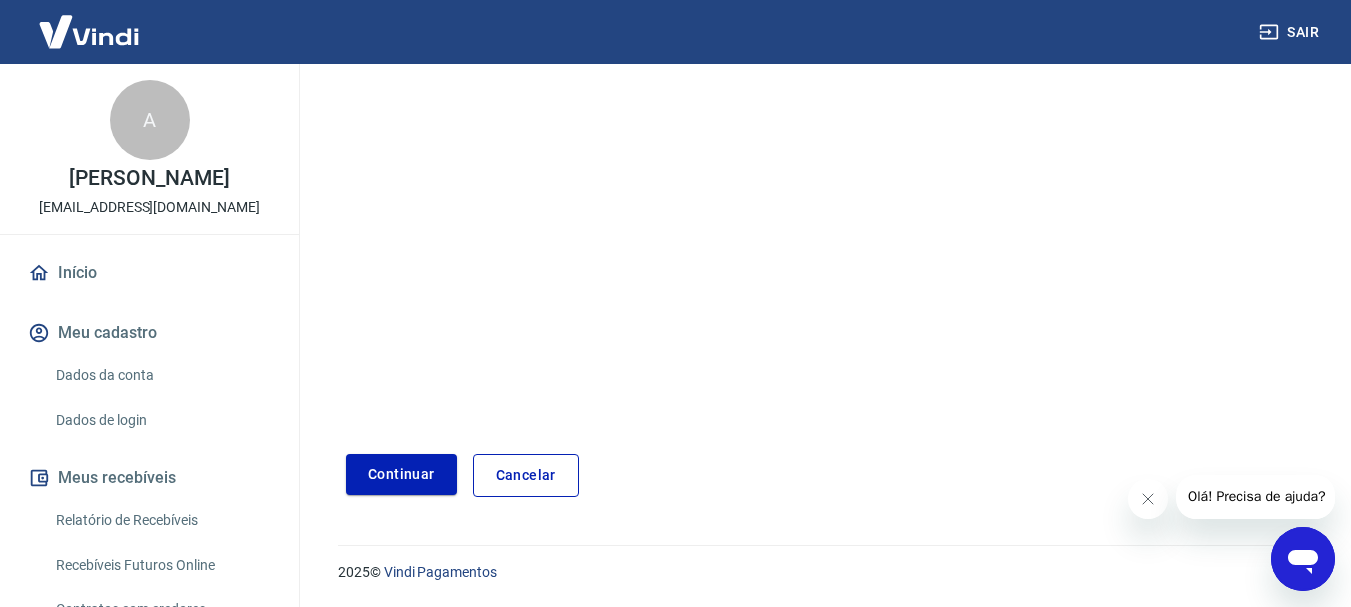 drag, startPoint x: 1352, startPoint y: 298, endPoint x: 61, endPoint y: 23, distance: 1319.9644 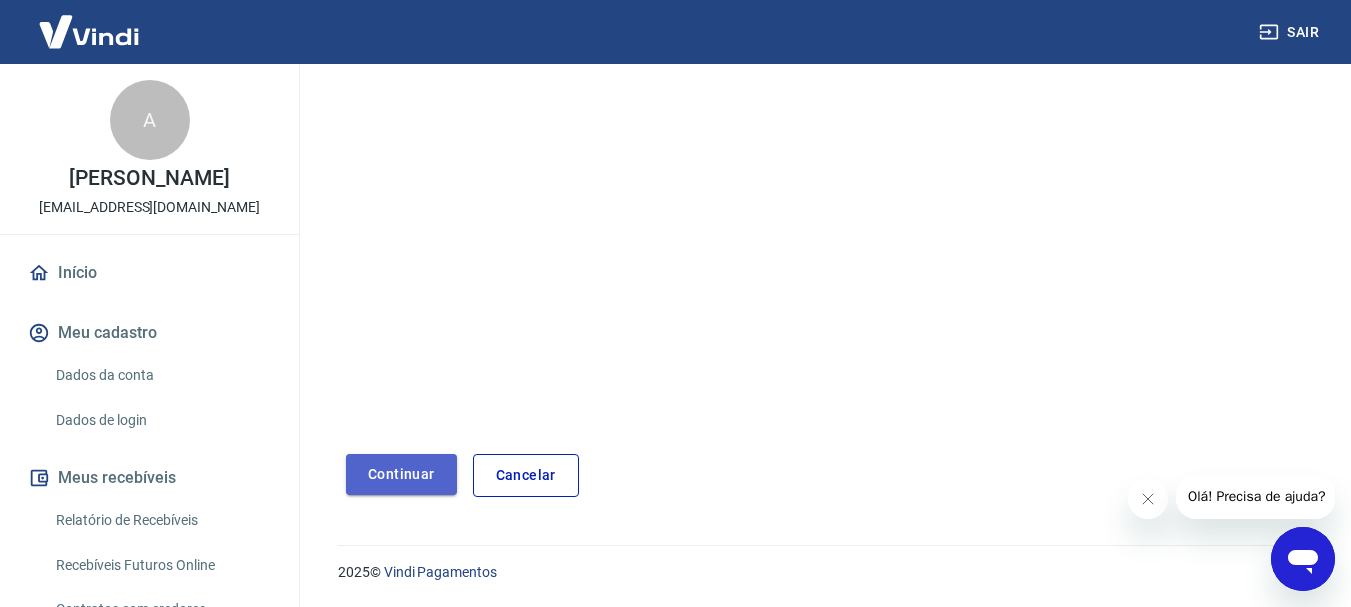 click on "Continuar" at bounding box center (401, 474) 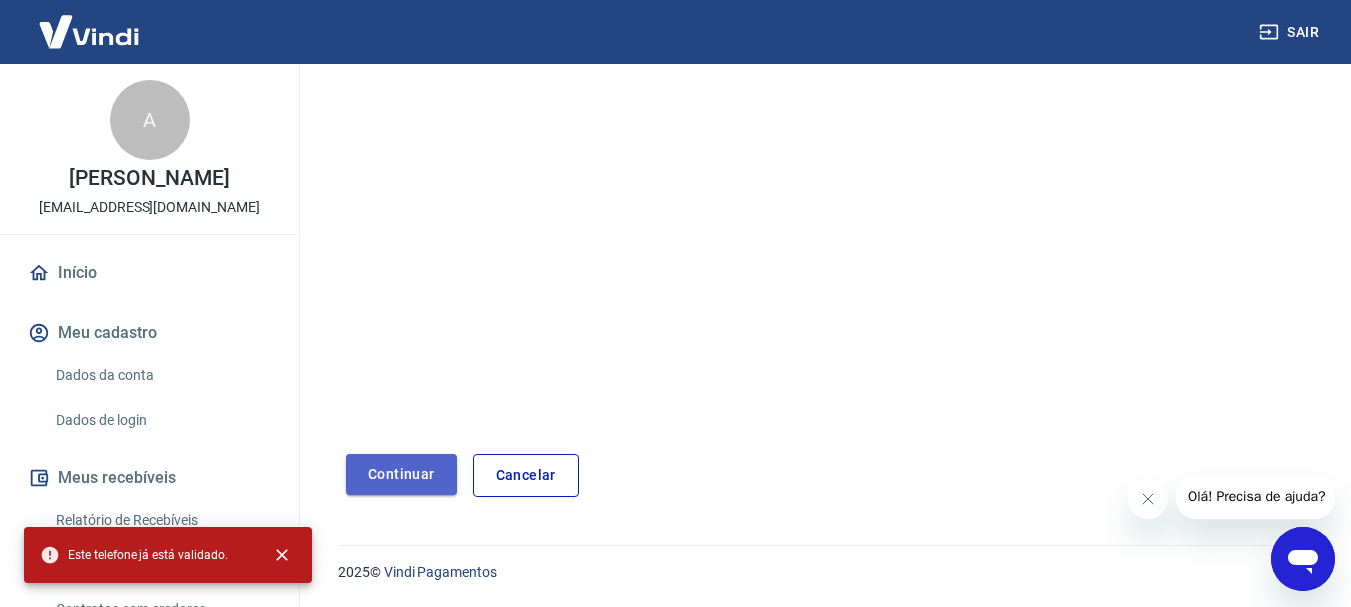click on "Continuar" at bounding box center (401, 474) 